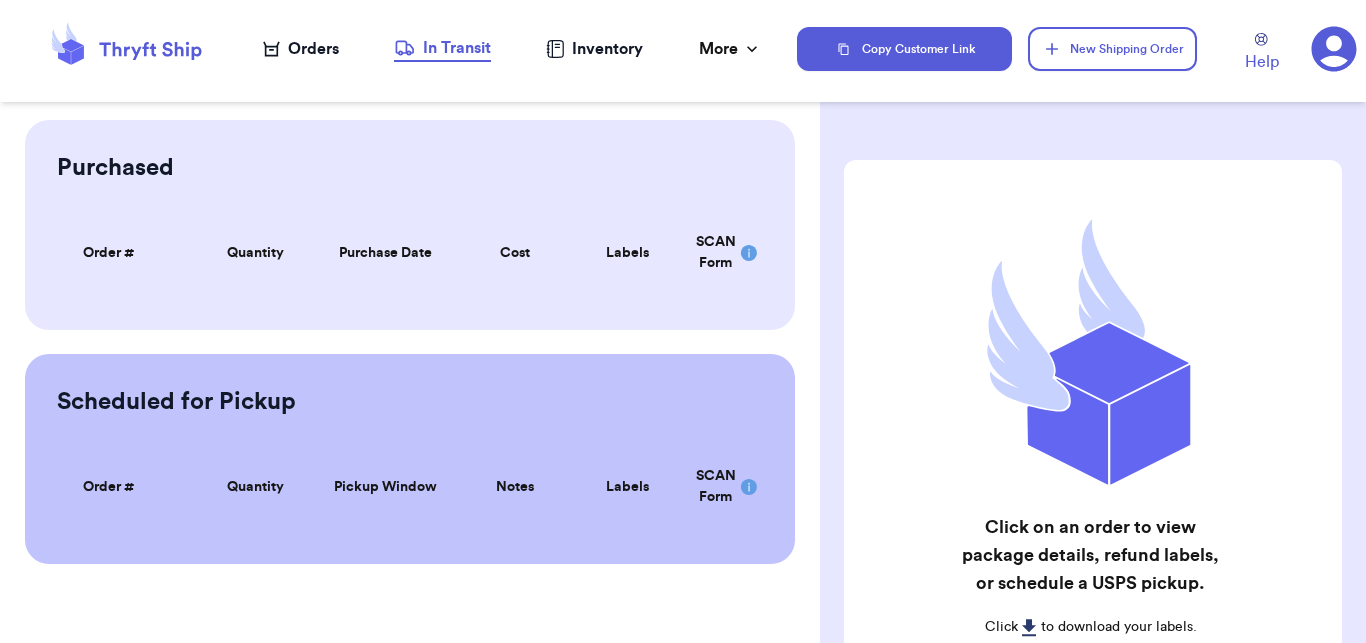 scroll, scrollTop: 0, scrollLeft: 0, axis: both 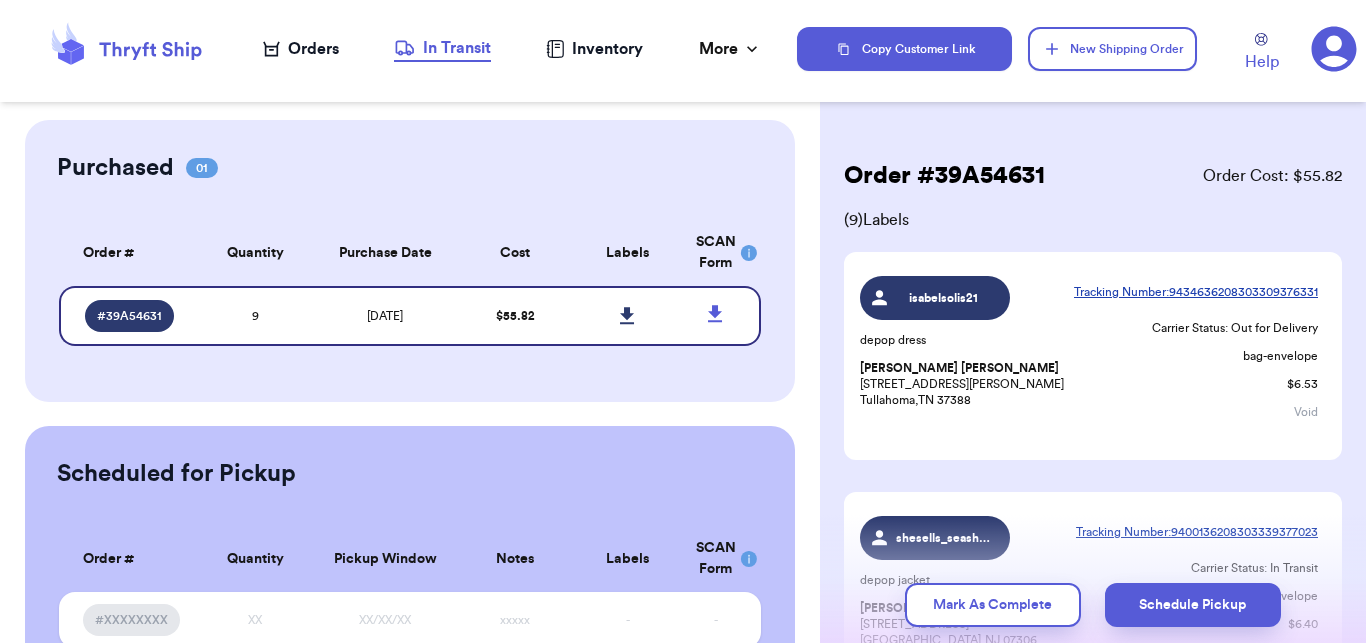 click on "Orders" at bounding box center (301, 49) 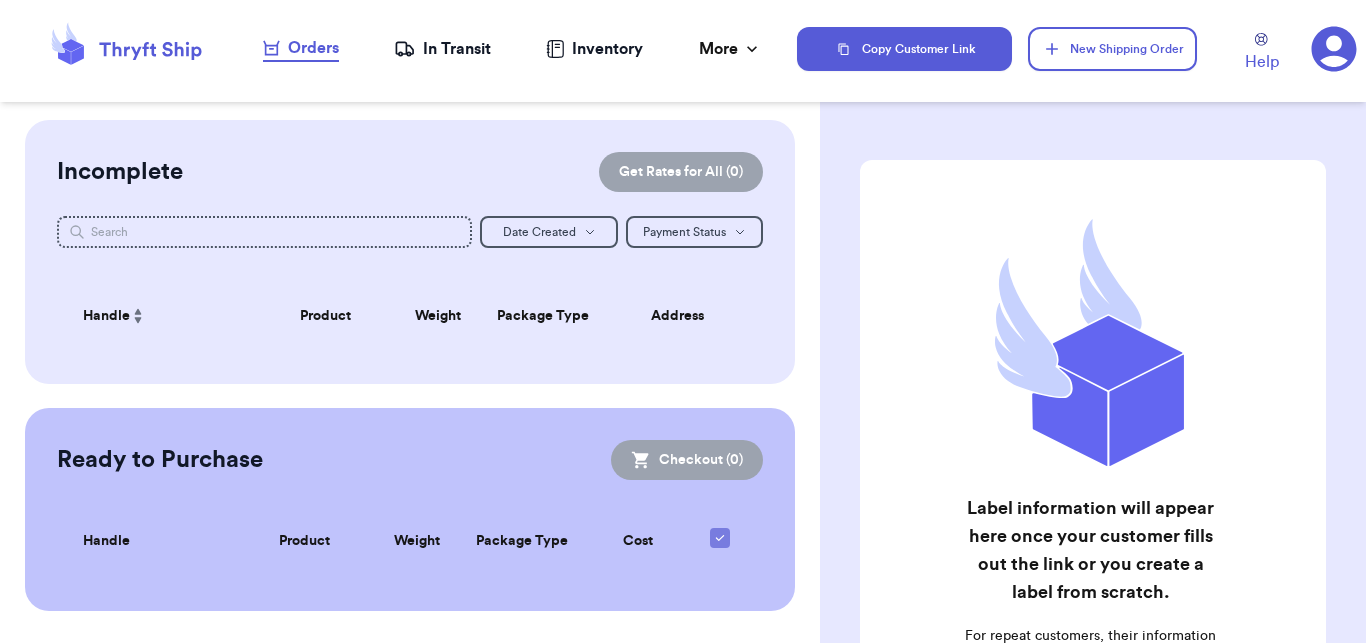 checkbox on "false" 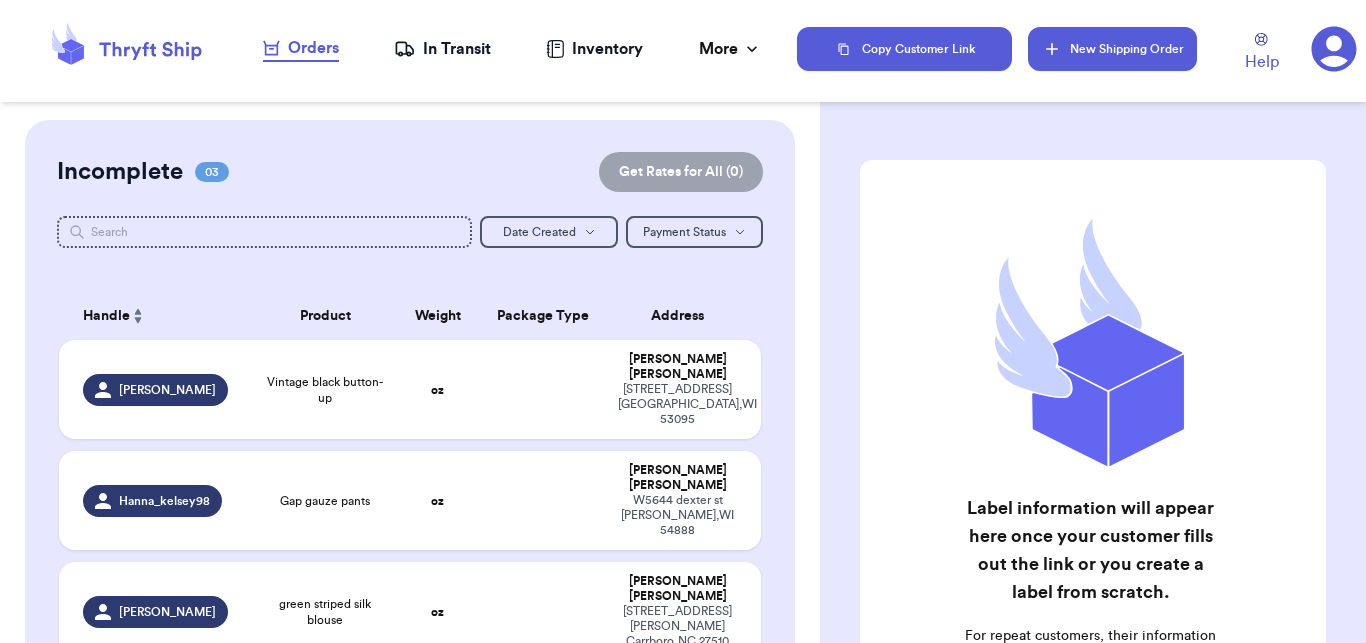 click on "New Shipping Order" at bounding box center [1112, 49] 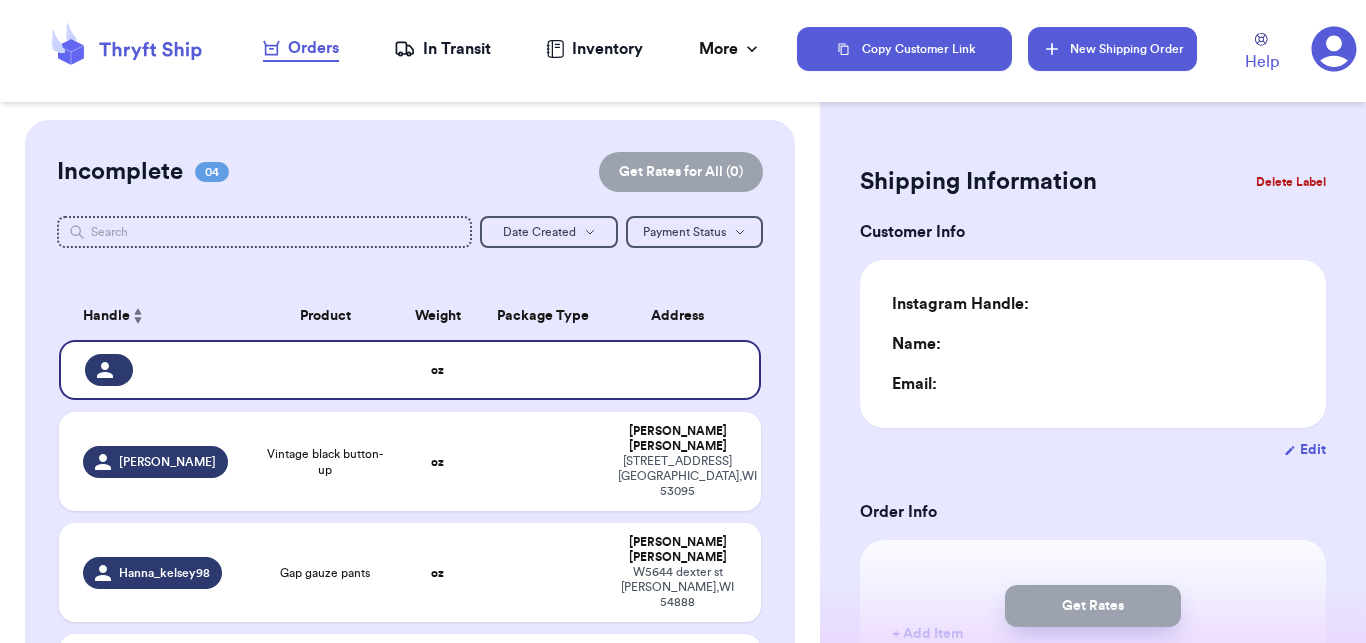 type on "0" 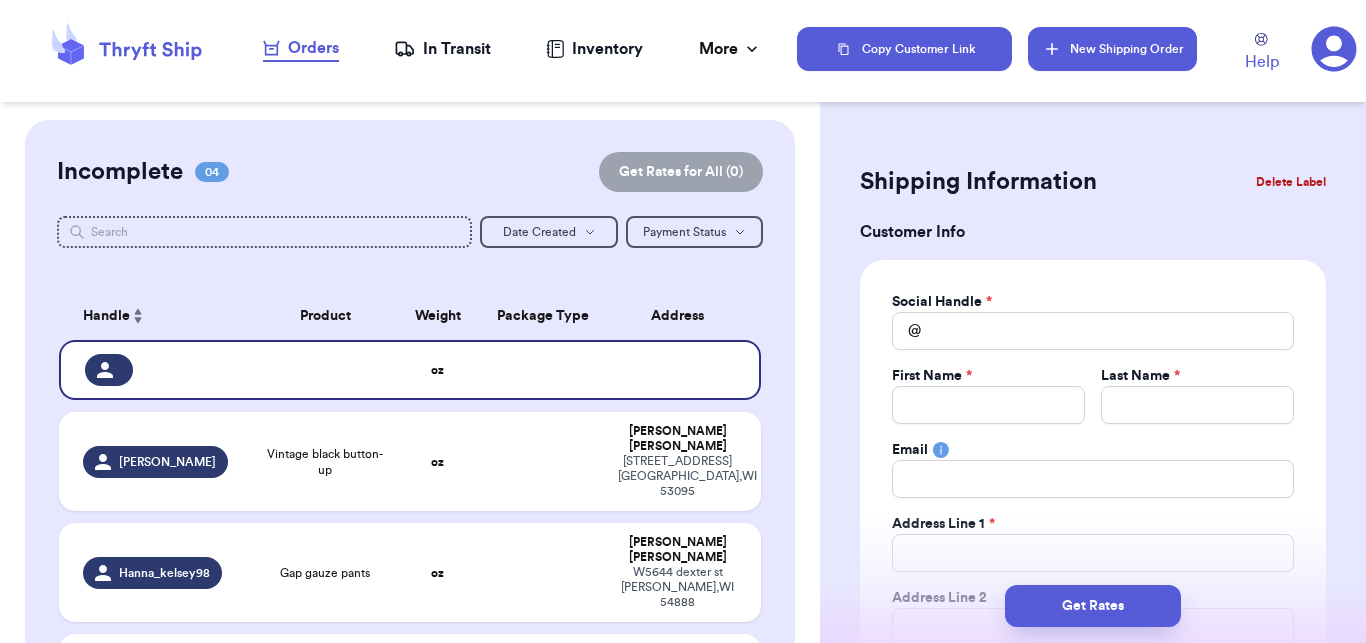 type 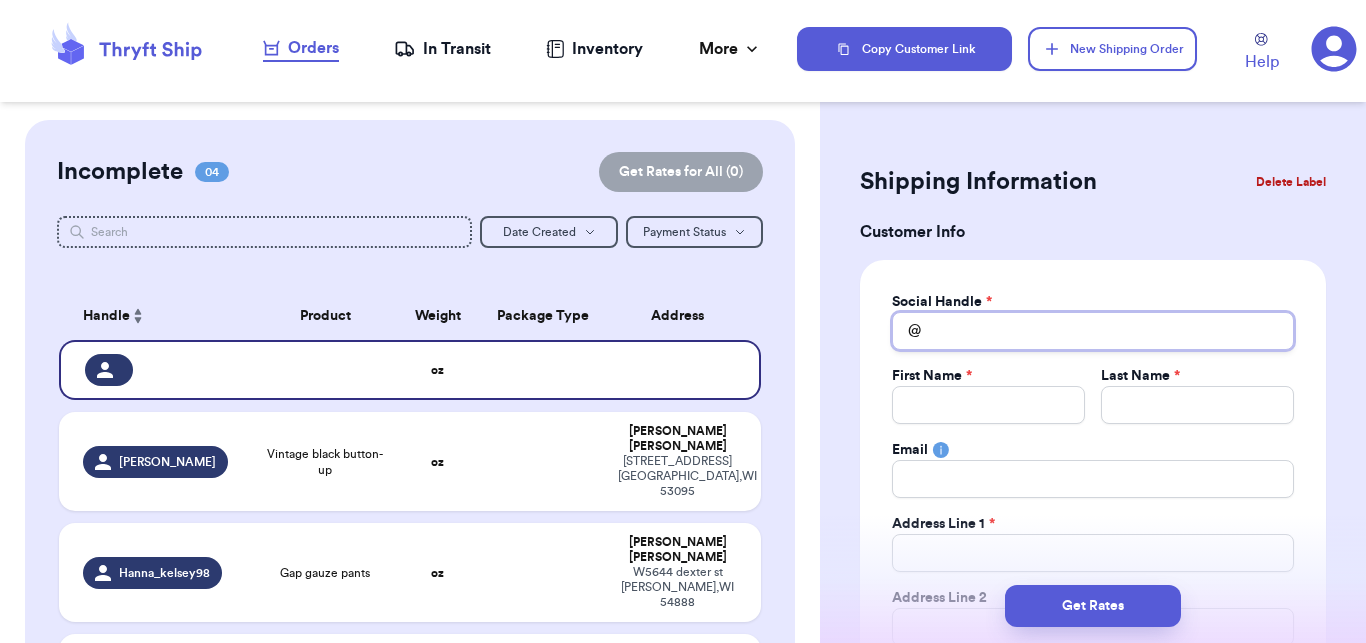 click on "Total Amount Paid" at bounding box center [1093, 331] 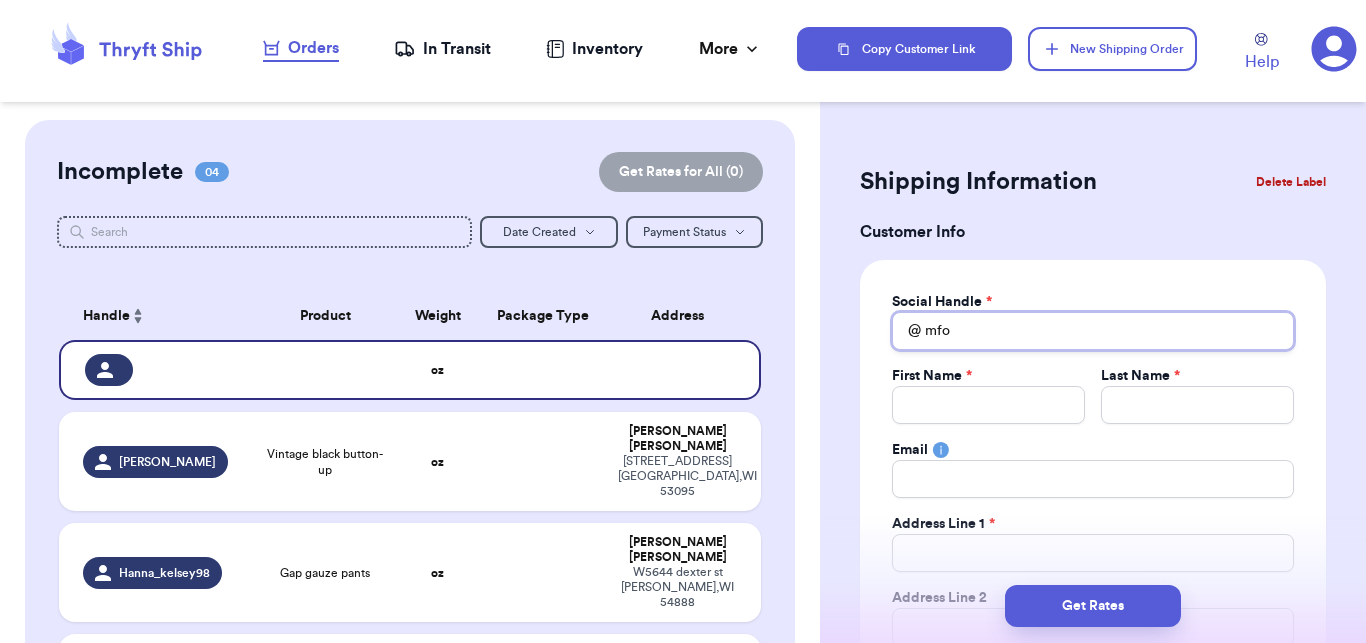 type on "mfor" 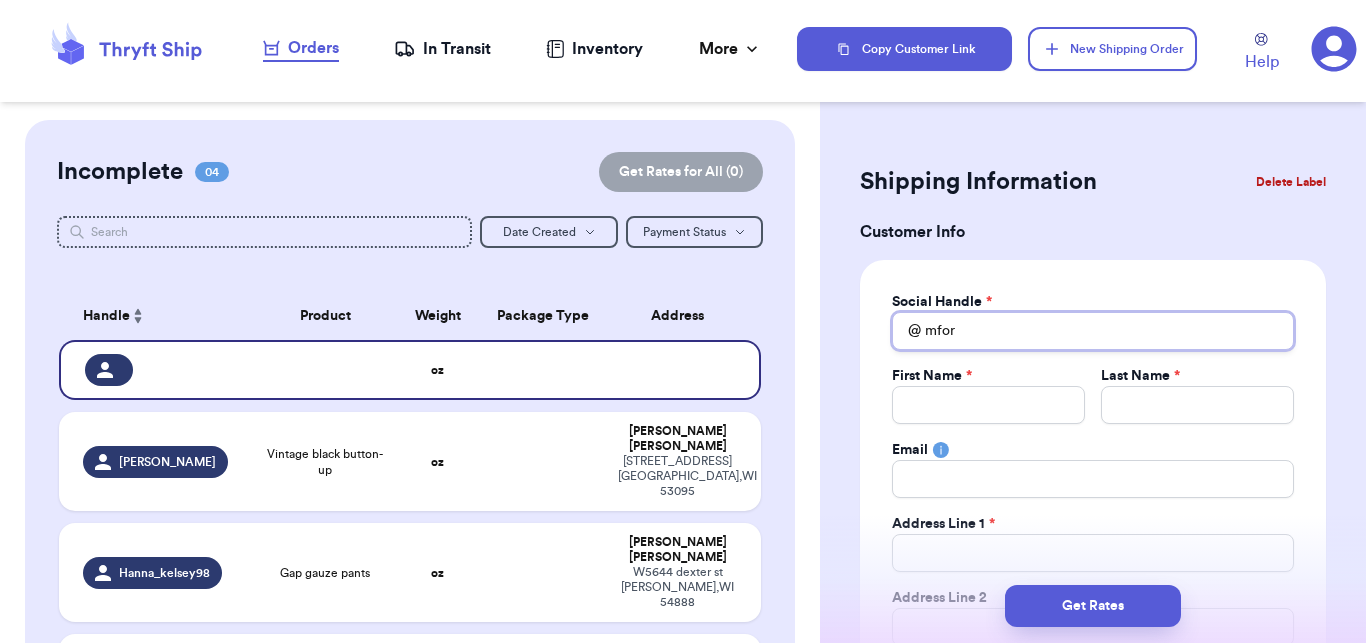 type 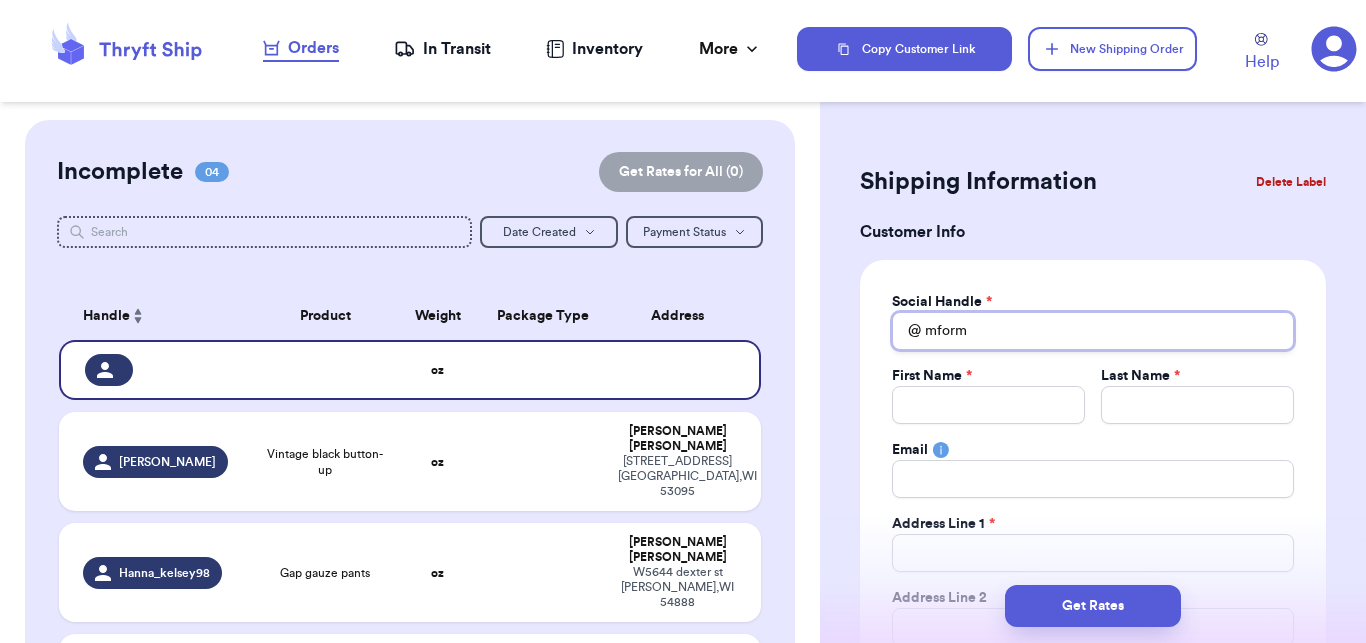 type 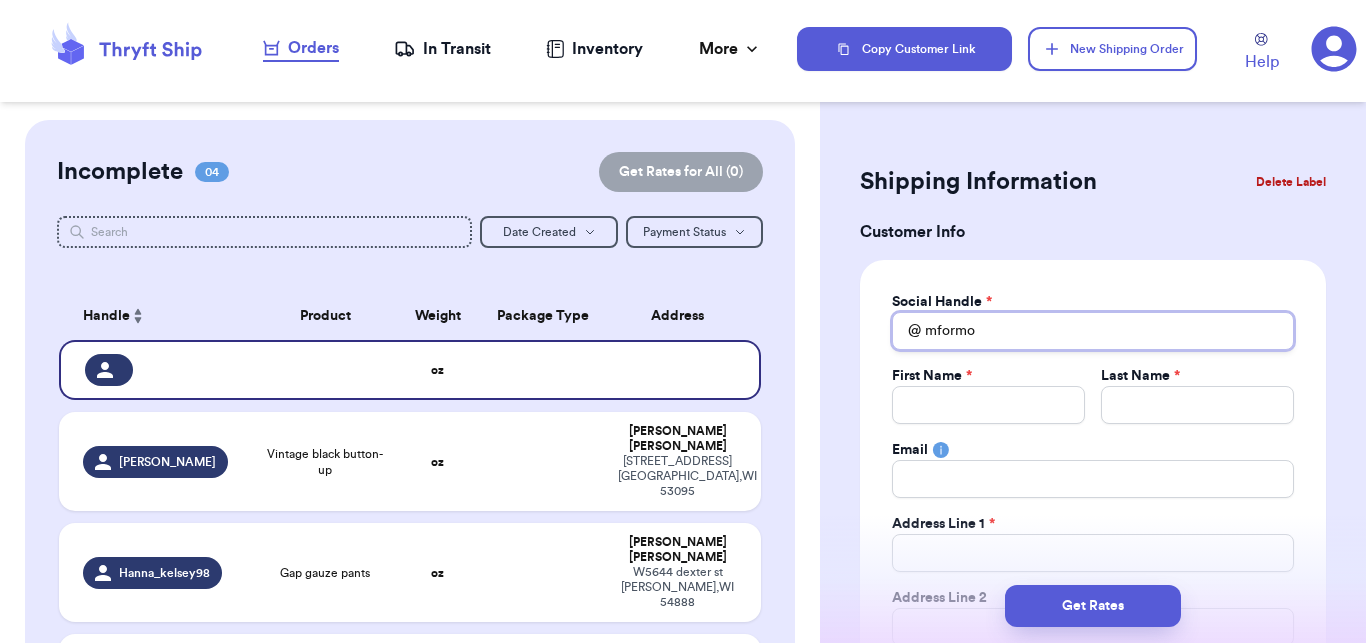 type 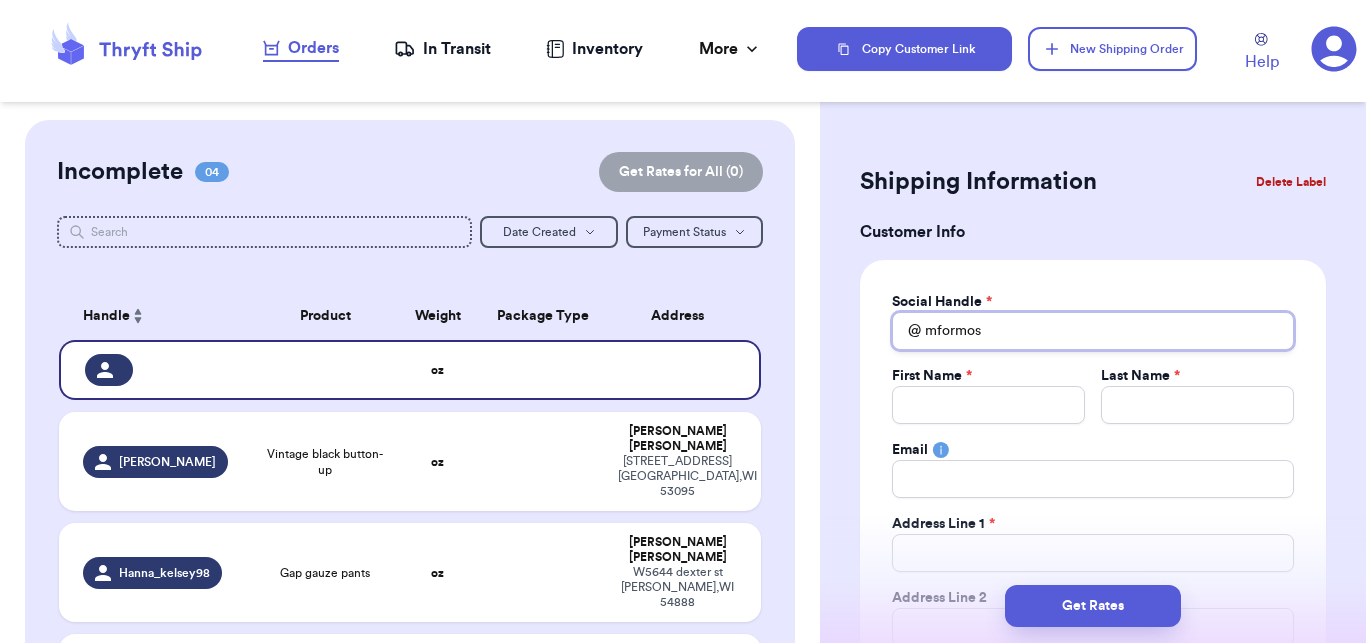 type 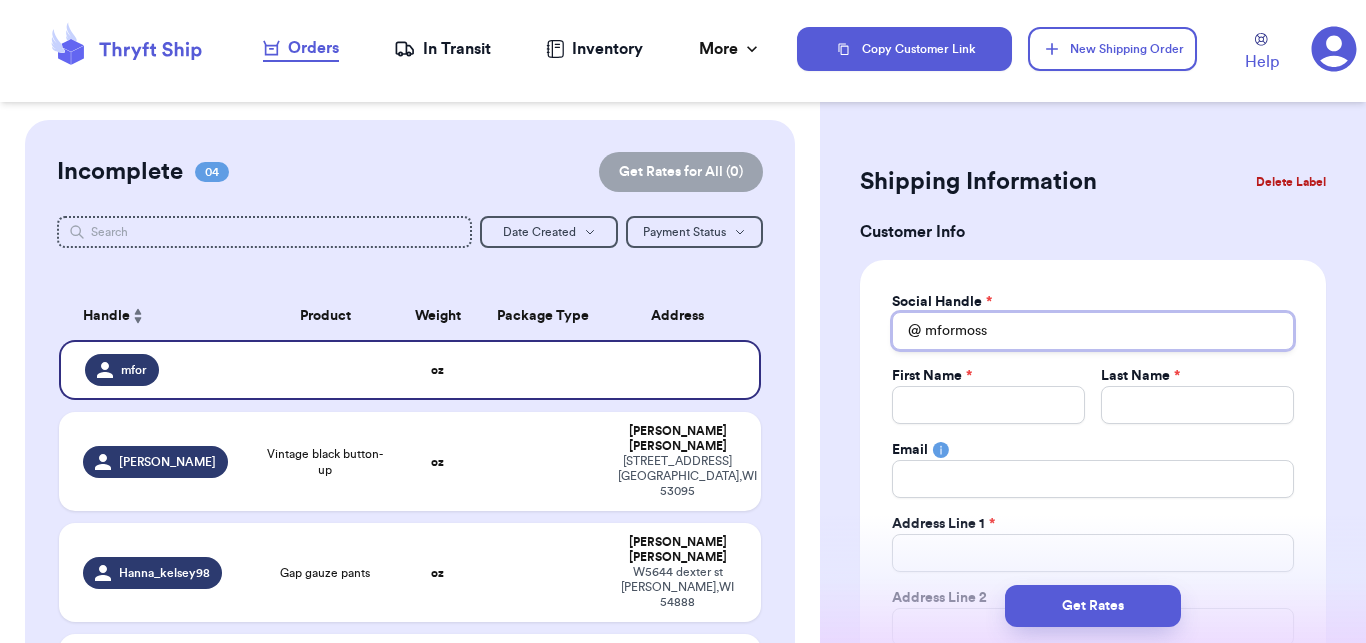 type 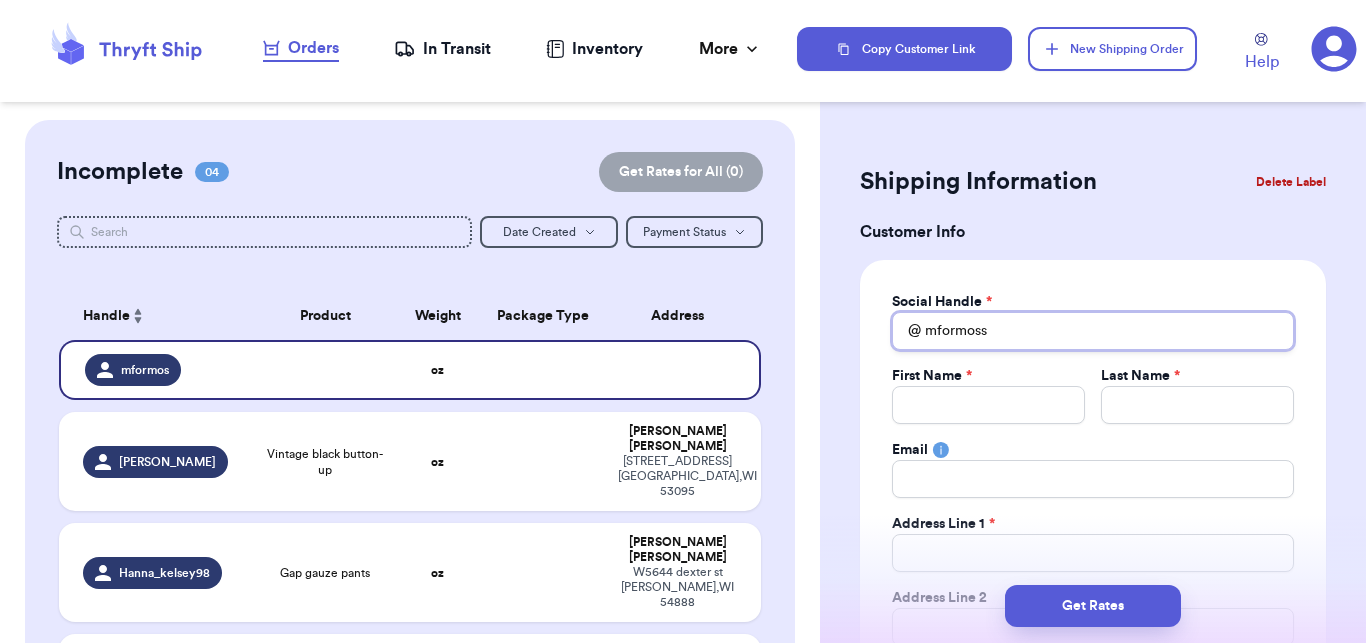 type on "mformoss" 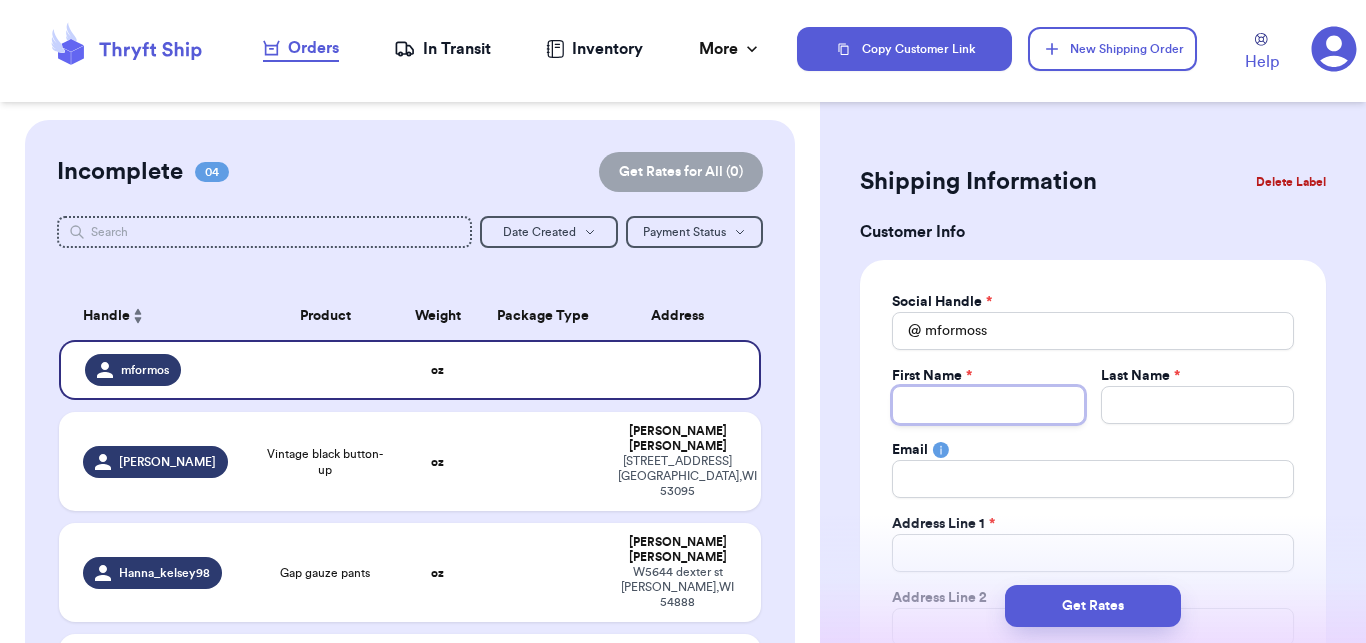 click on "Total Amount Paid" at bounding box center [988, 405] 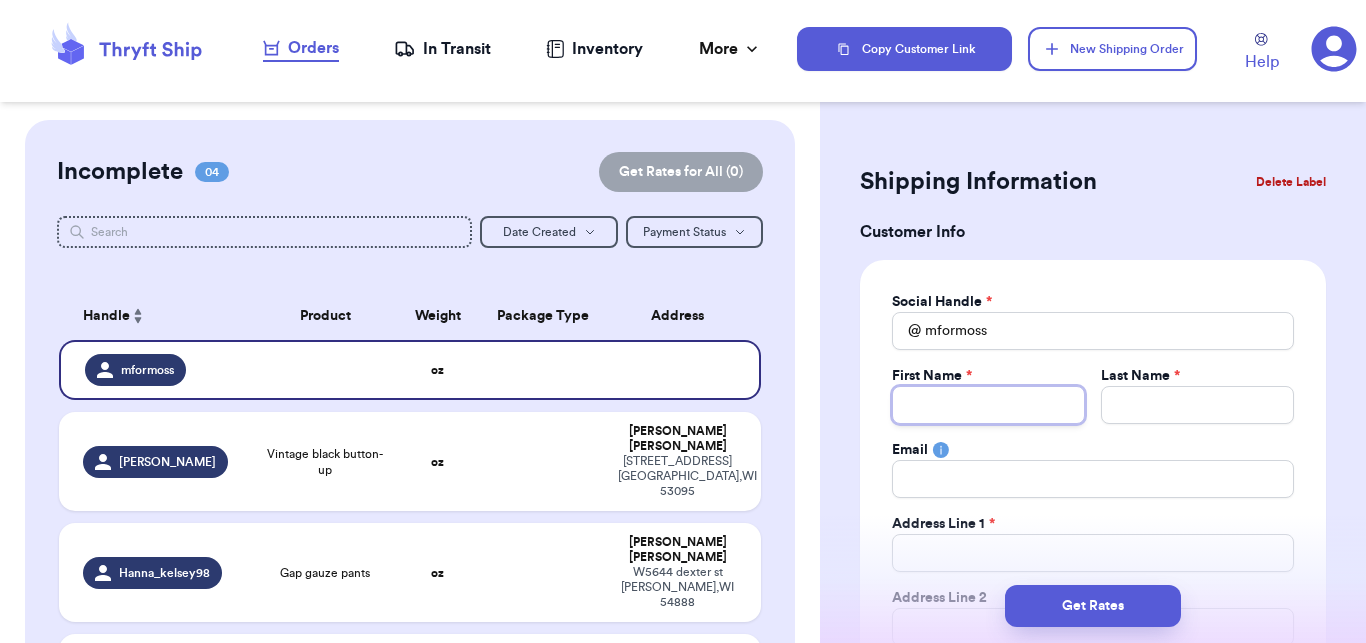 type 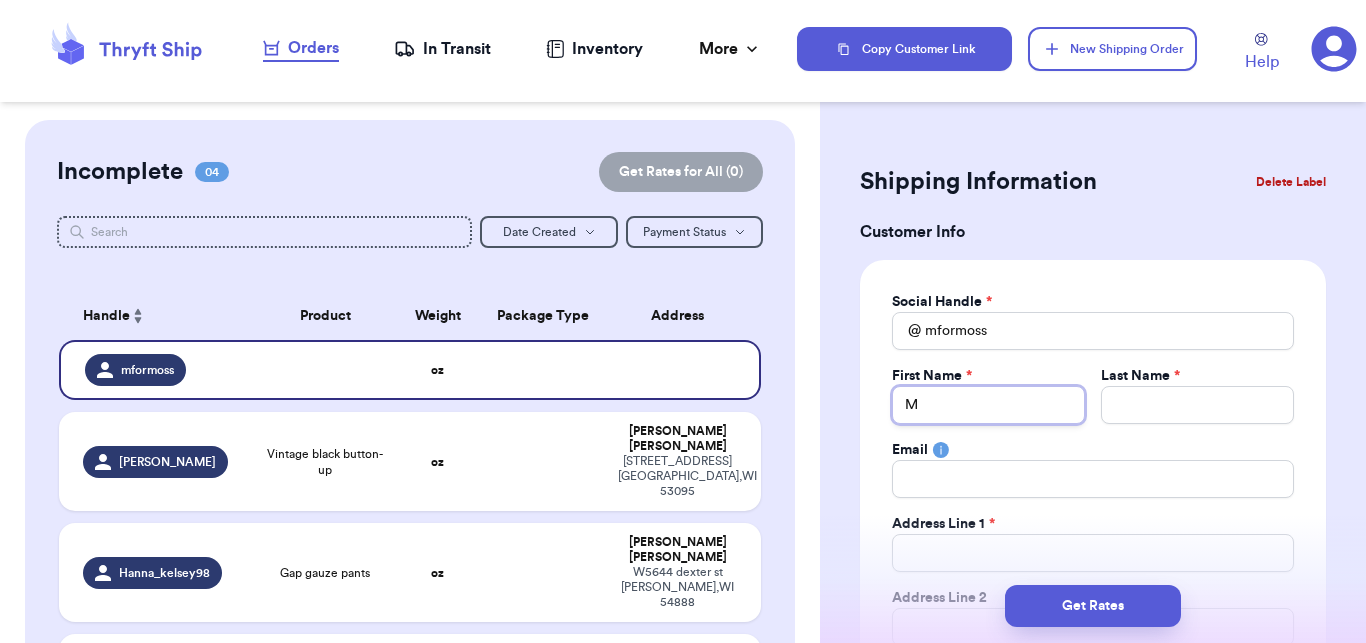 type 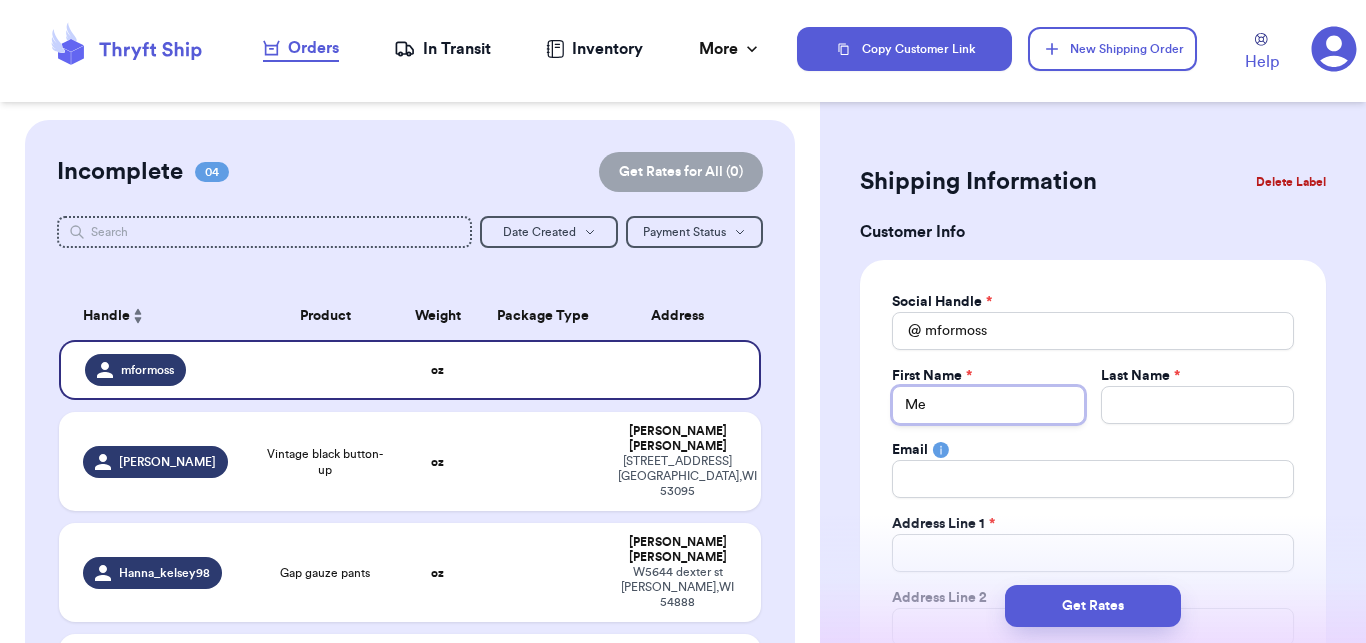 type 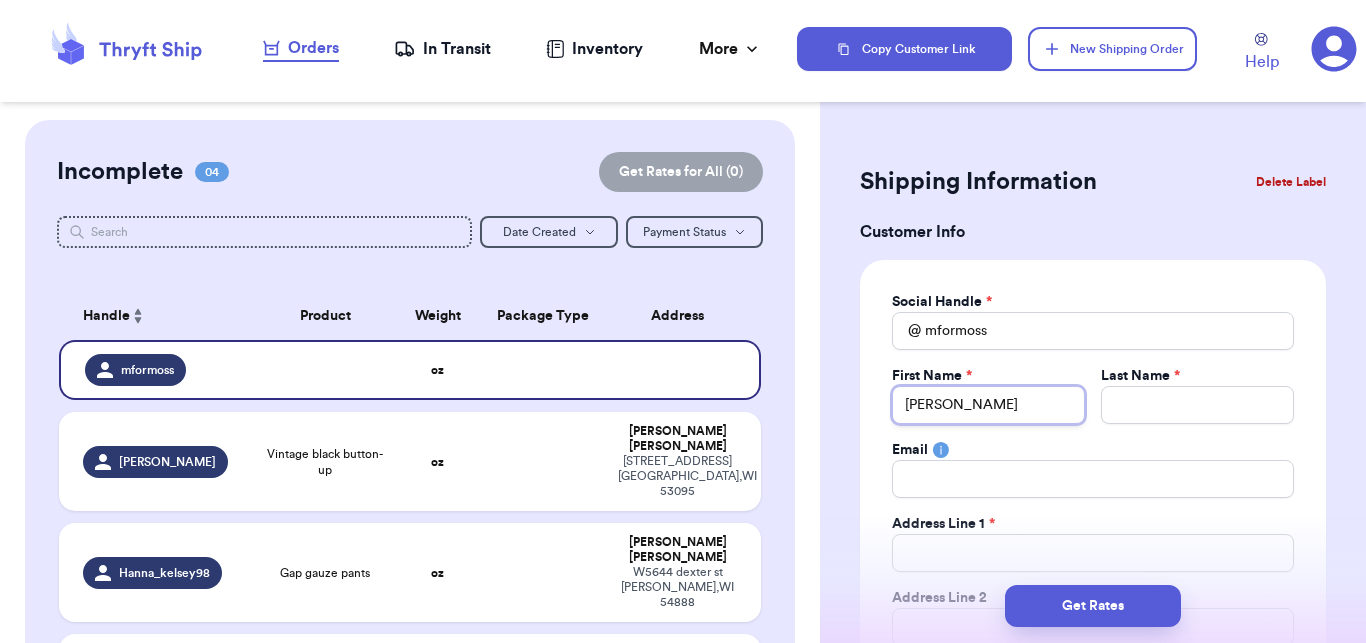 type 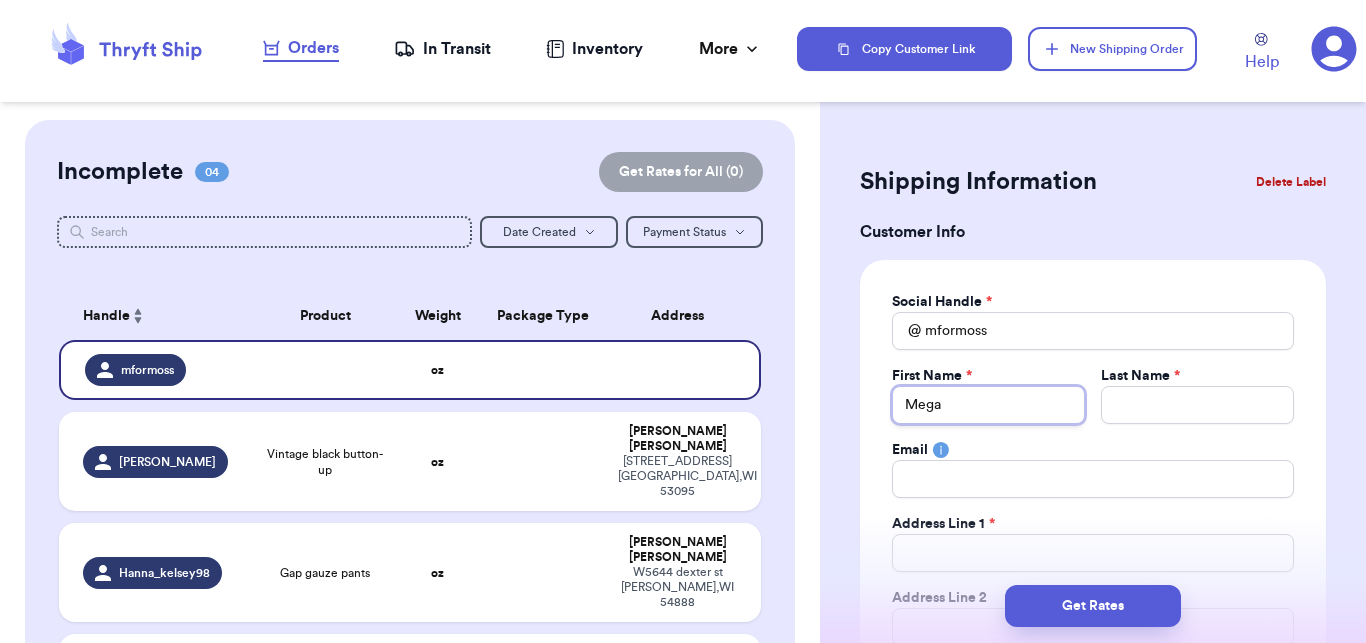 type 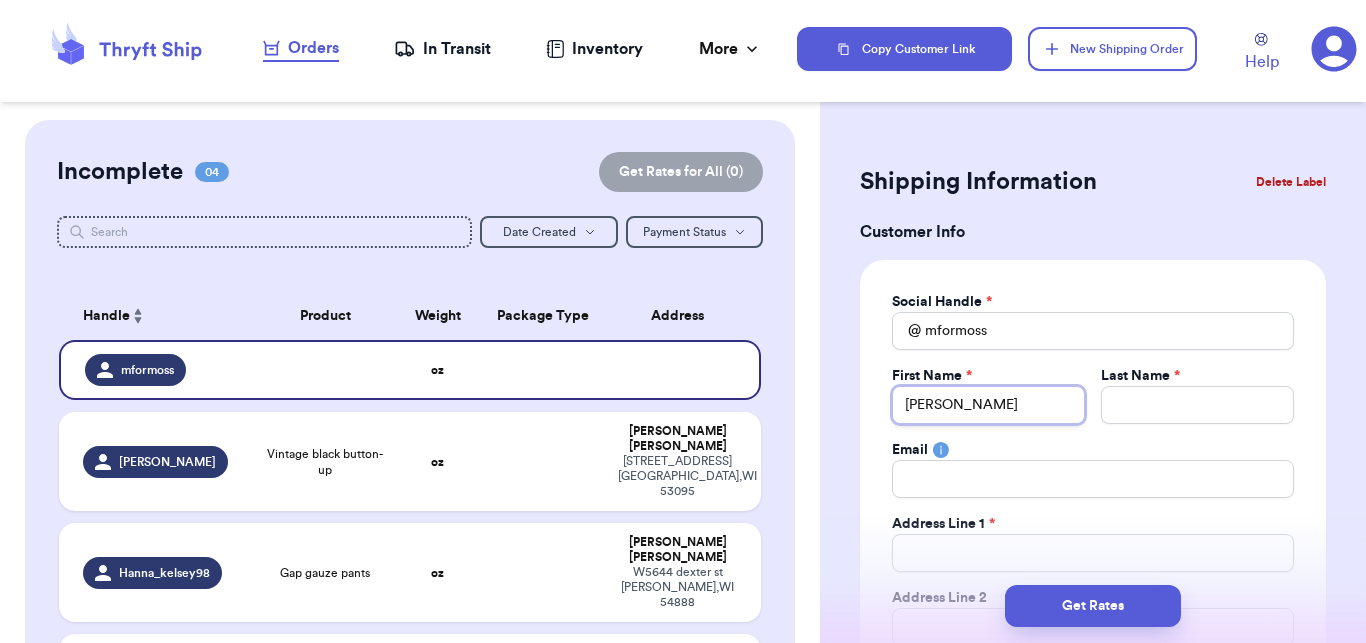 type on "[PERSON_NAME]" 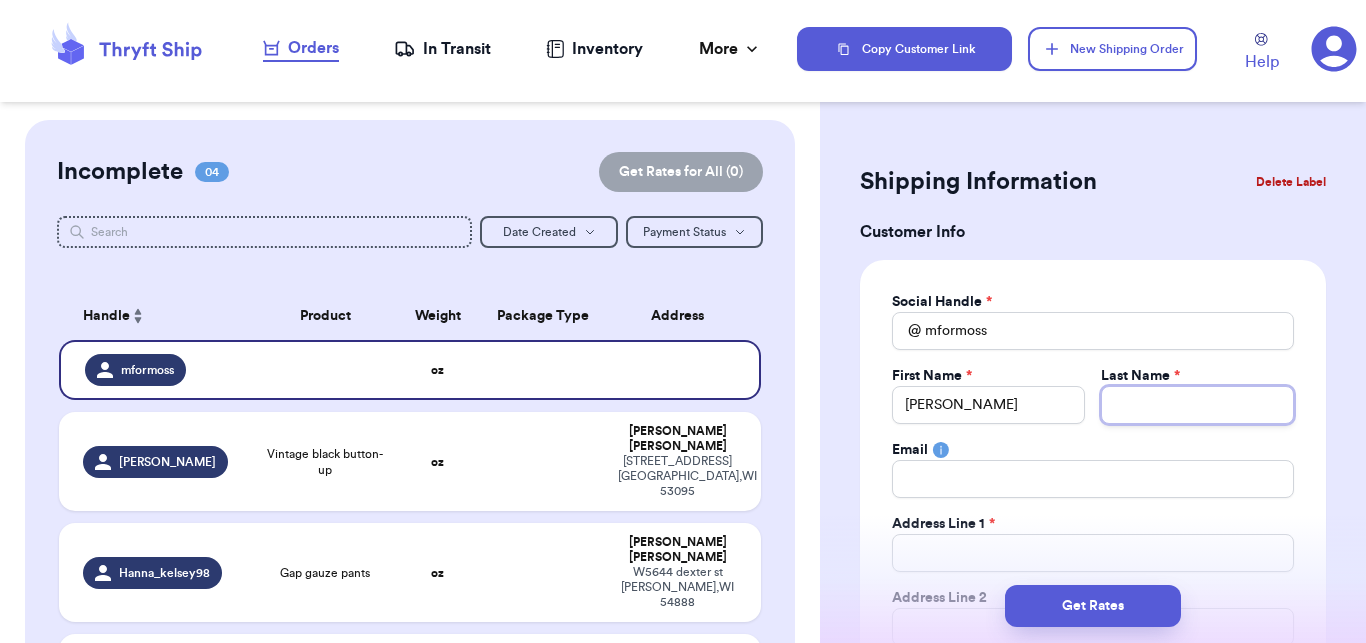 type 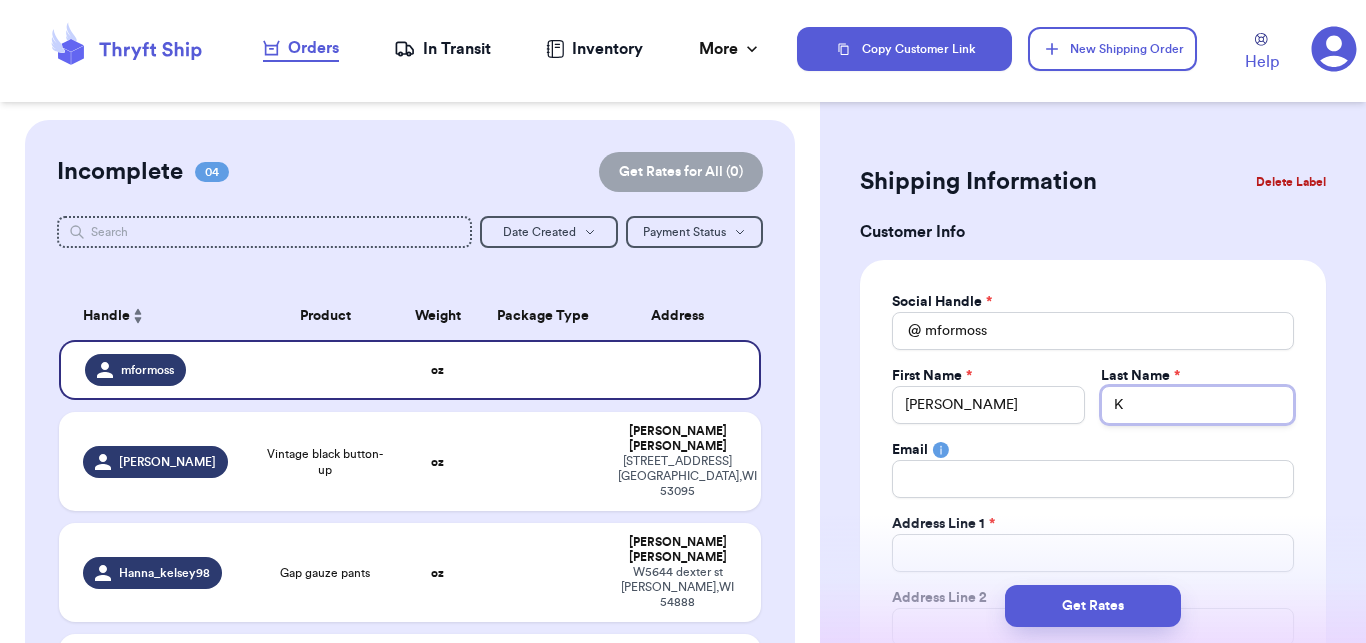type 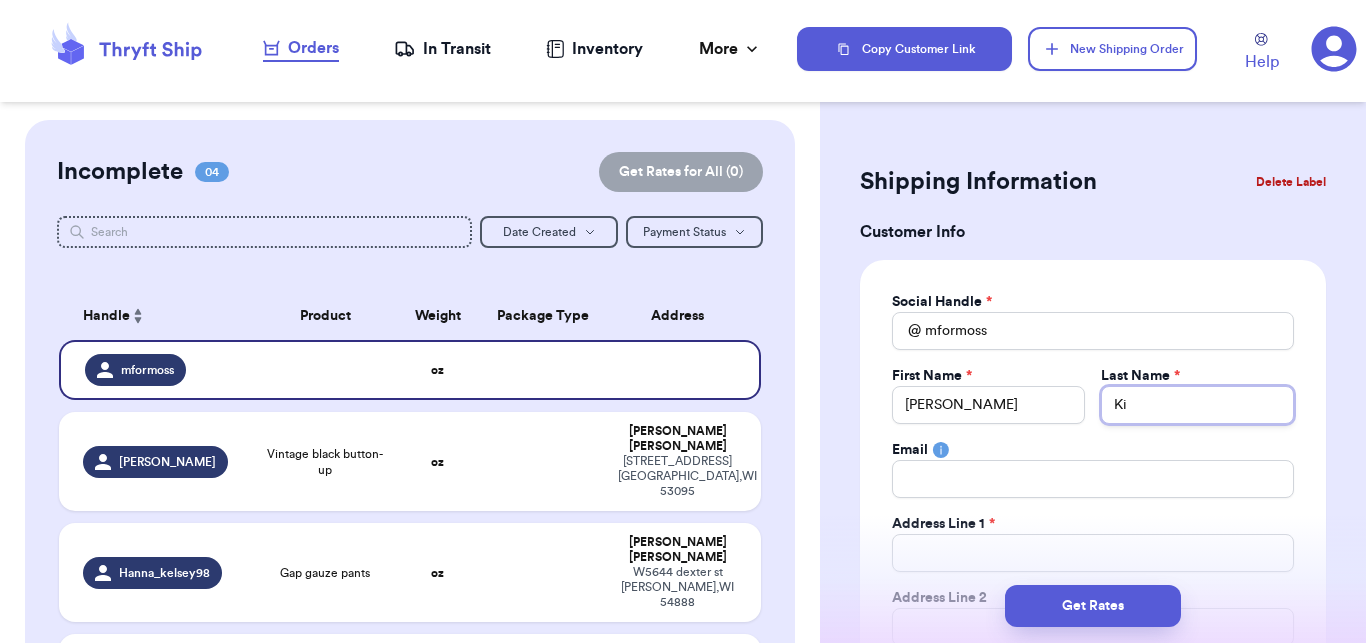 type 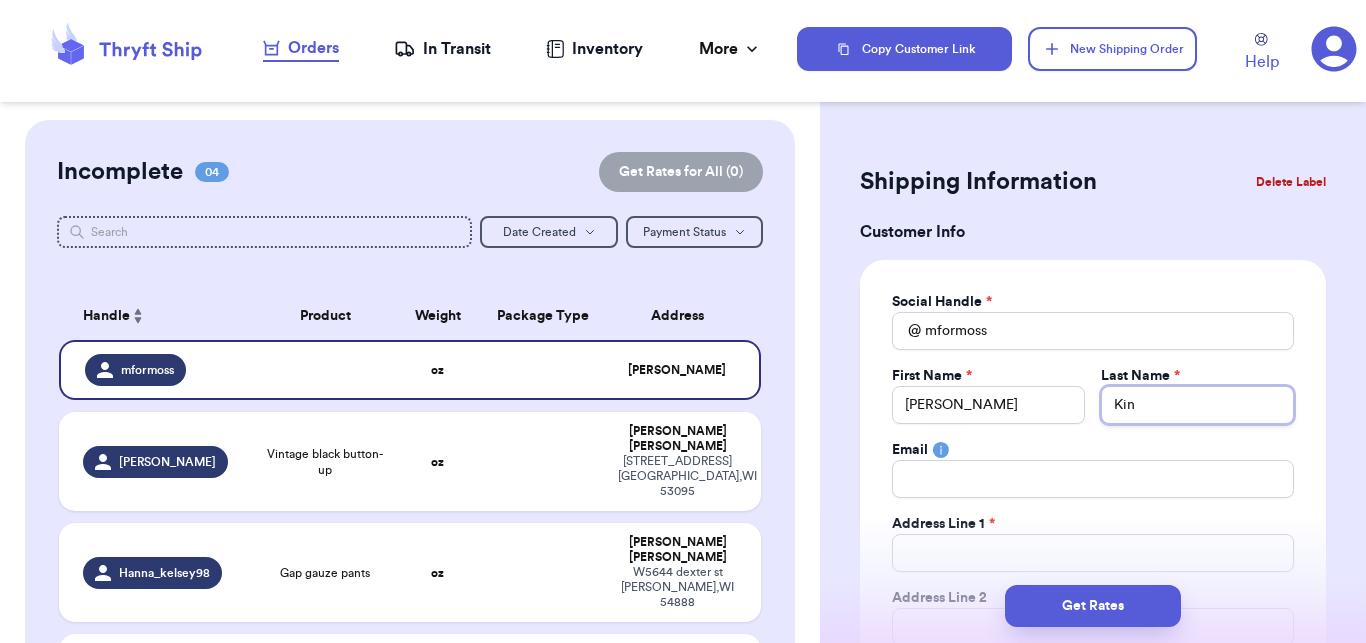 type 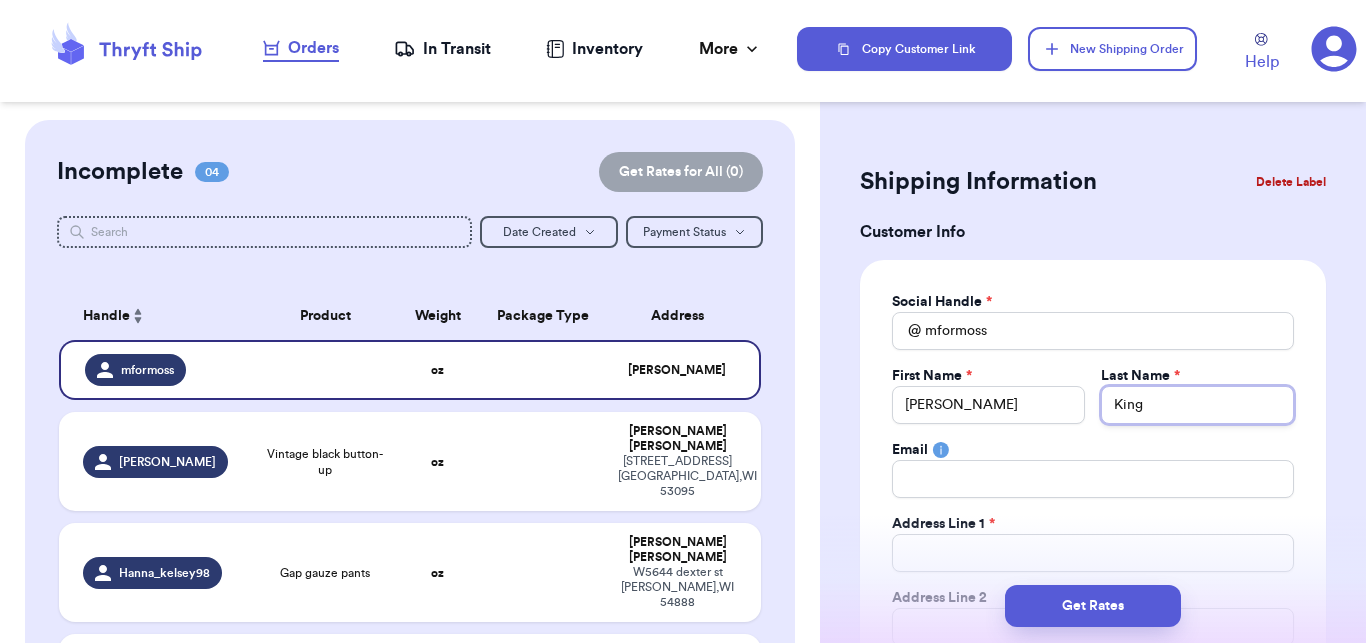 type 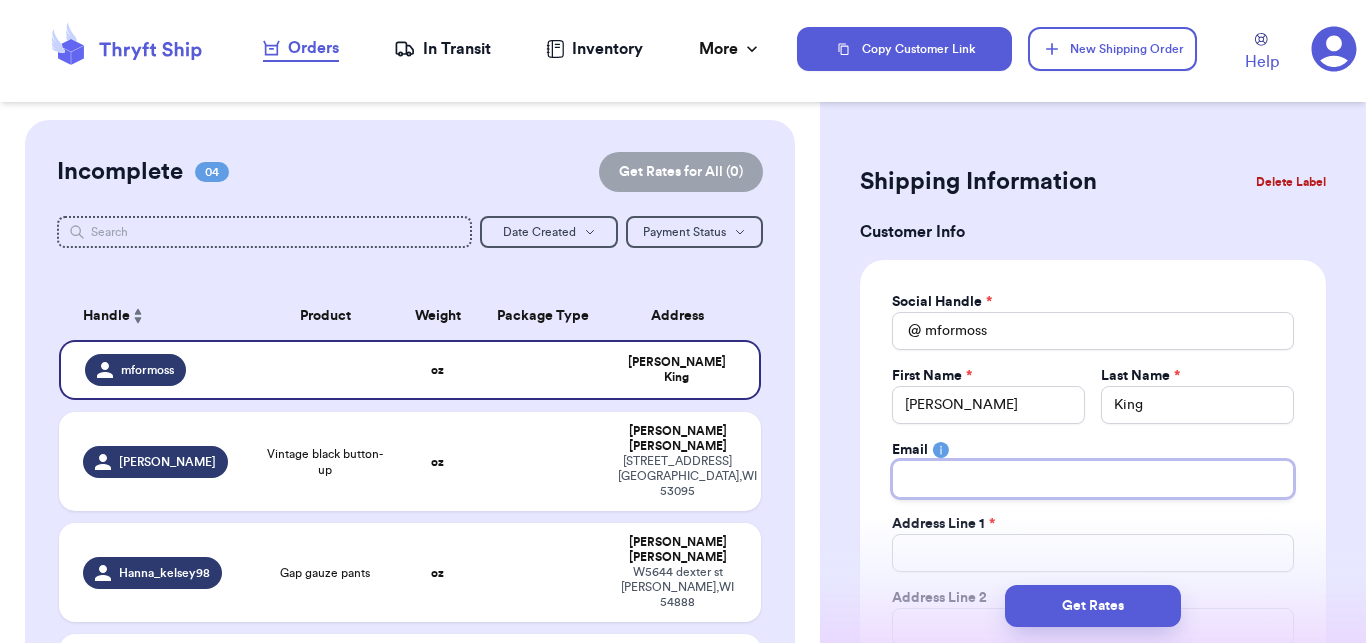 type 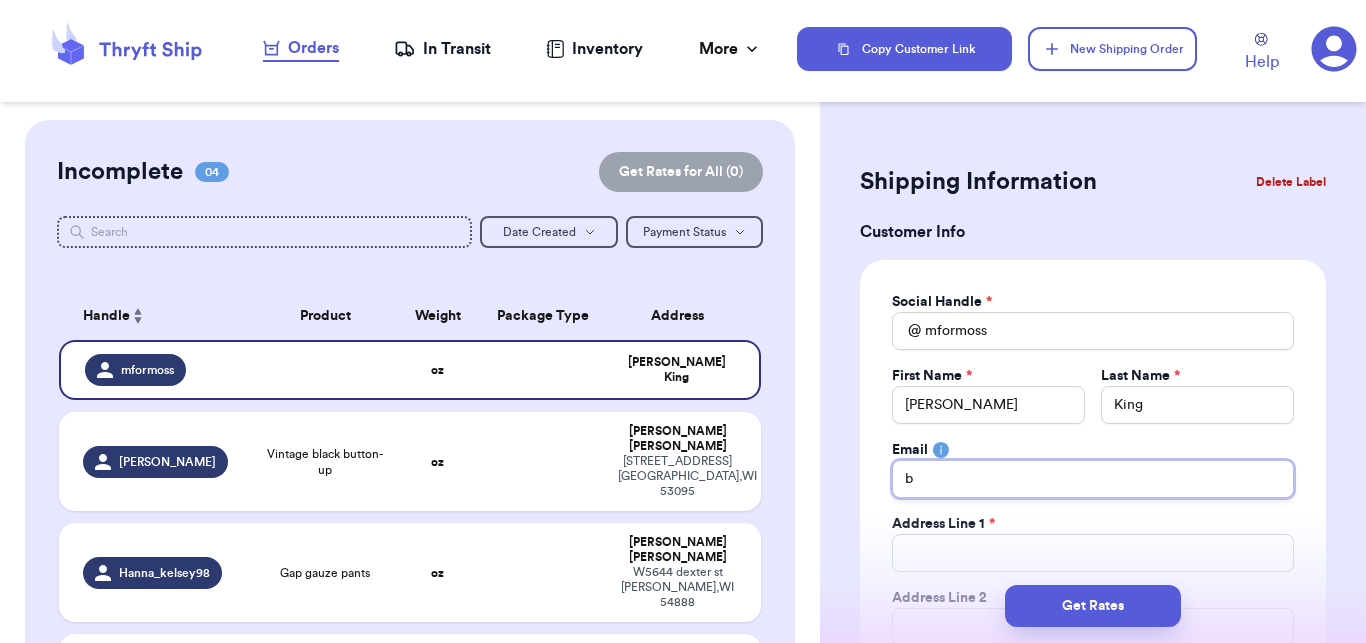 type 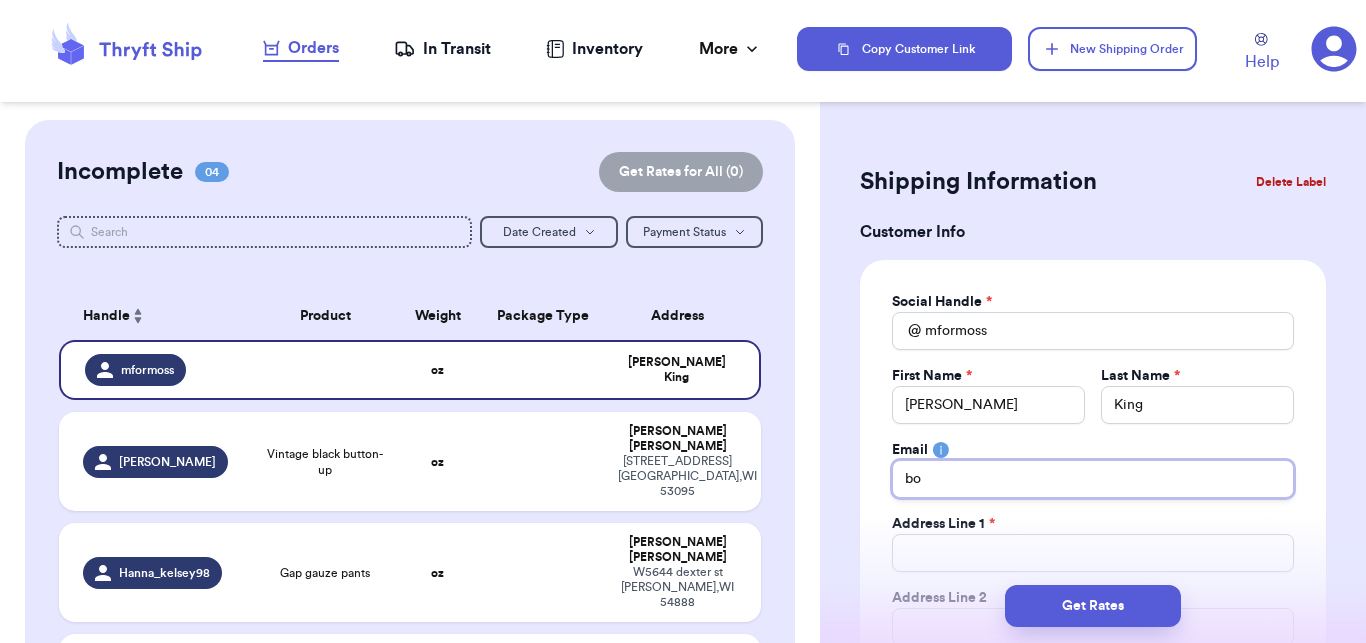 type 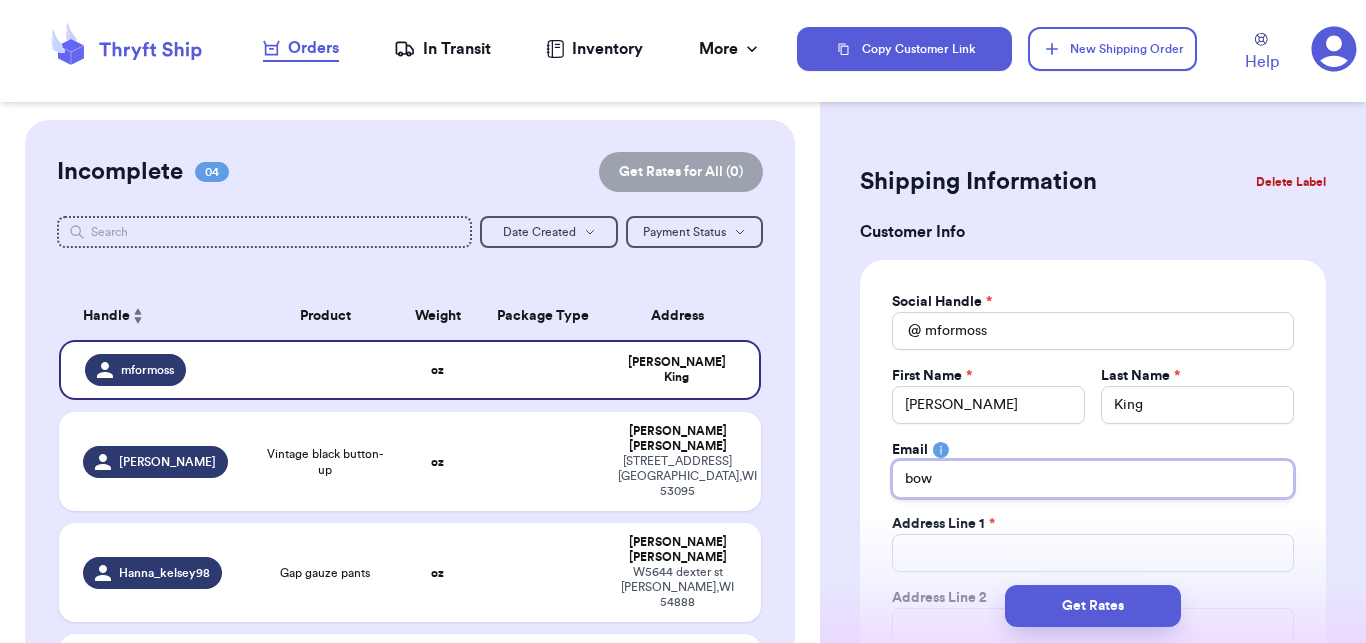 type 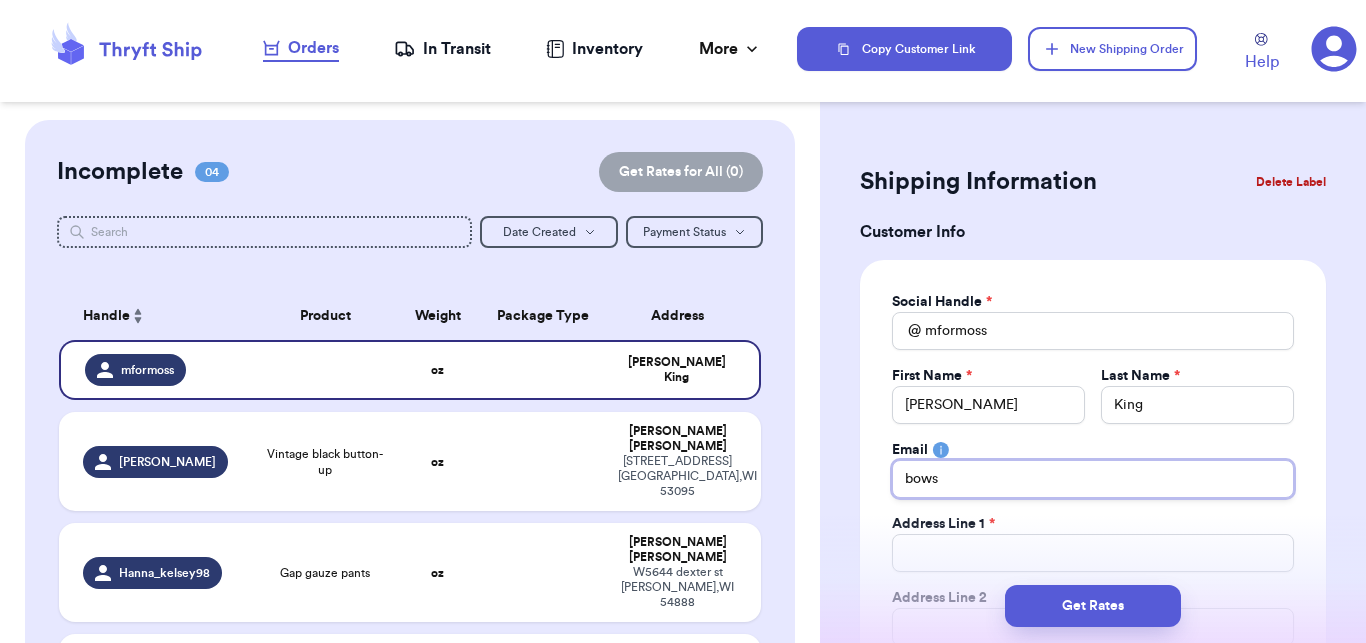 type 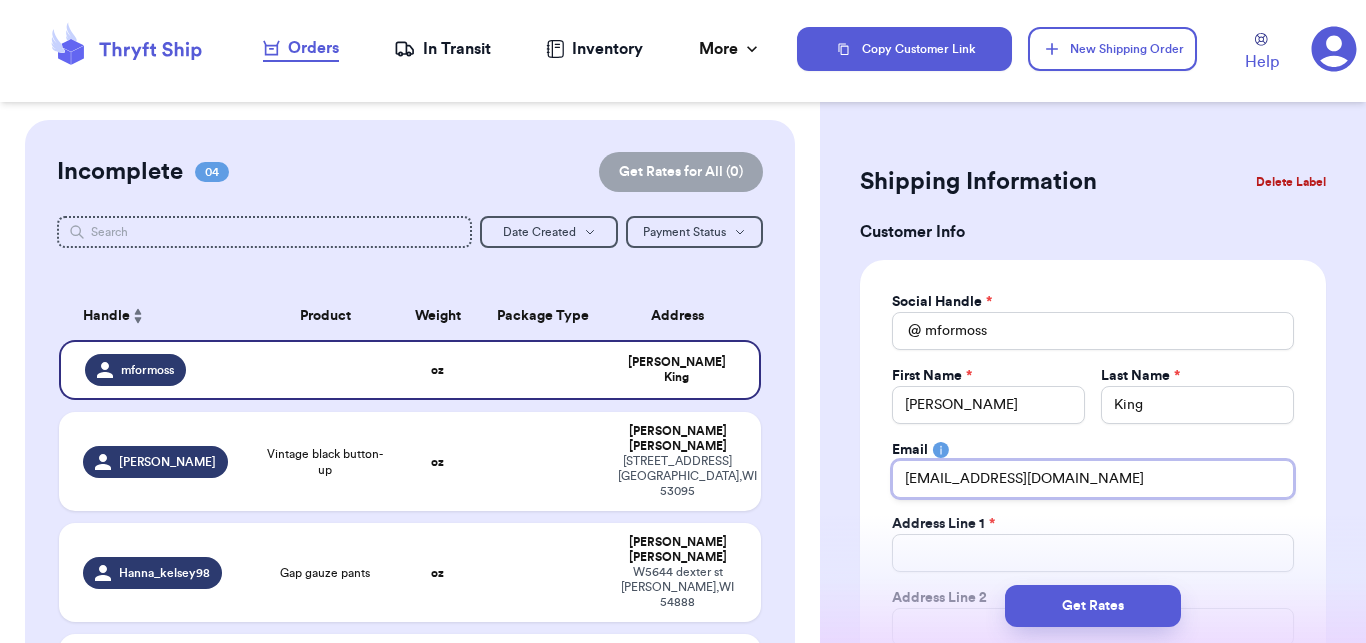 type on "[EMAIL_ADDRESS][DOMAIN_NAME]" 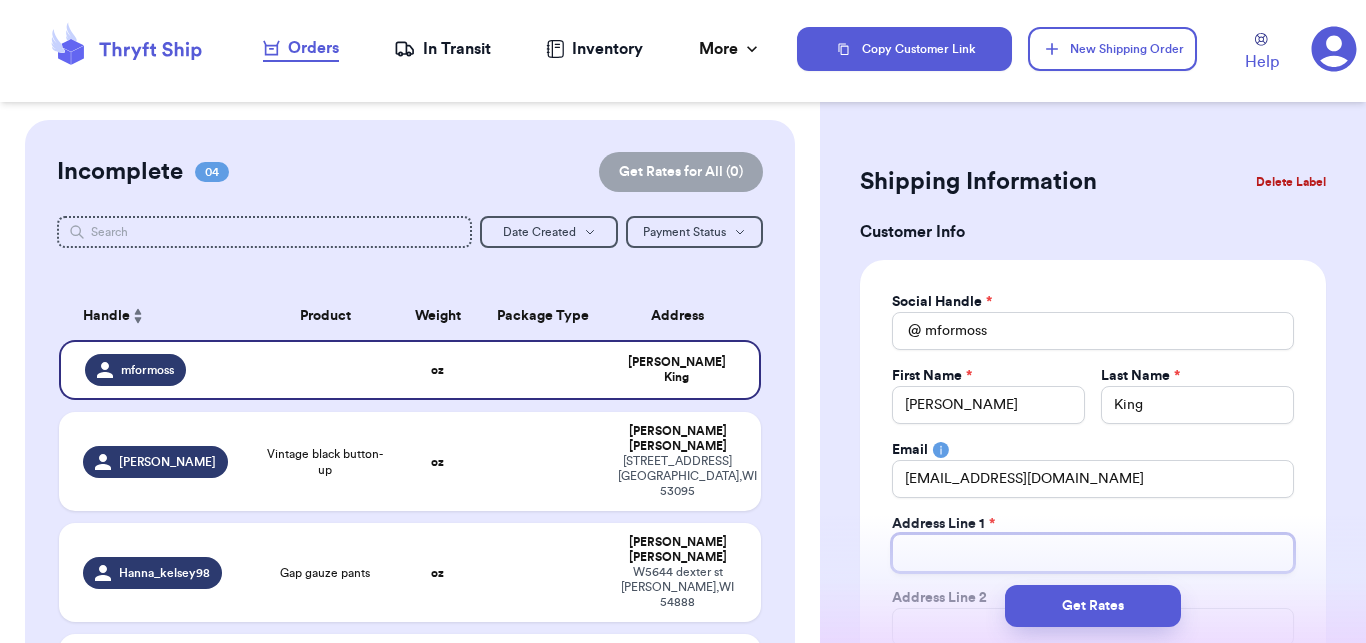 type 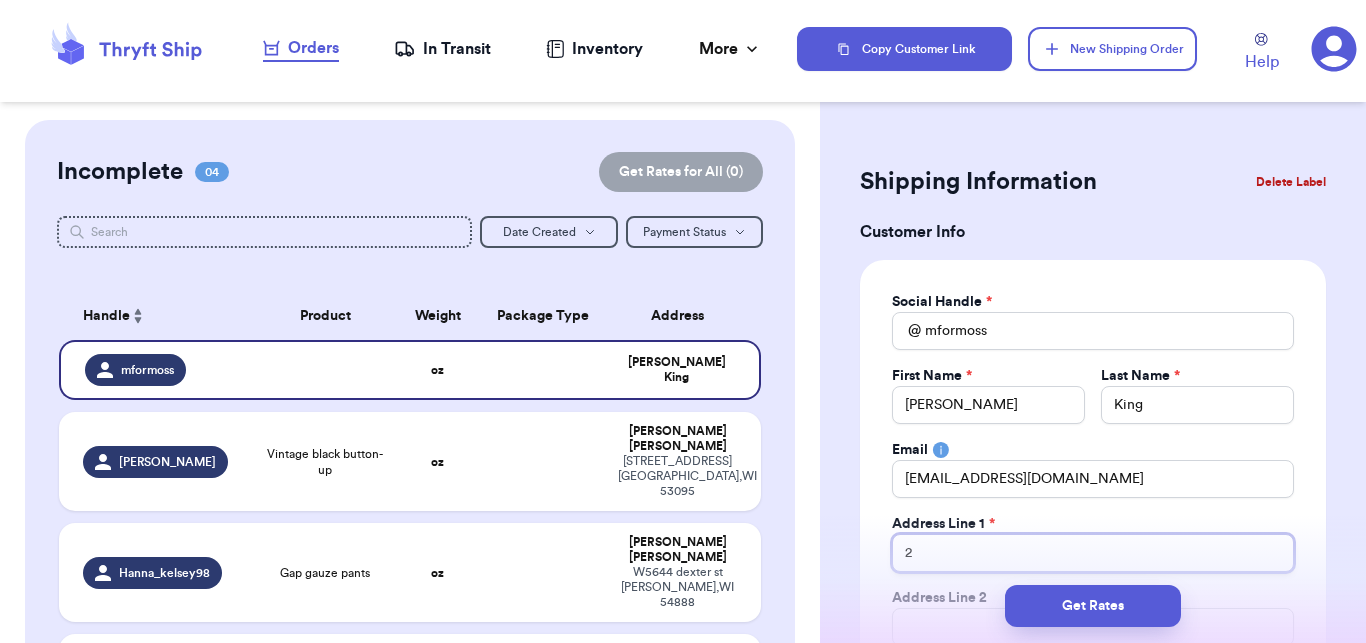 type 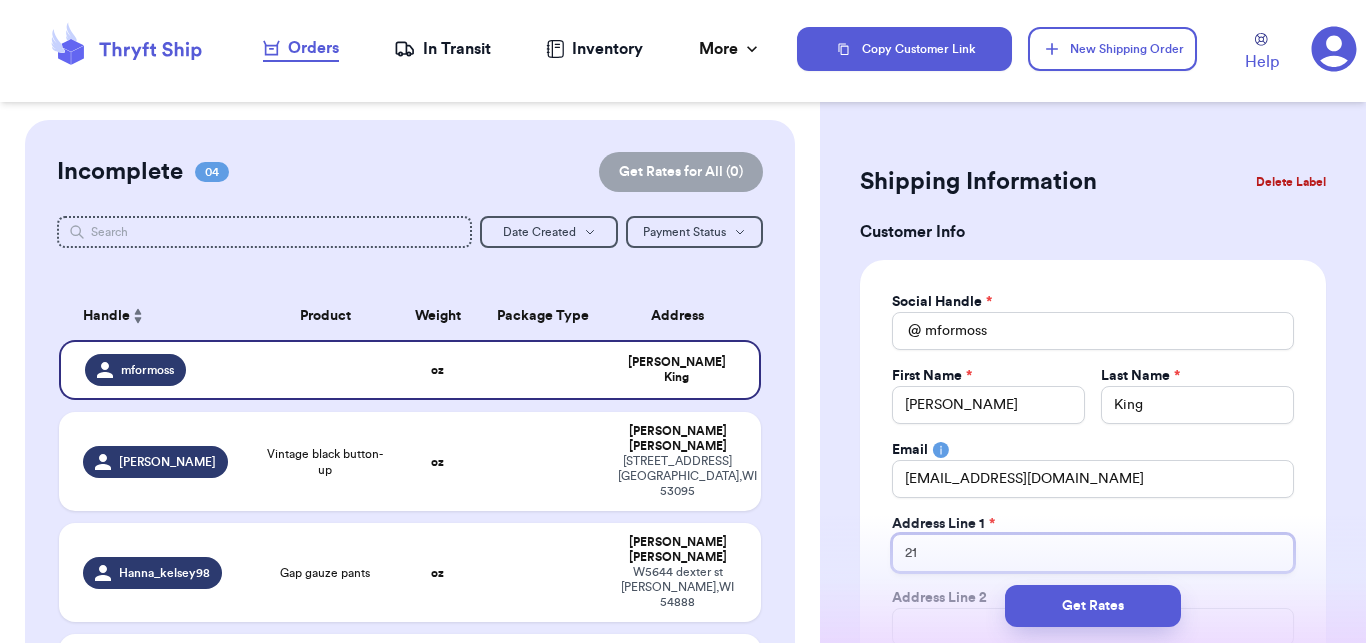 type 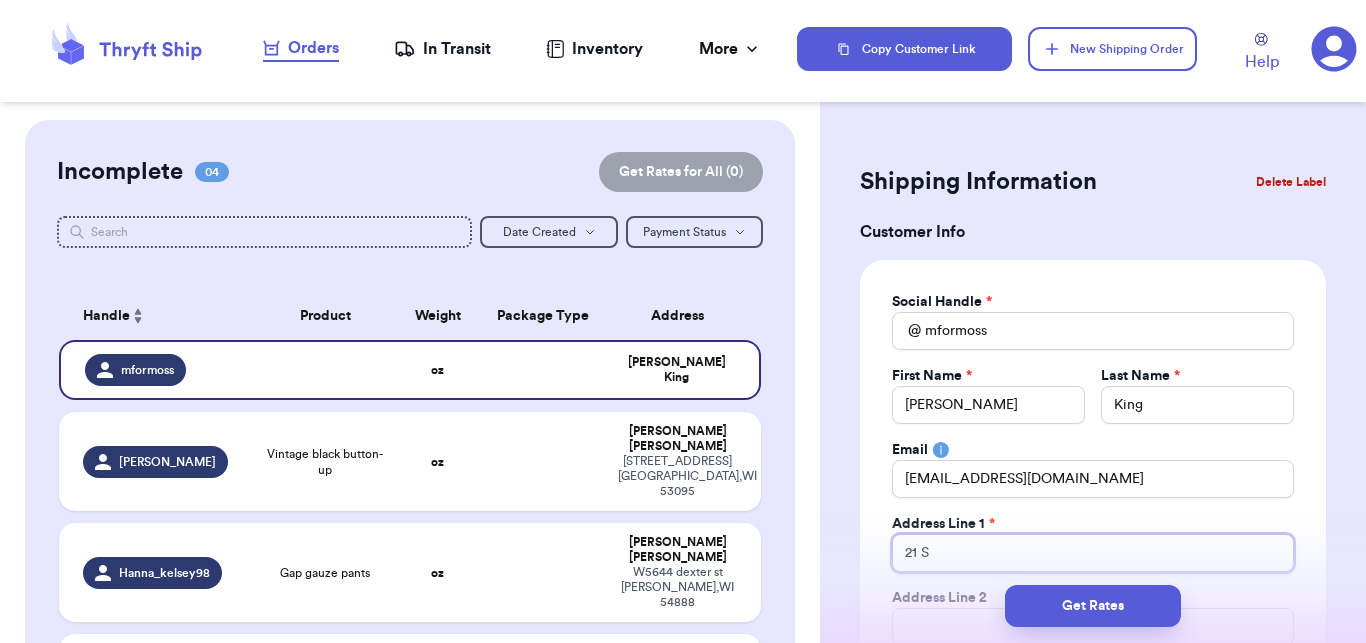 type 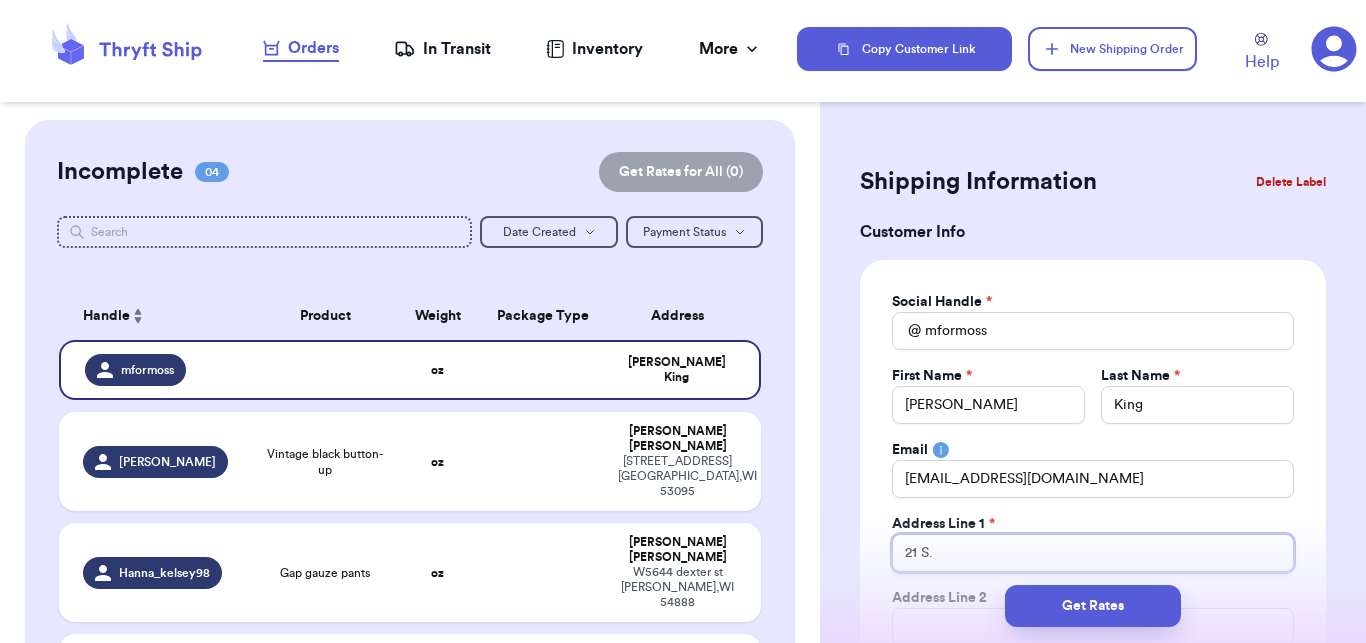 type 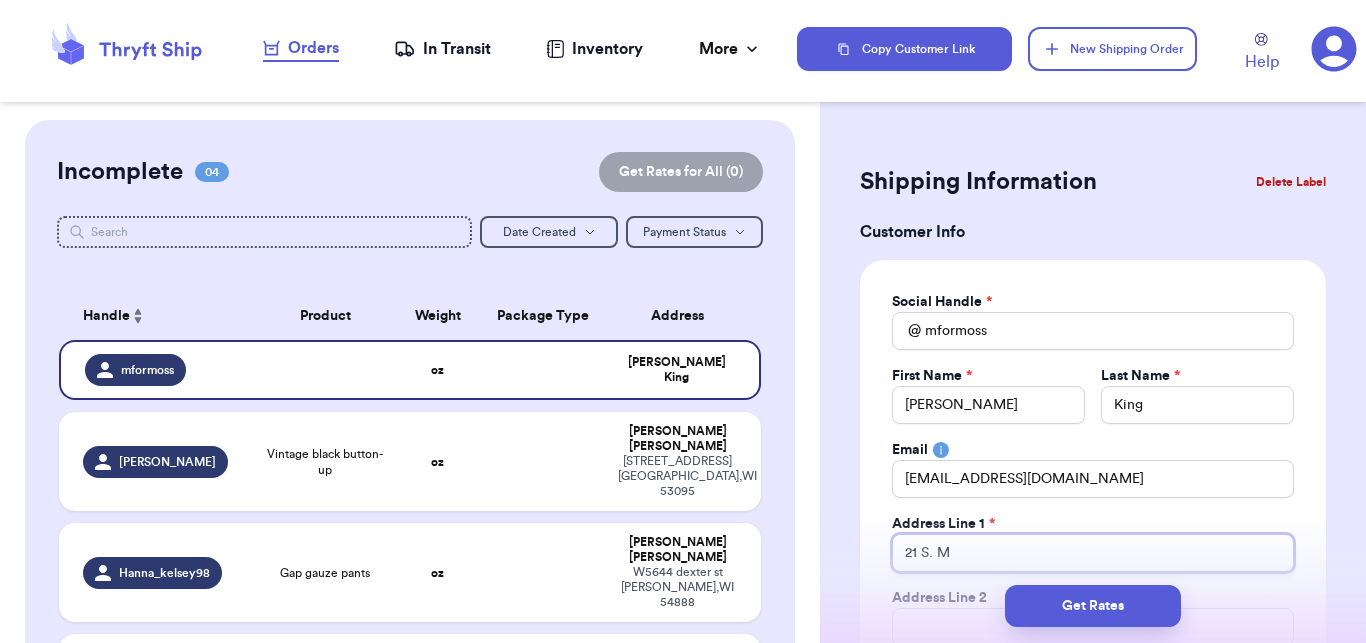 type 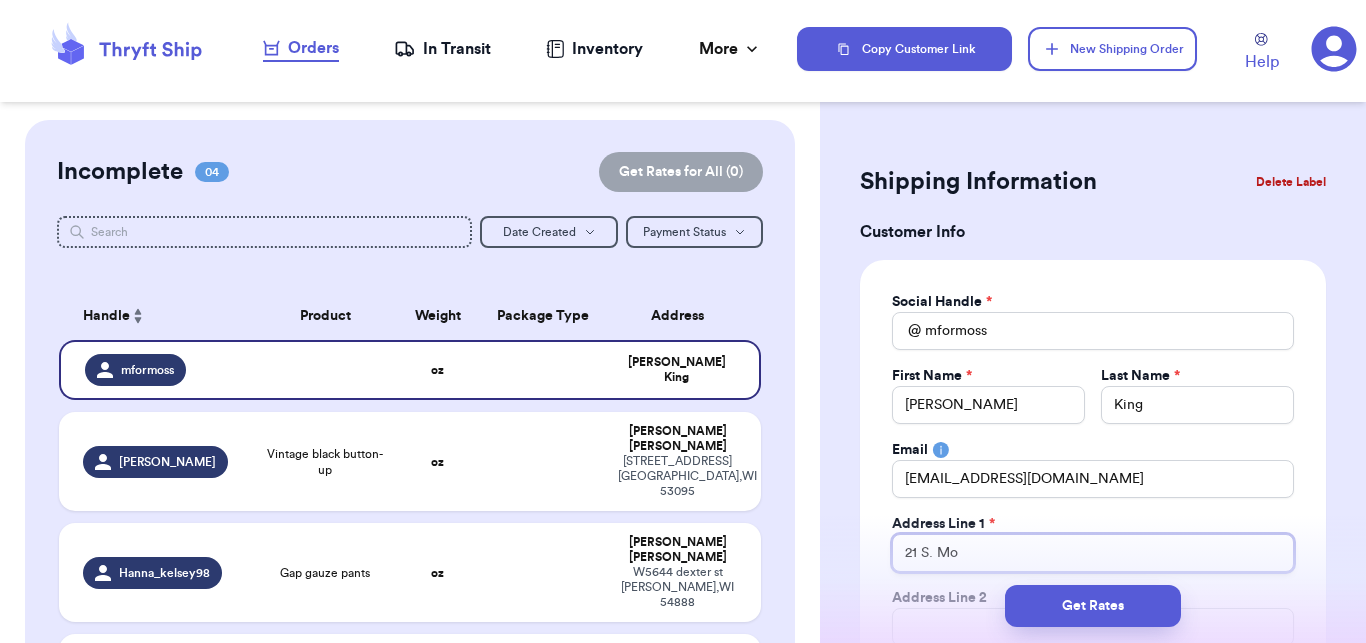 type 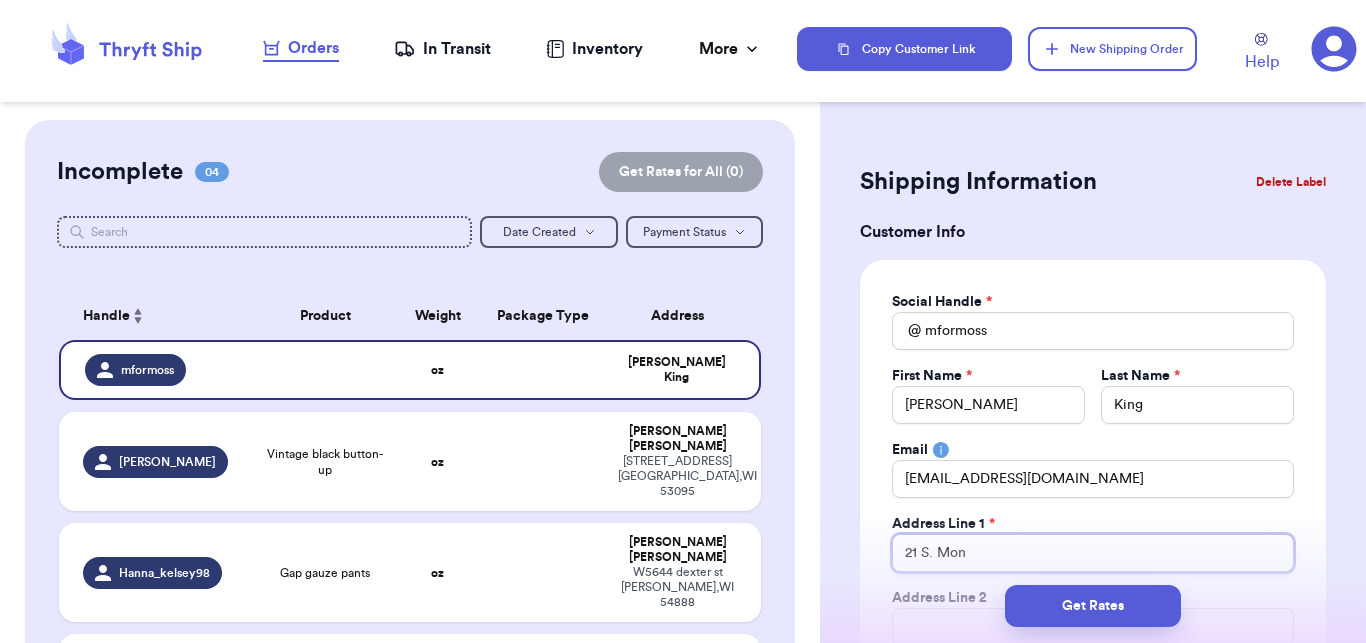 type 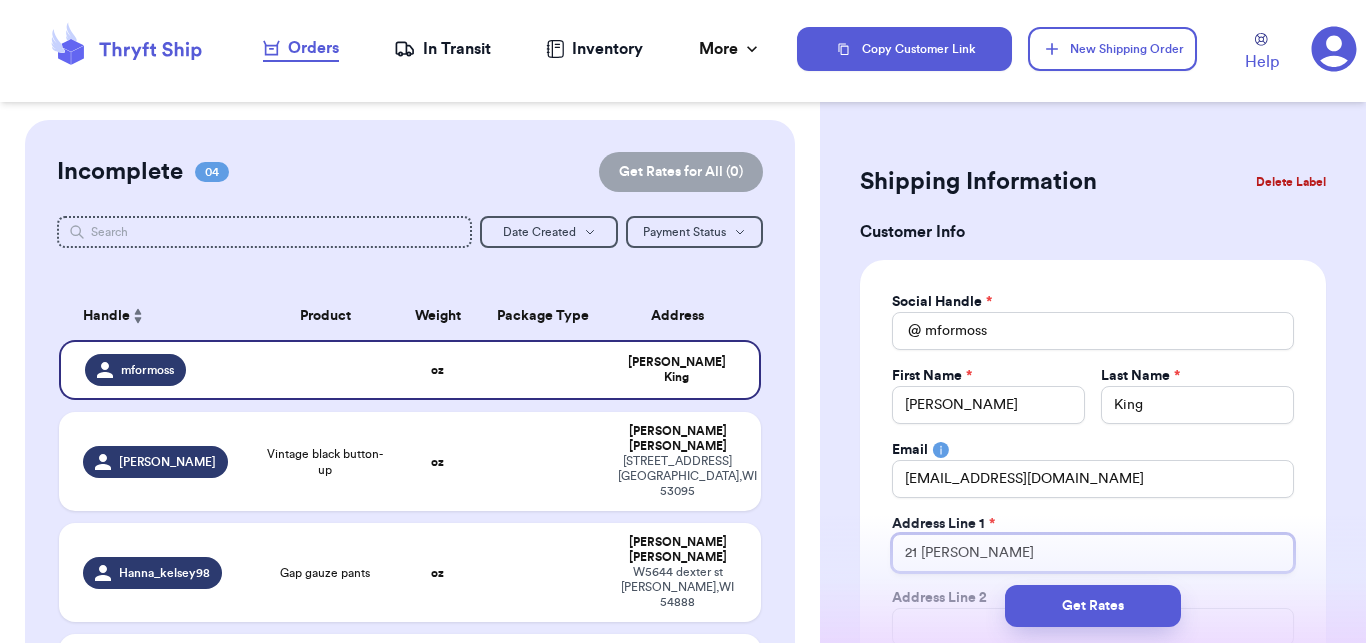 type 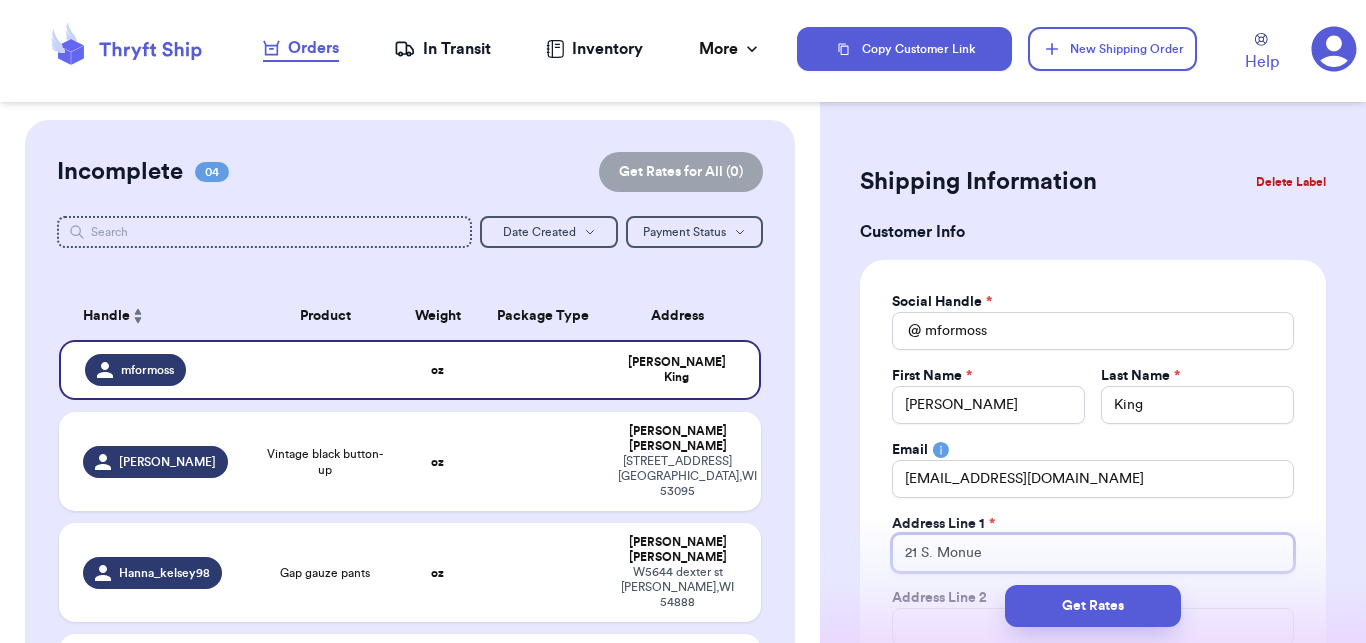 type 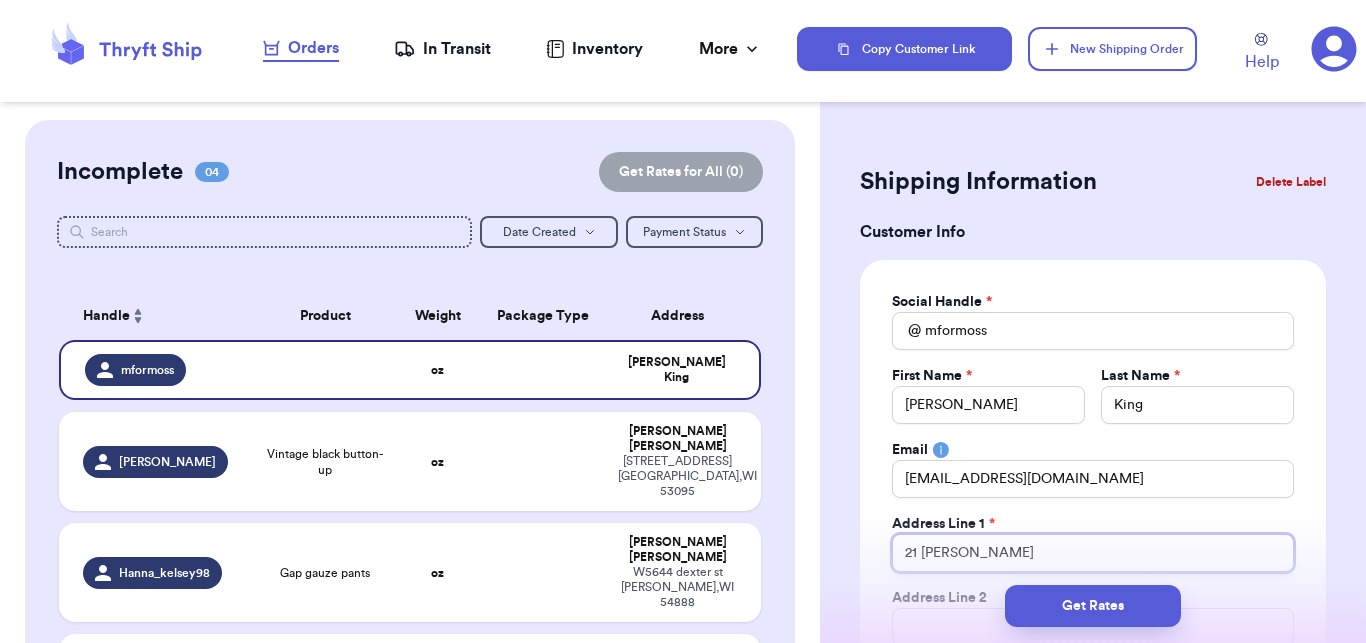 type 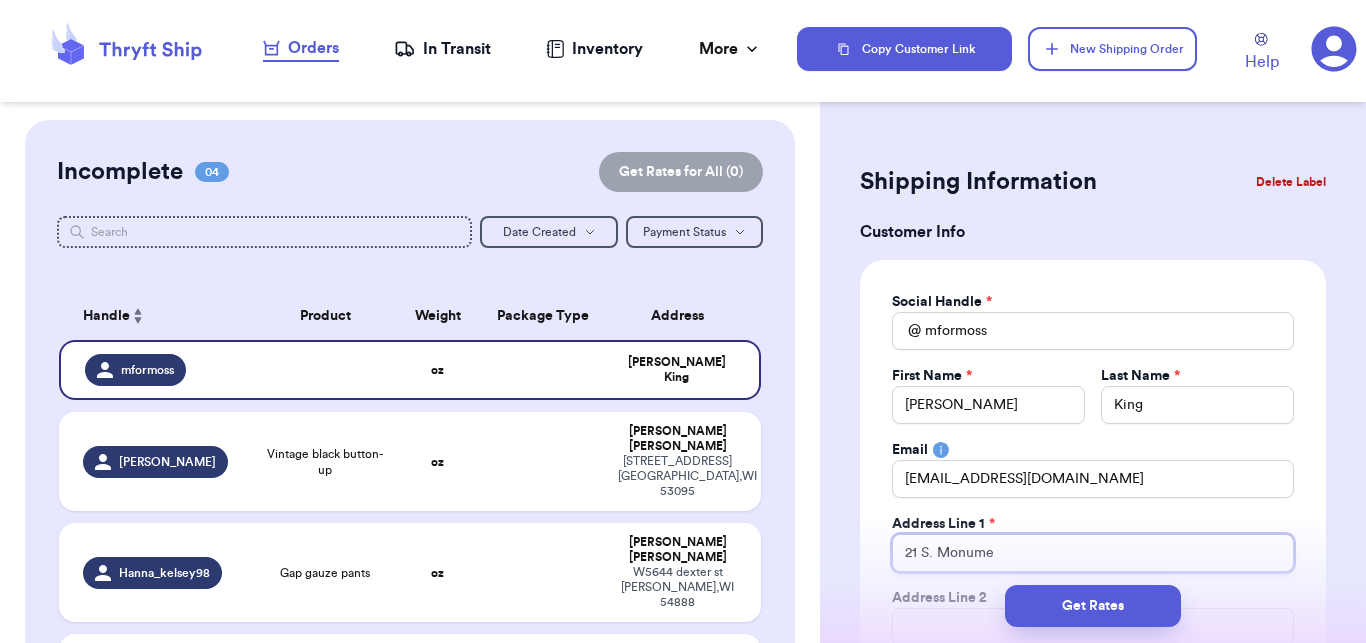 type 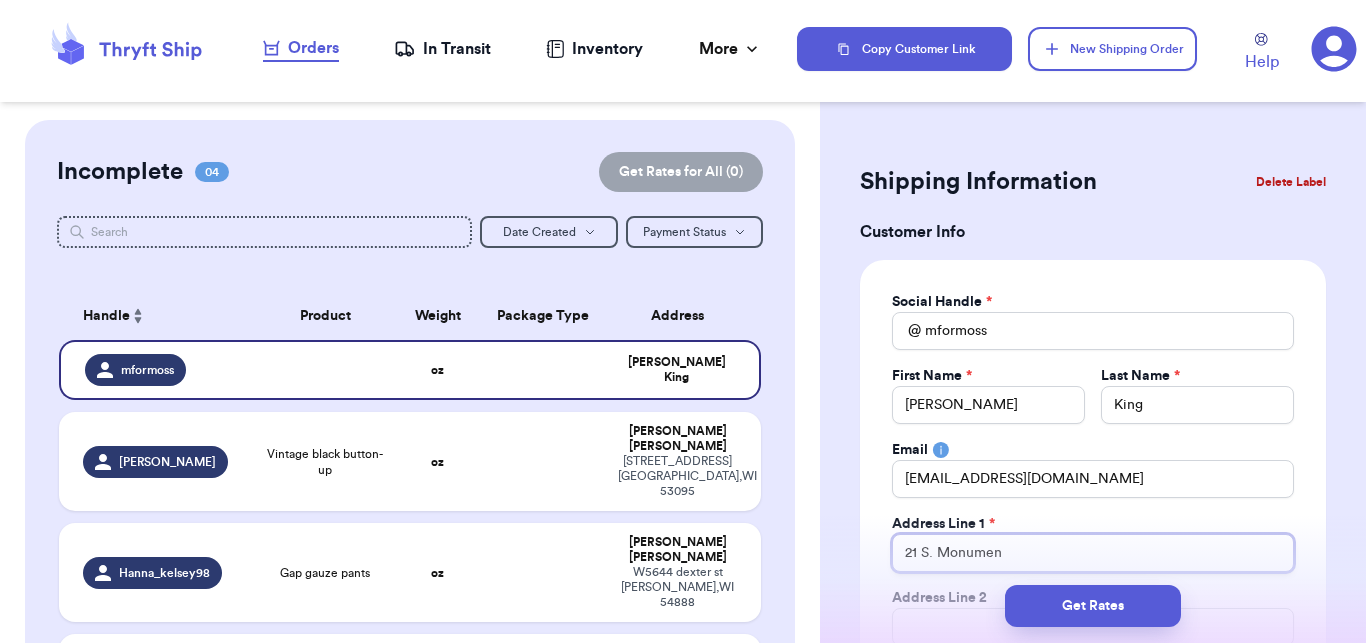 type 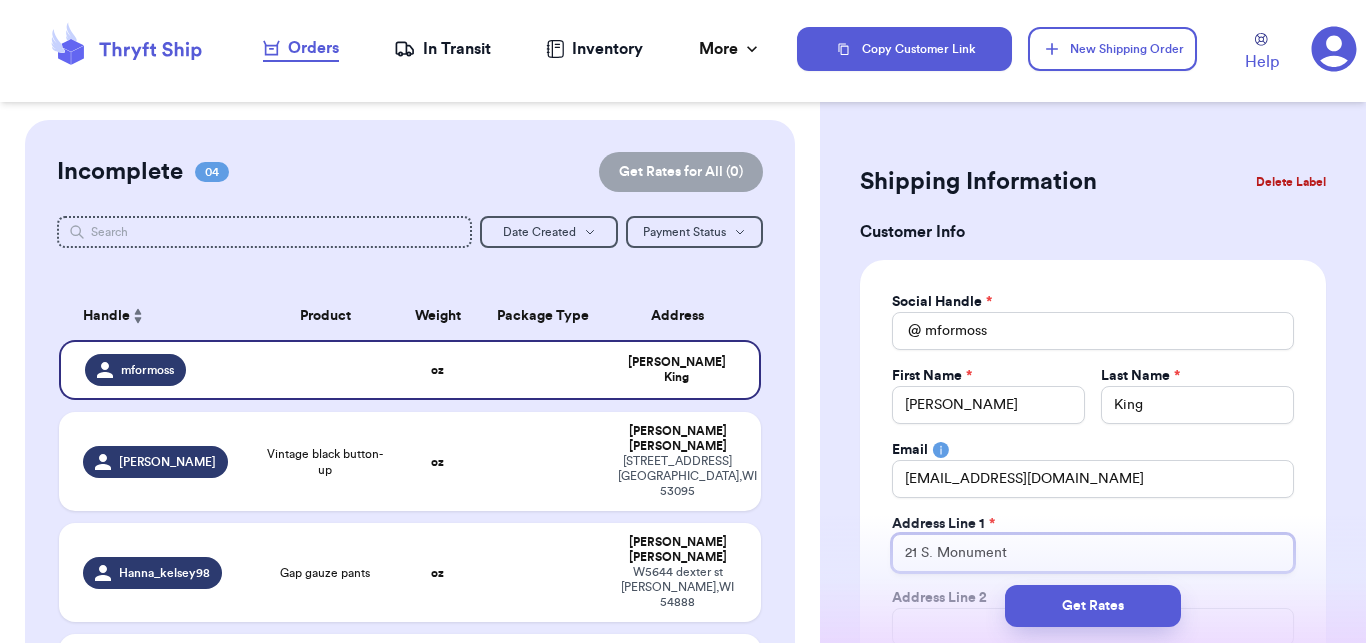 type 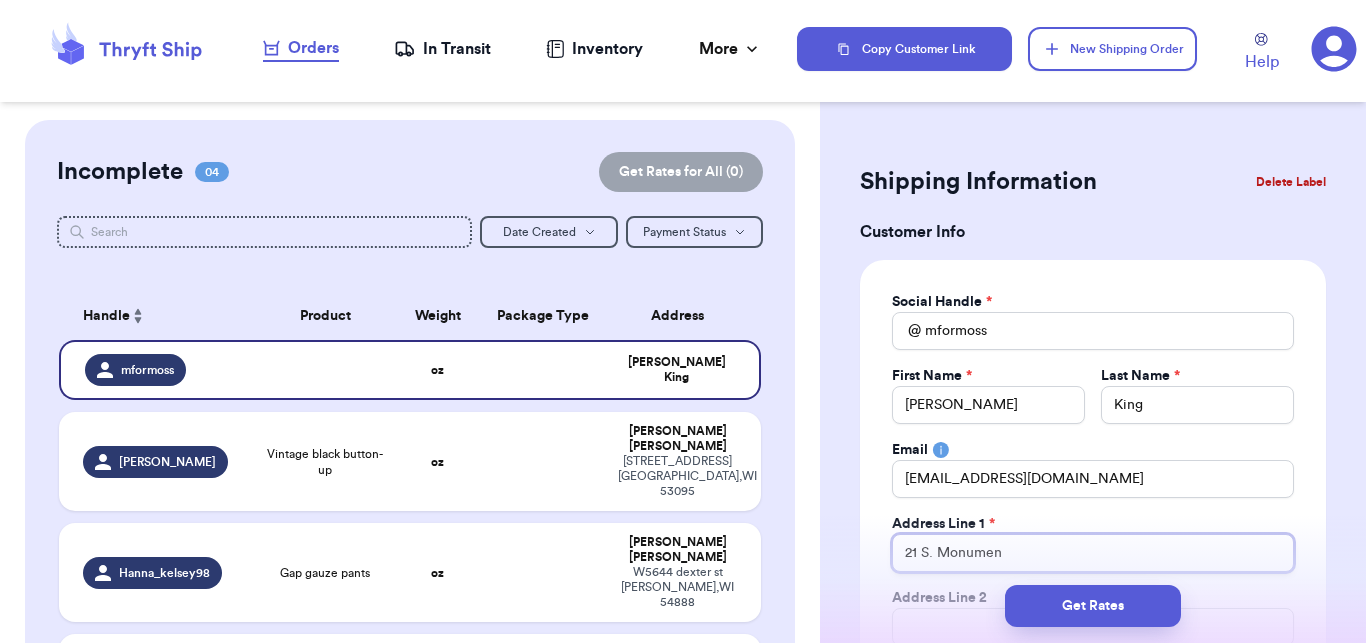 type 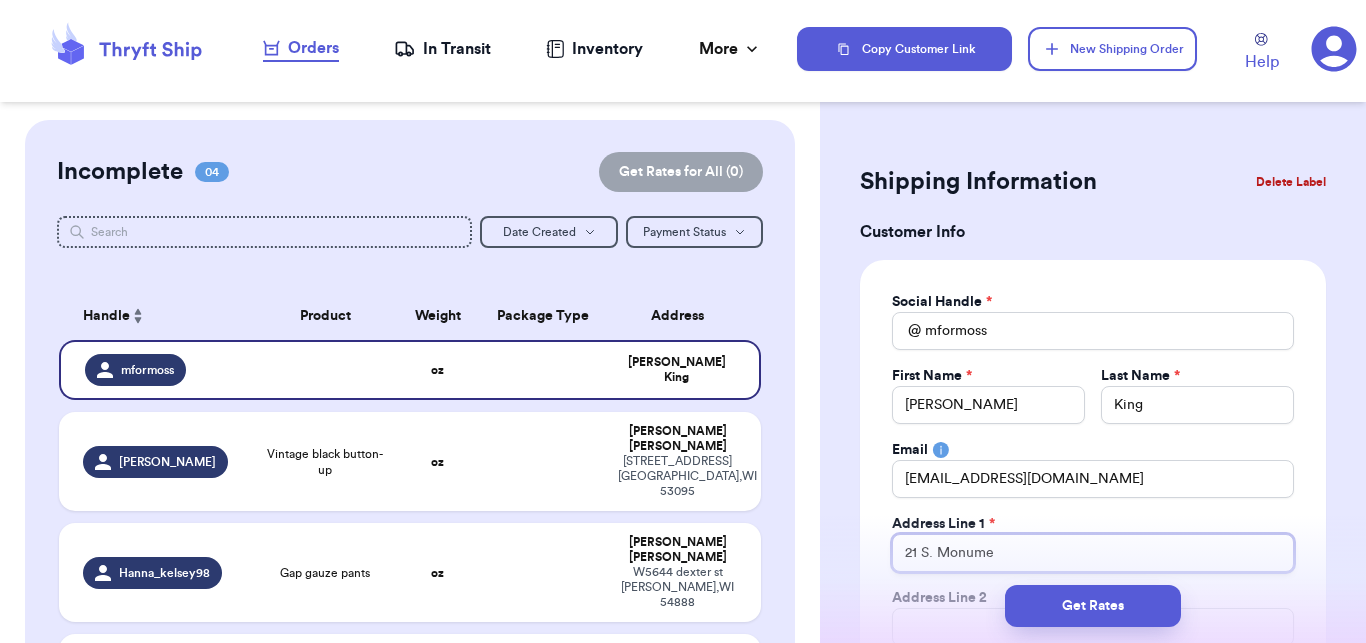 type 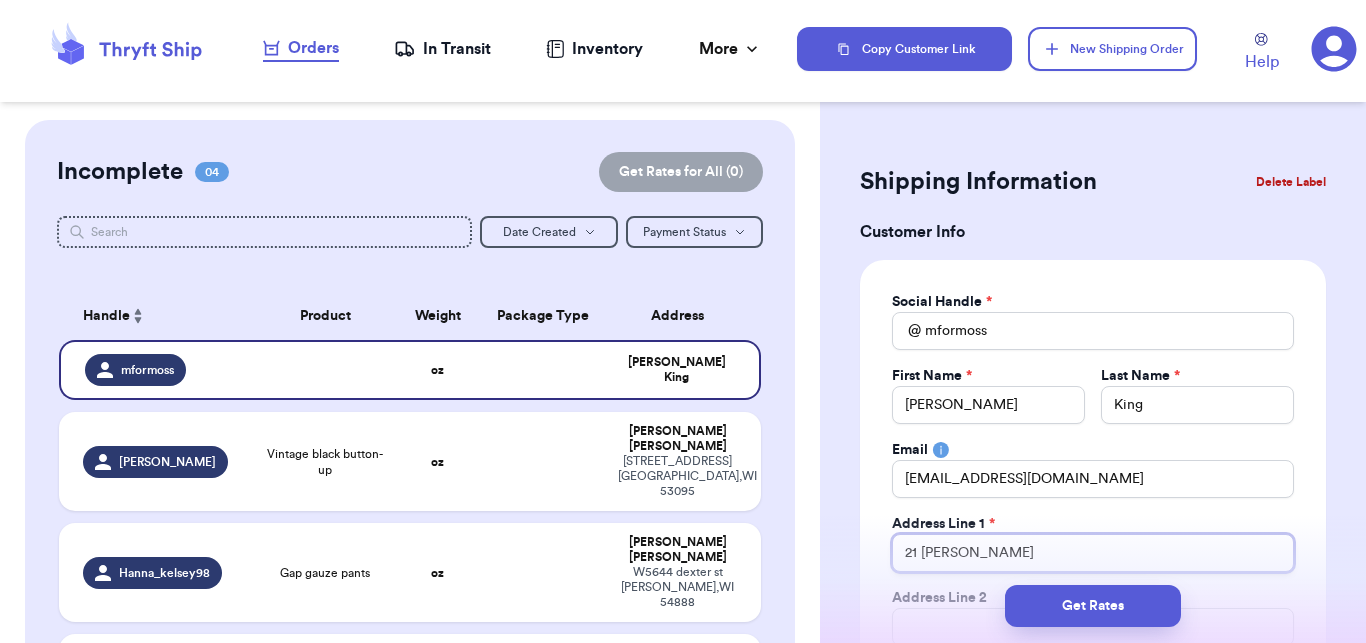 type 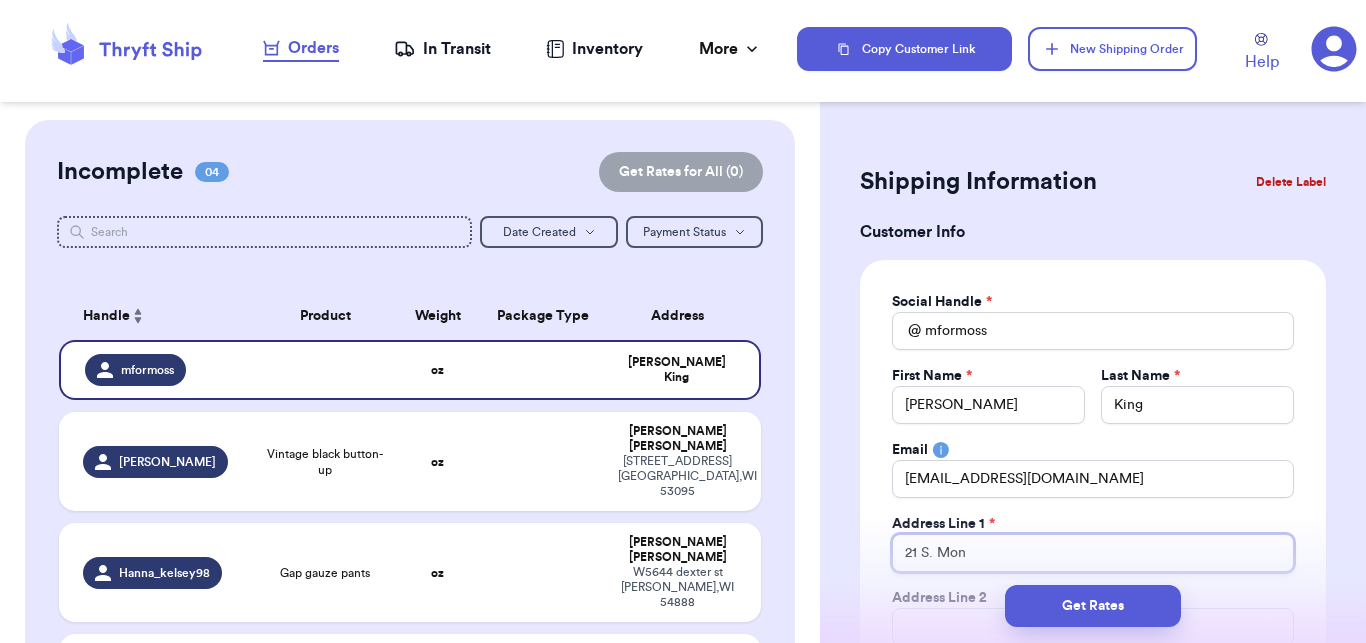 type 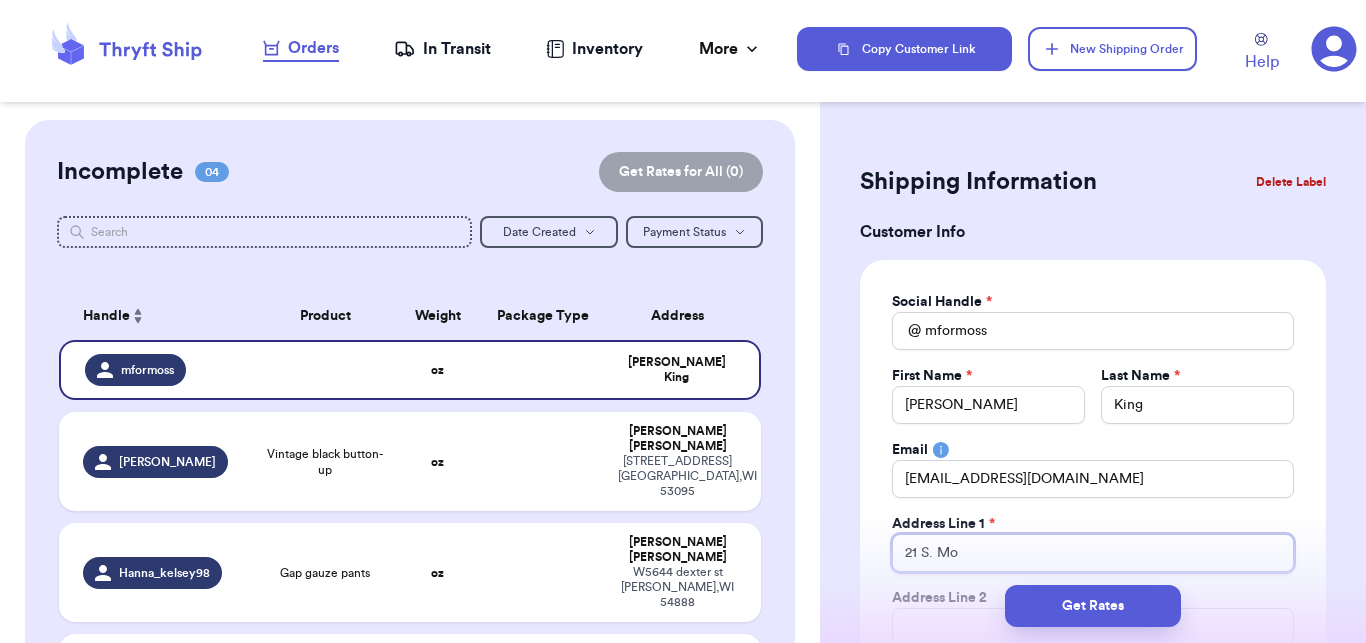 type 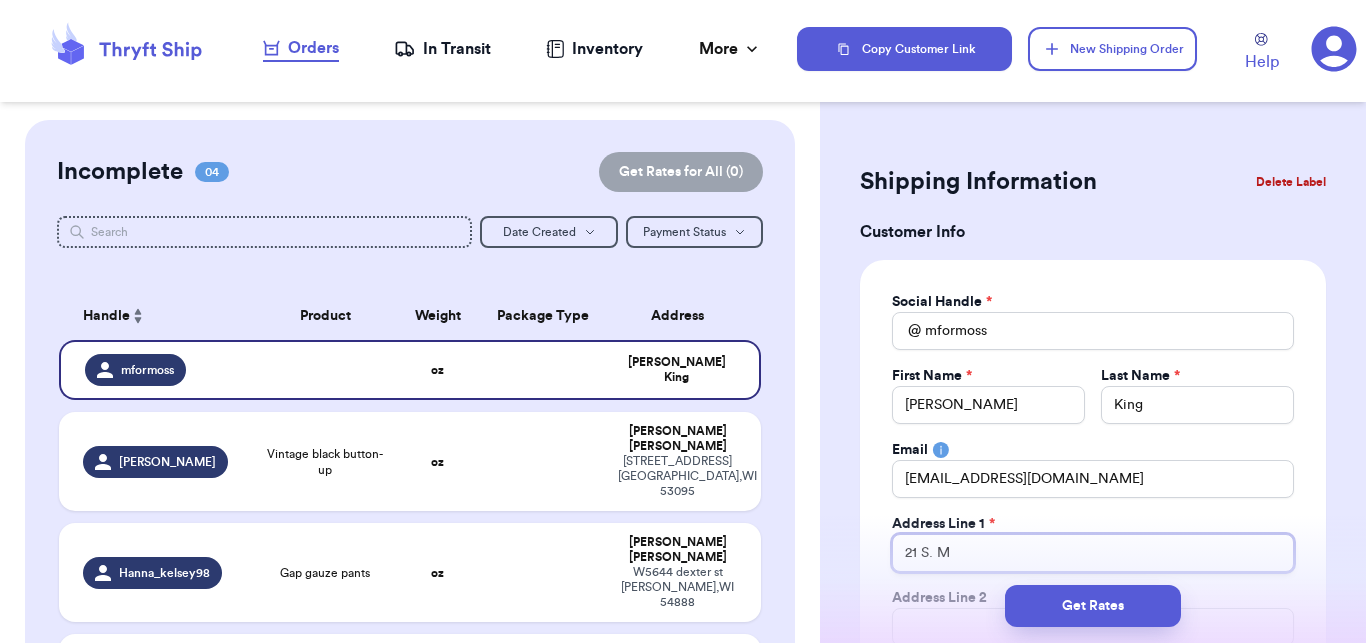 type 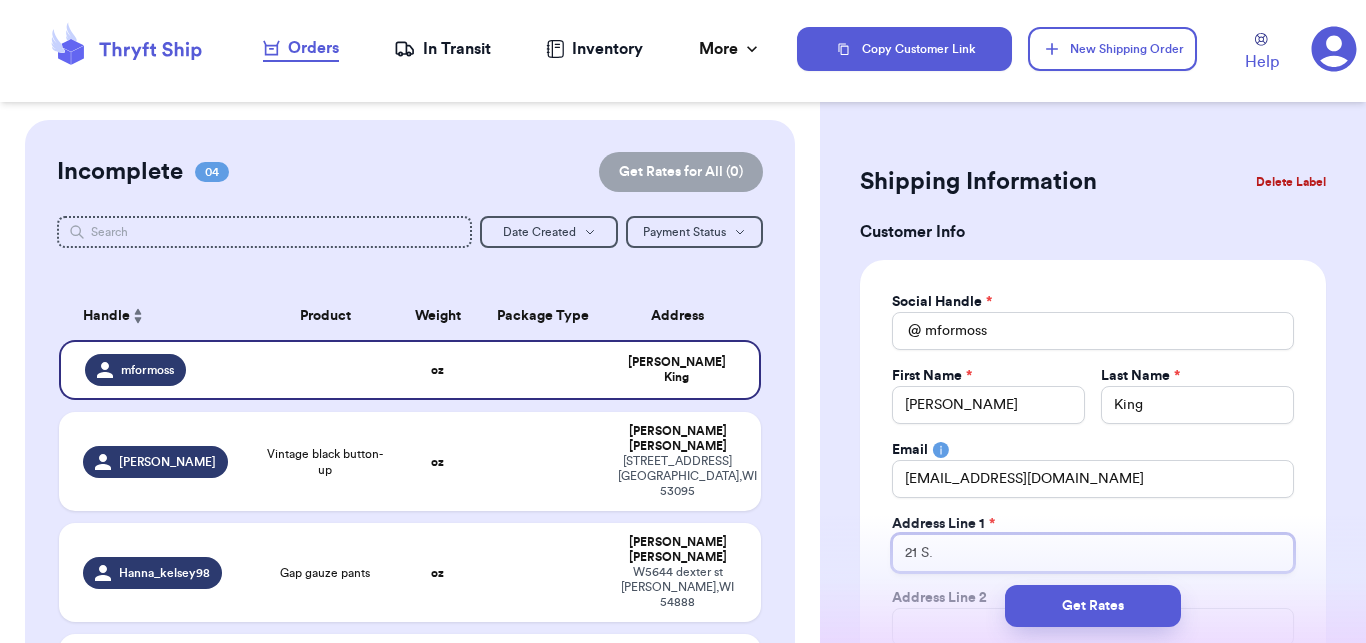 type 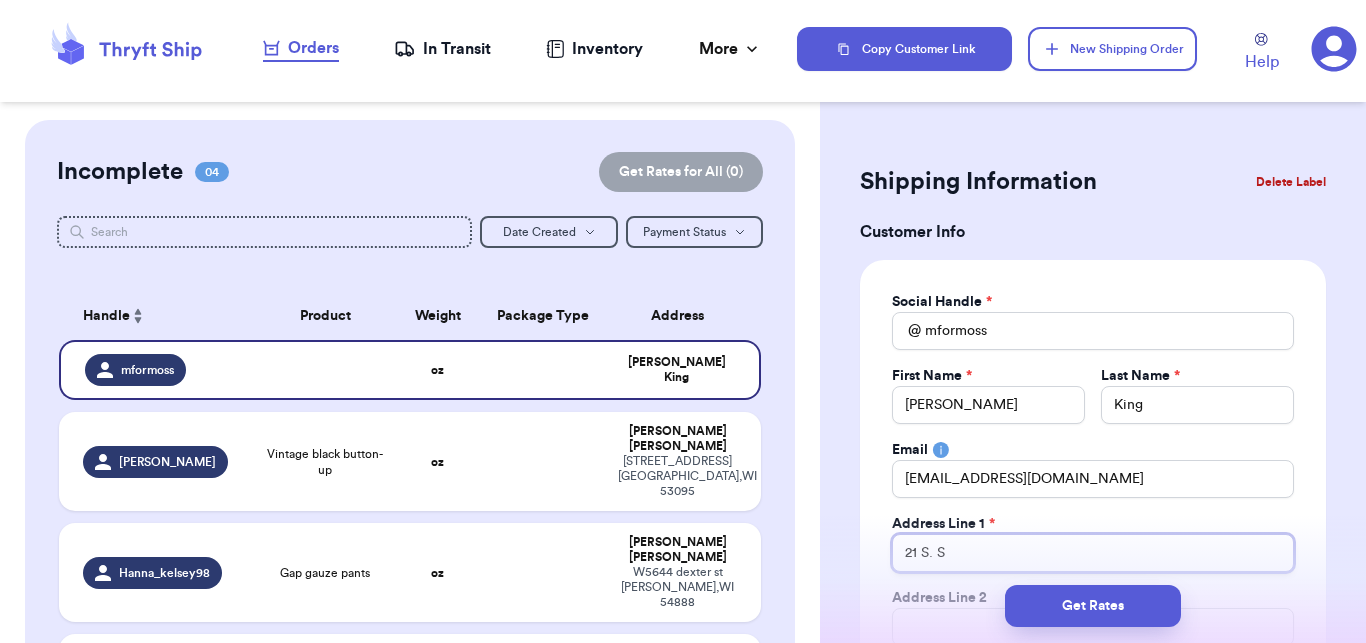 type on "21 S. Sh" 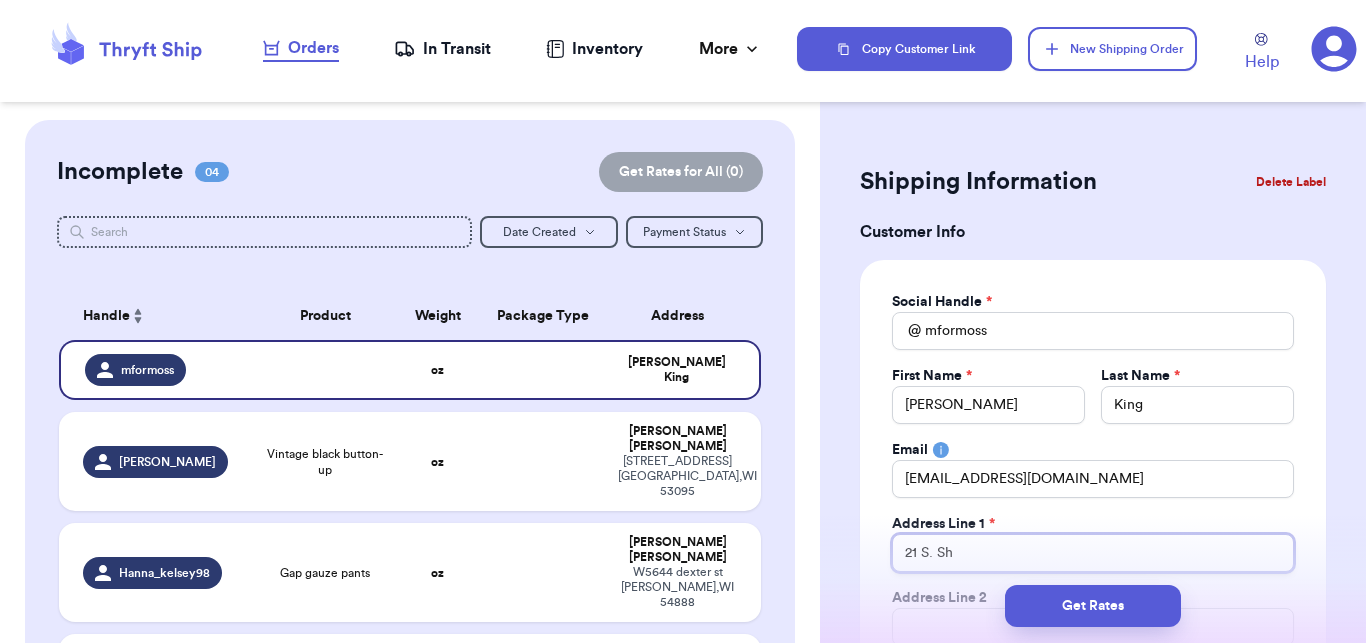 type 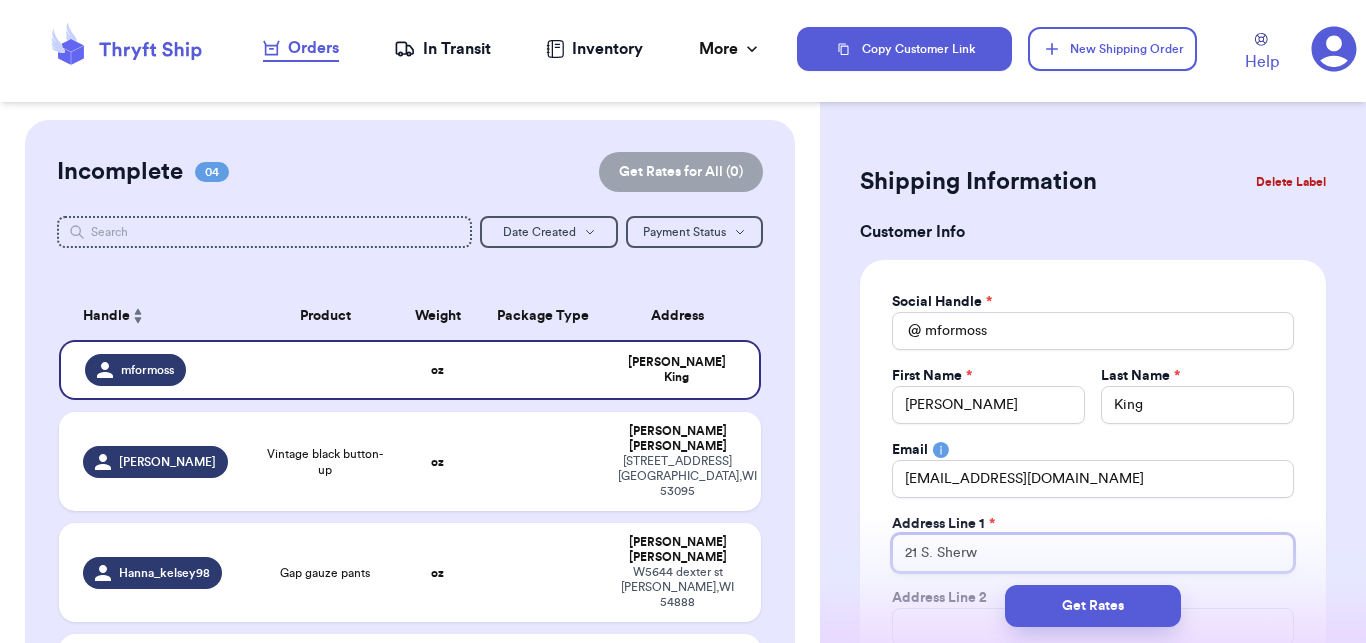type on "21 S. Sherwo" 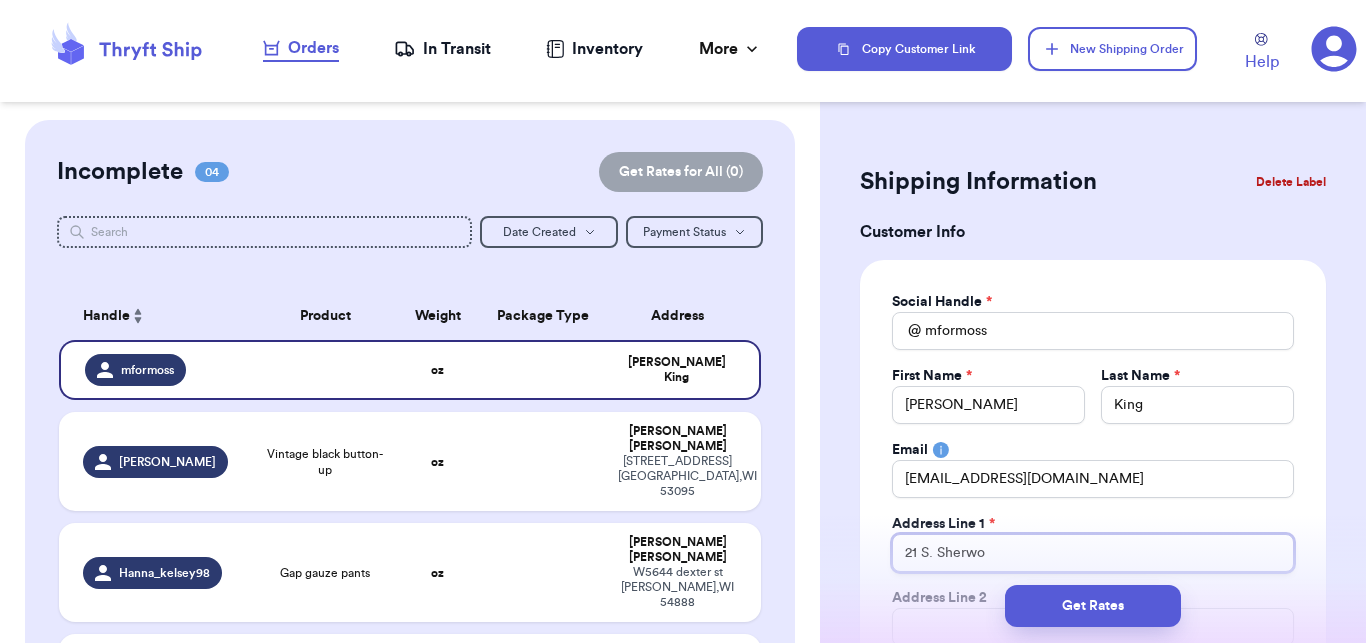 type 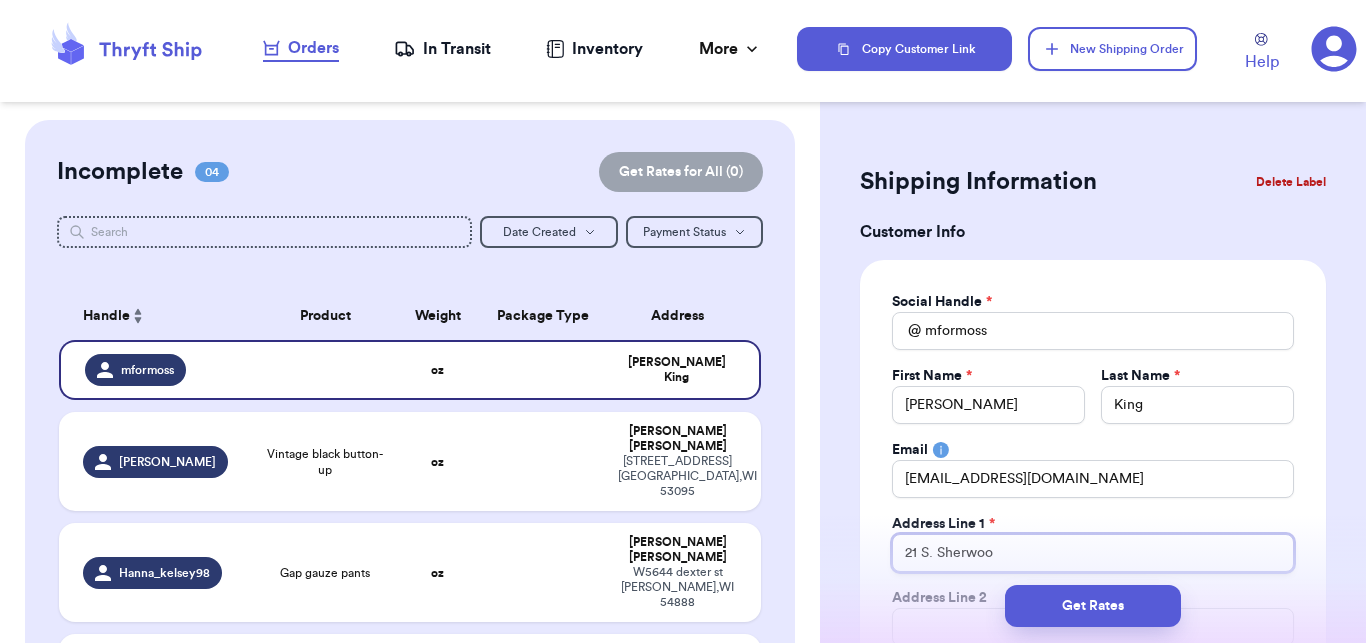 type 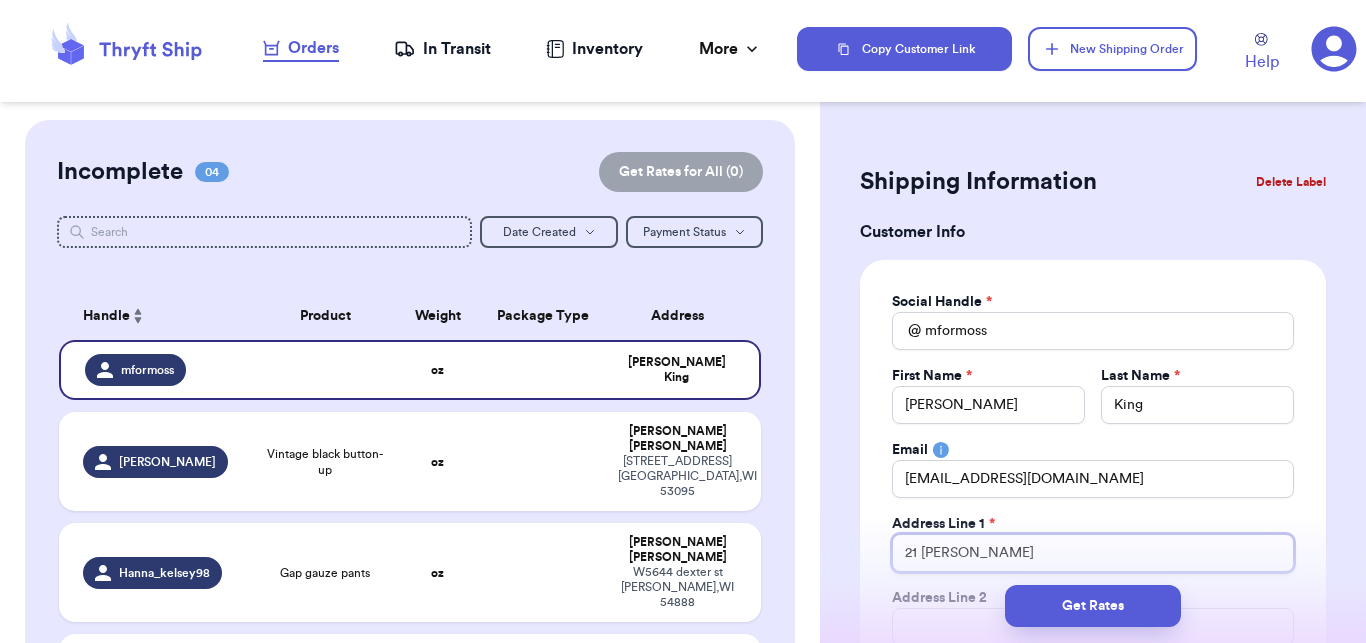 type 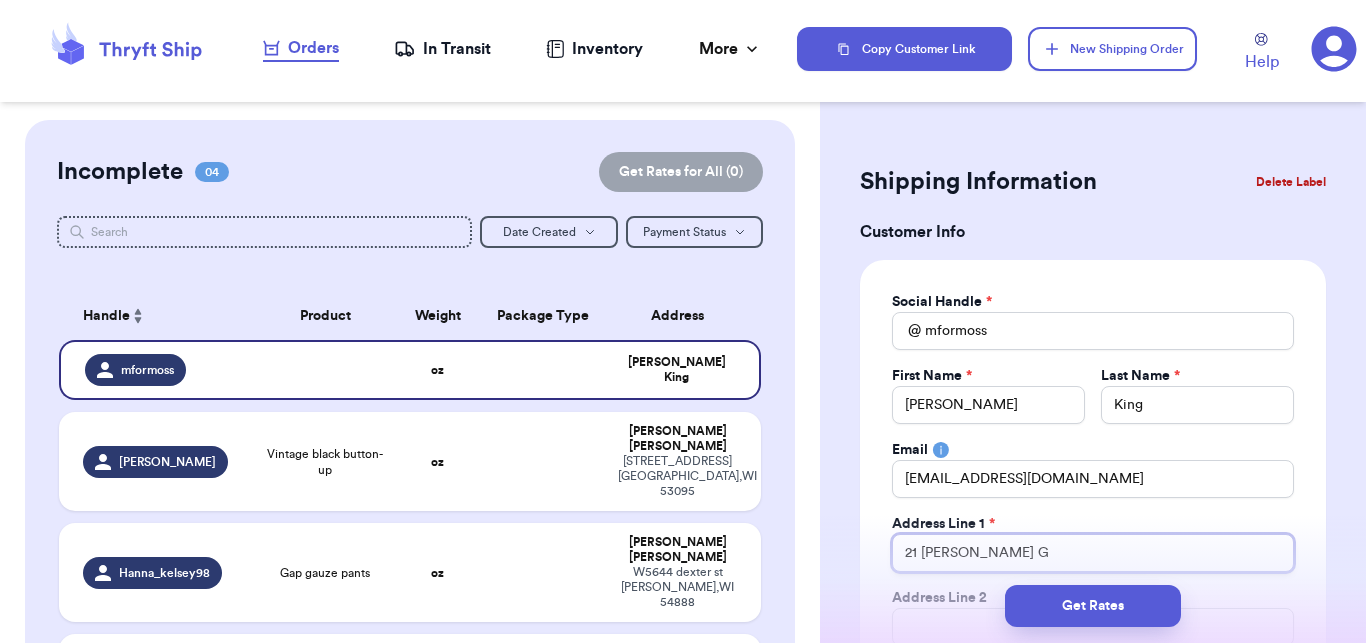 type 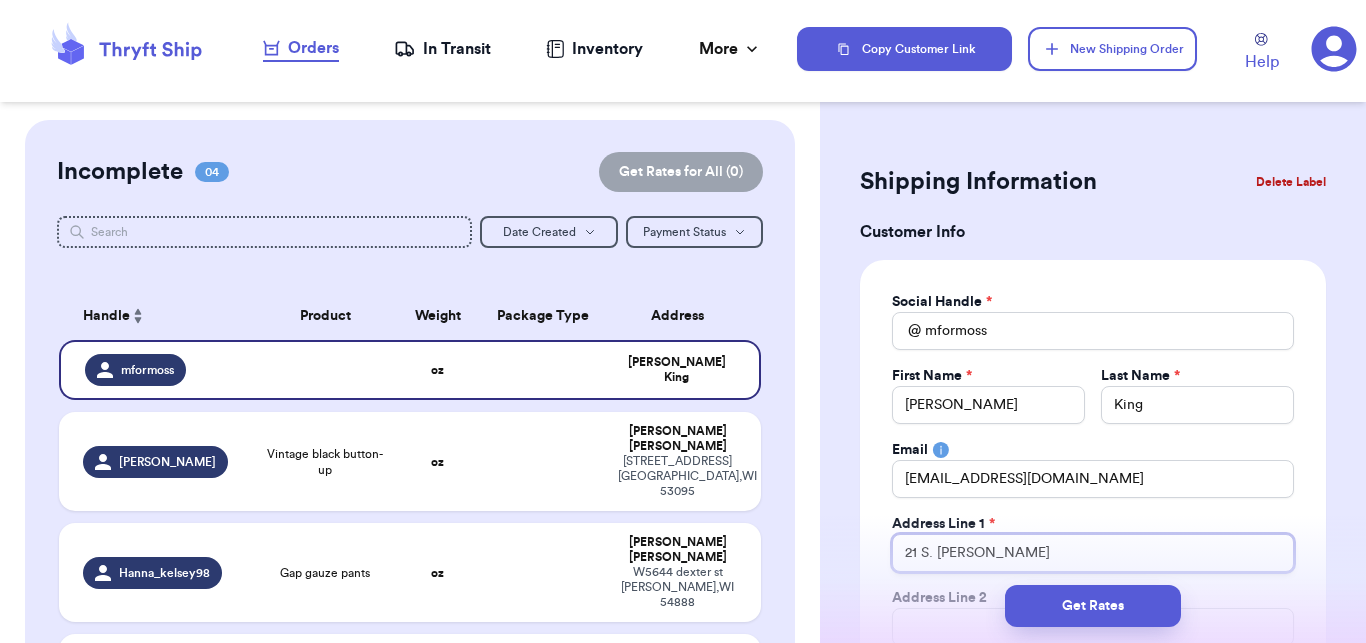 type 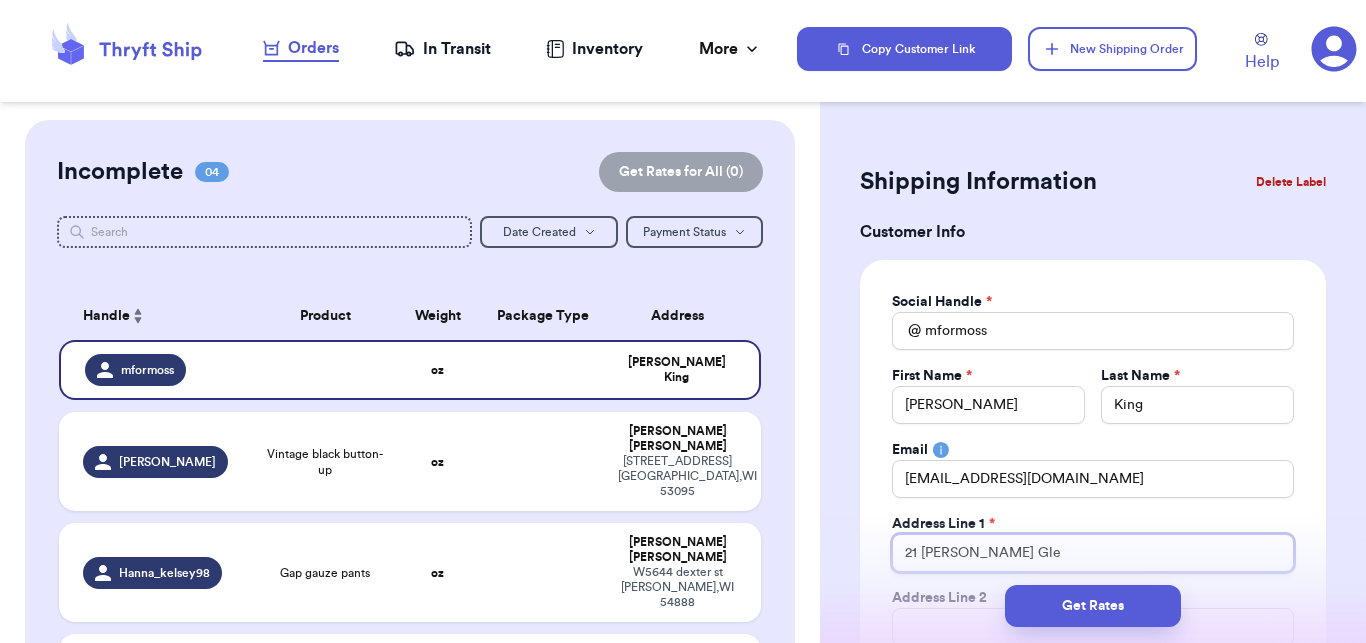 type 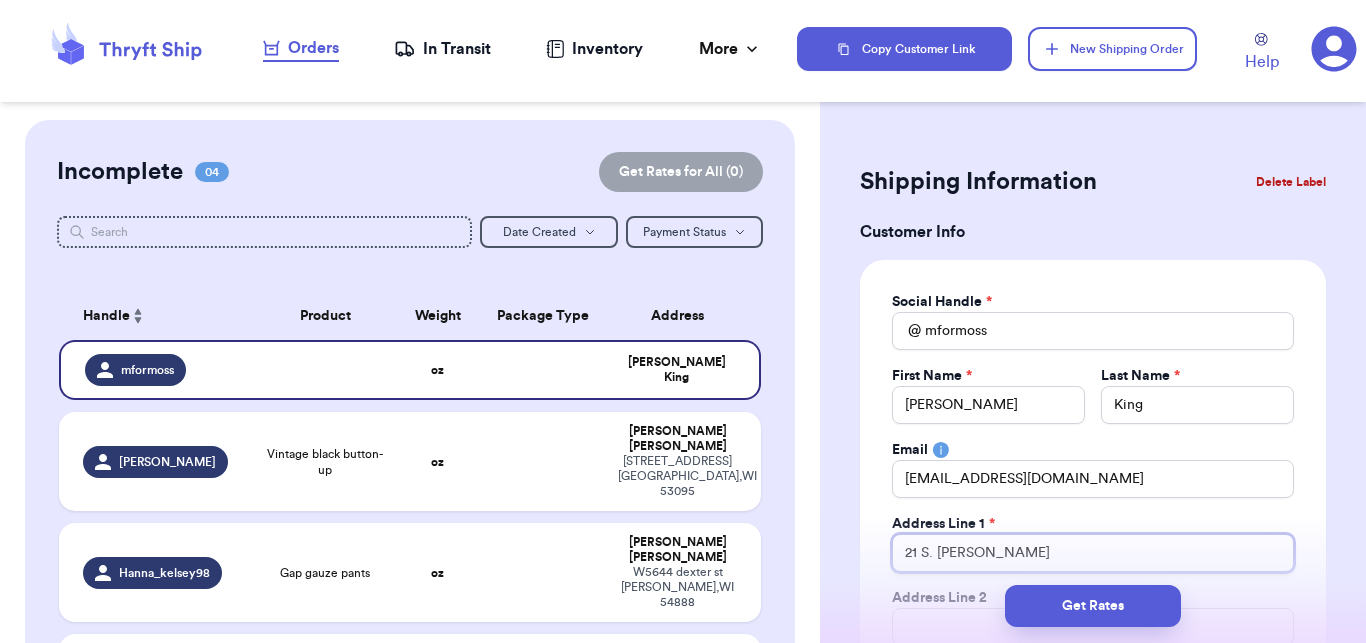 type on "21 S. [PERSON_NAME]" 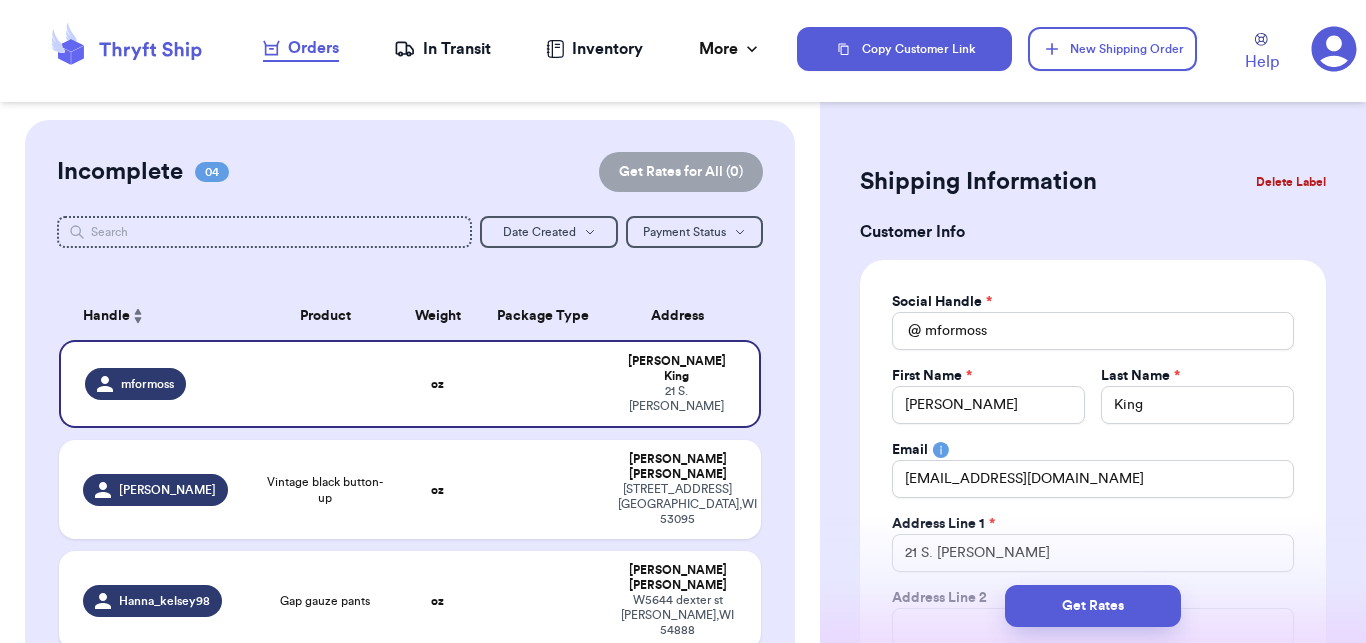scroll, scrollTop: 77, scrollLeft: 0, axis: vertical 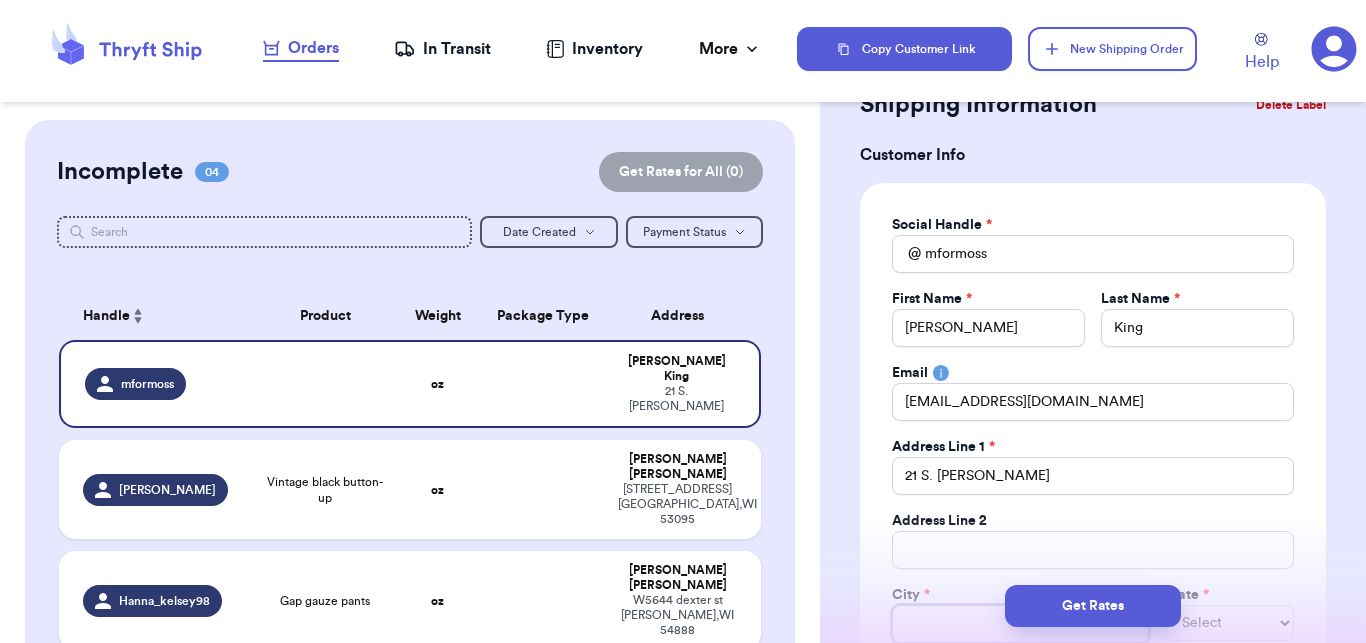 type 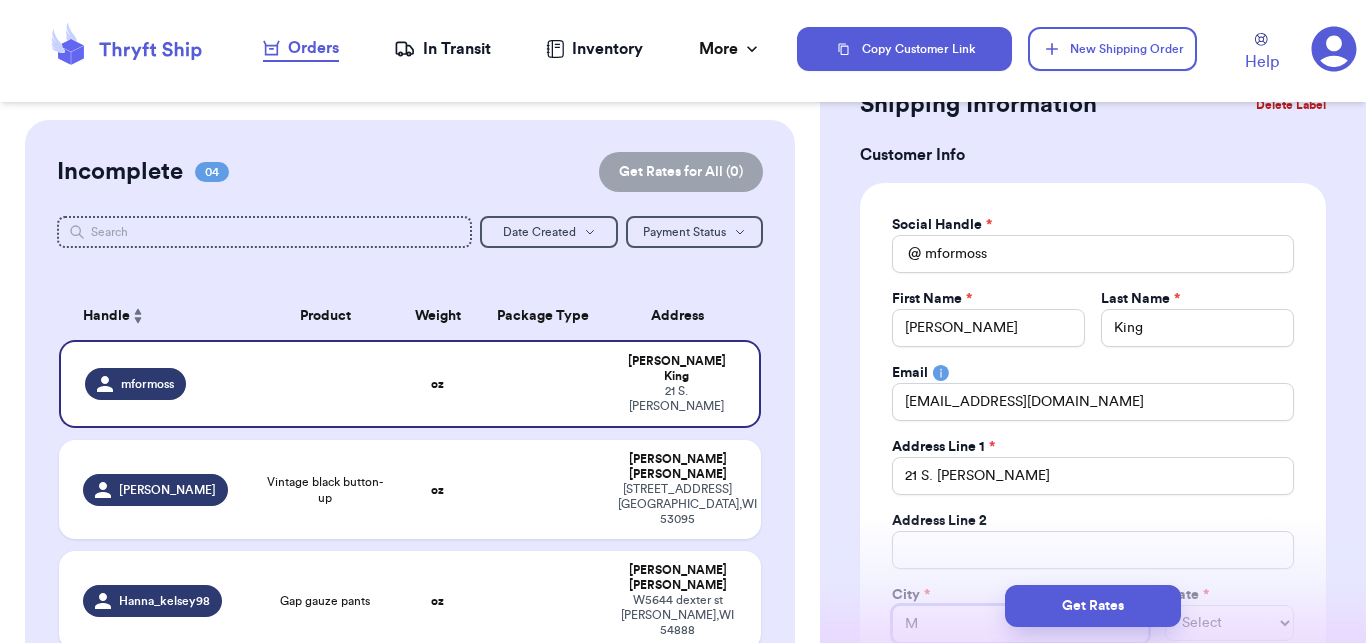 type 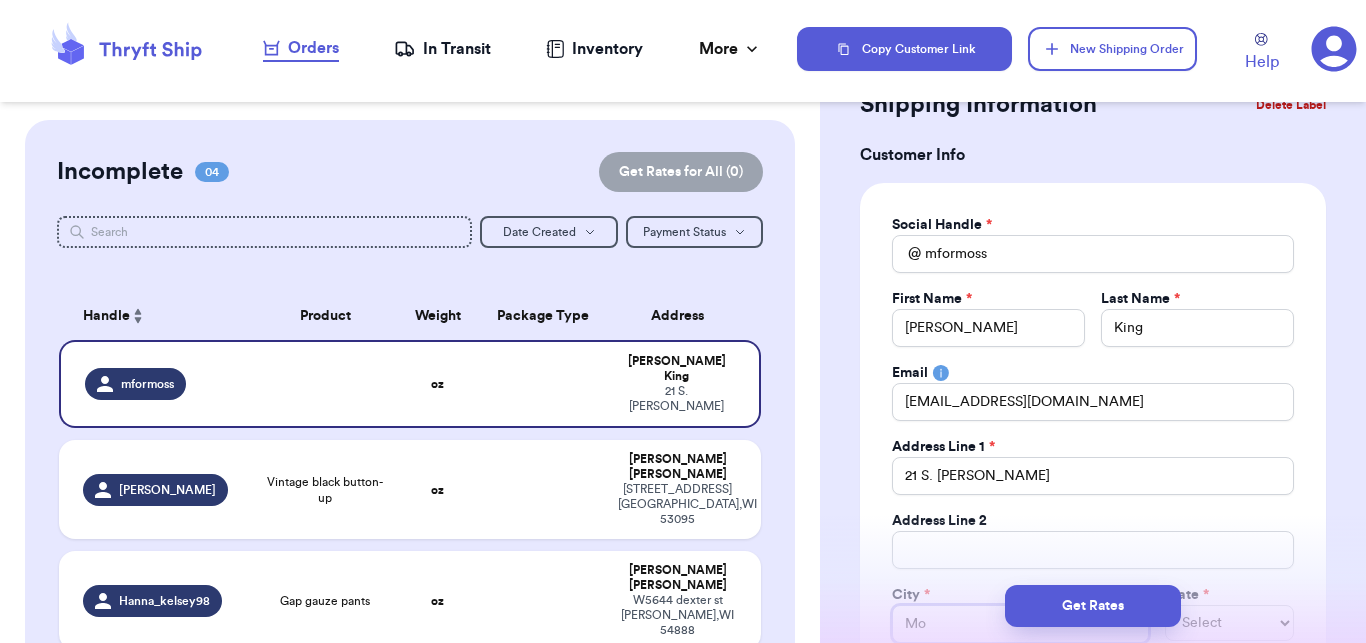 type 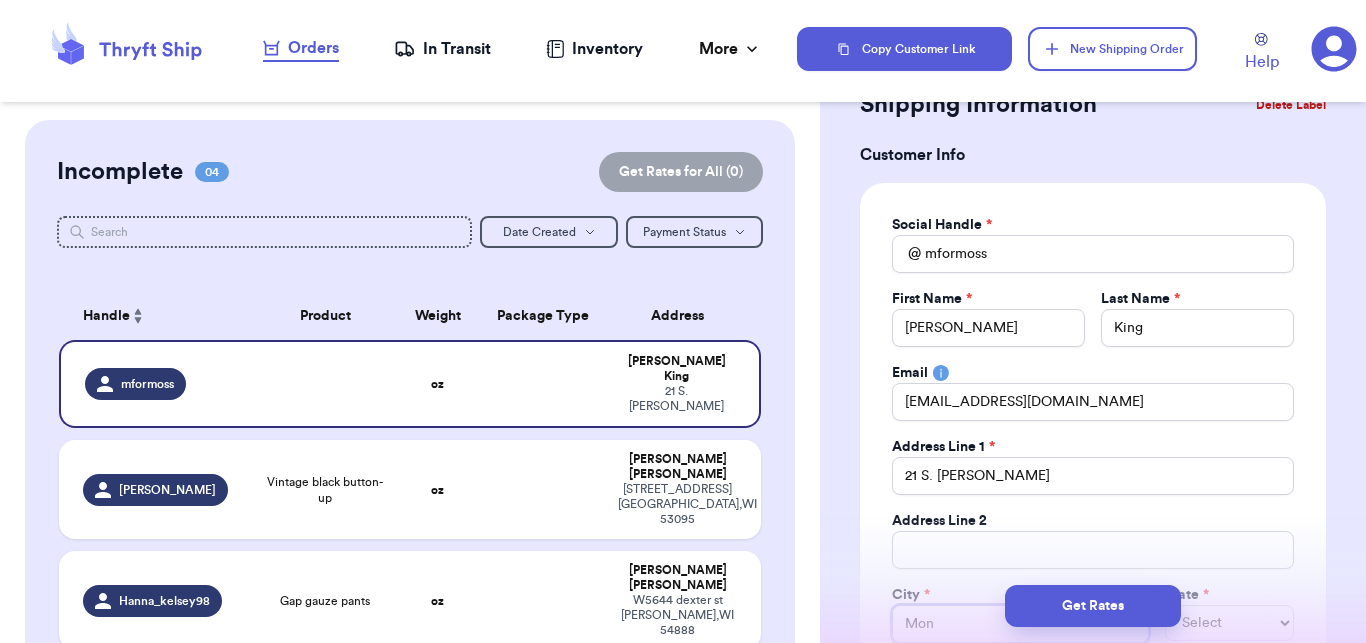 type 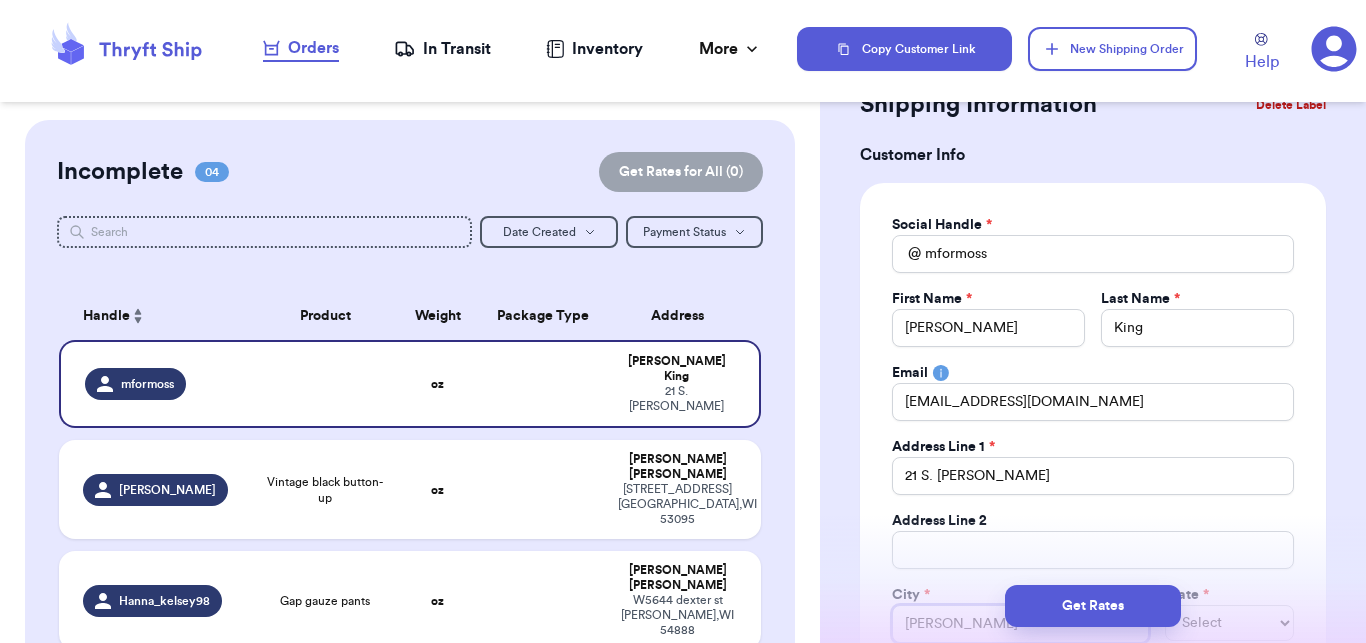 type 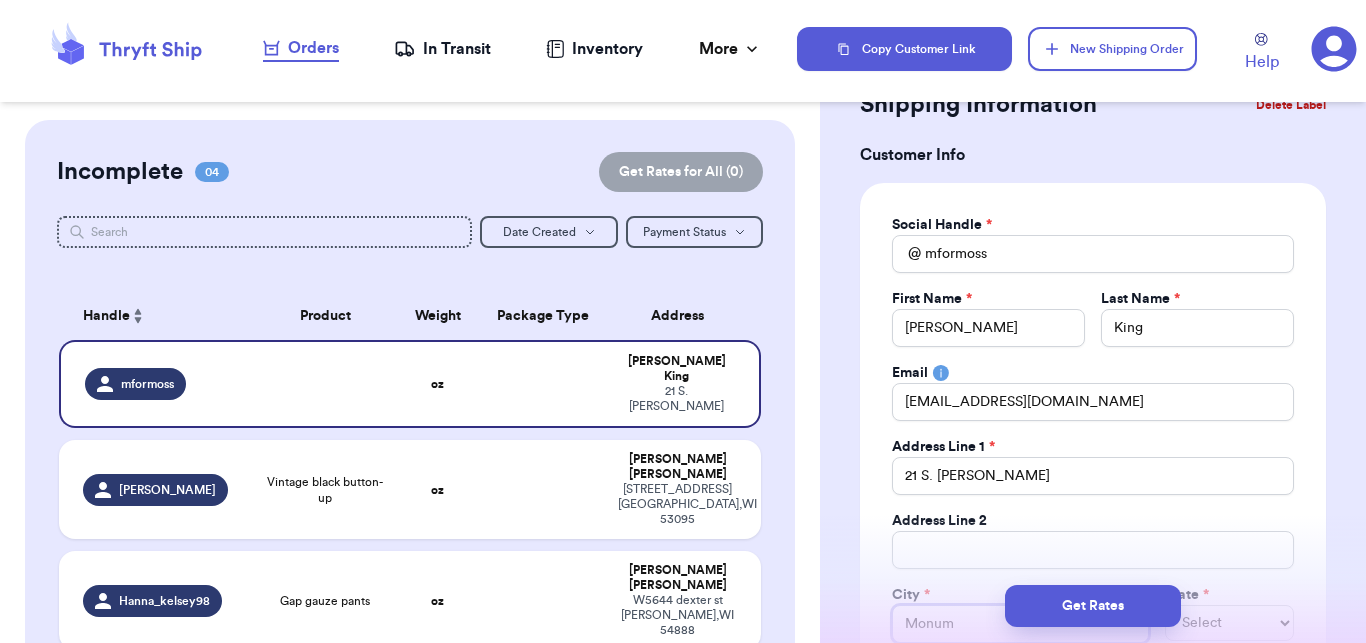 type 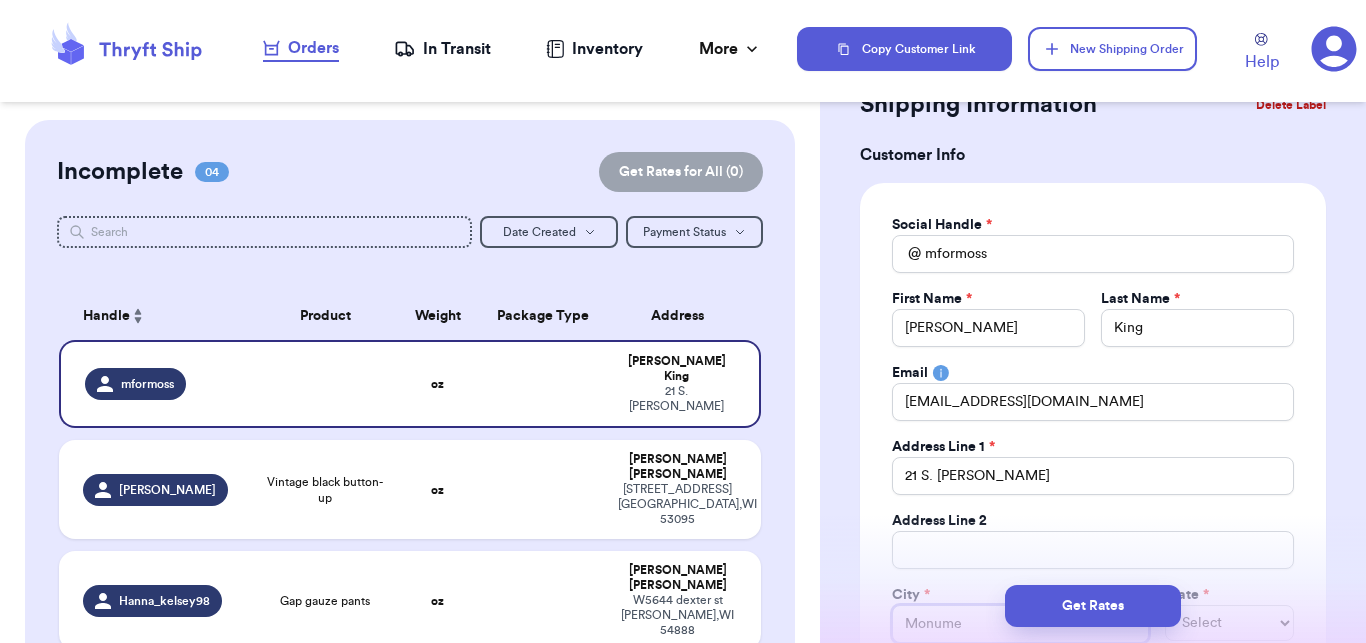 type 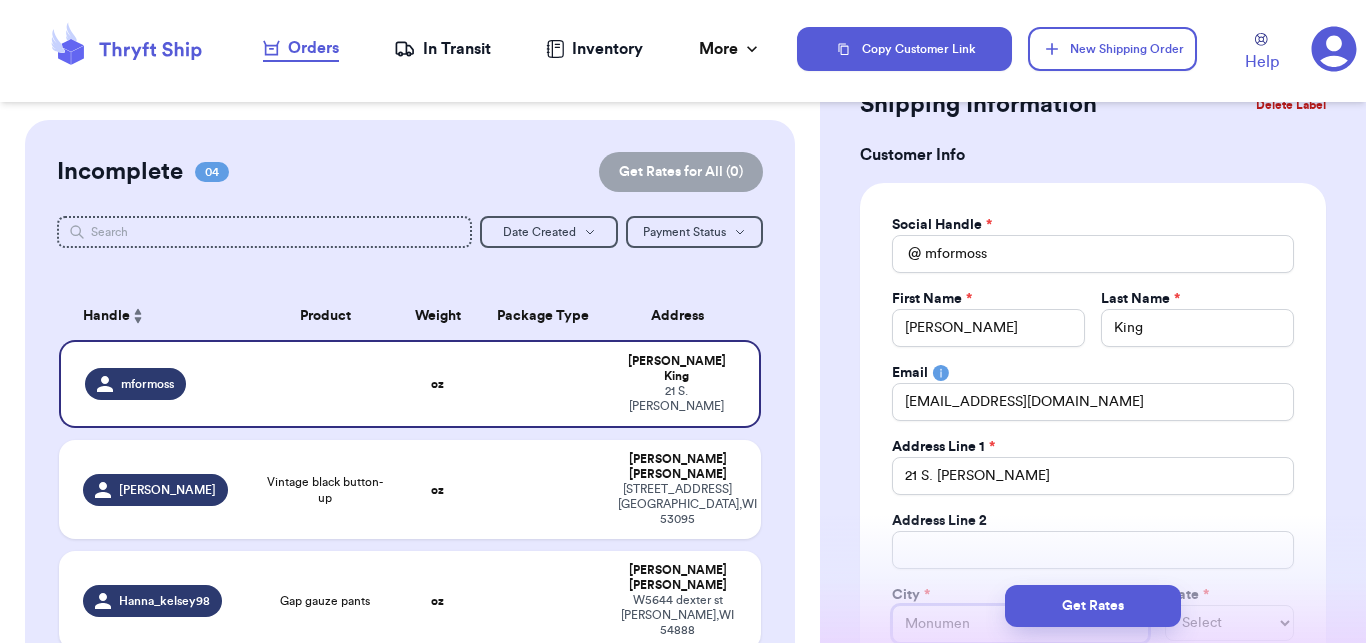 type 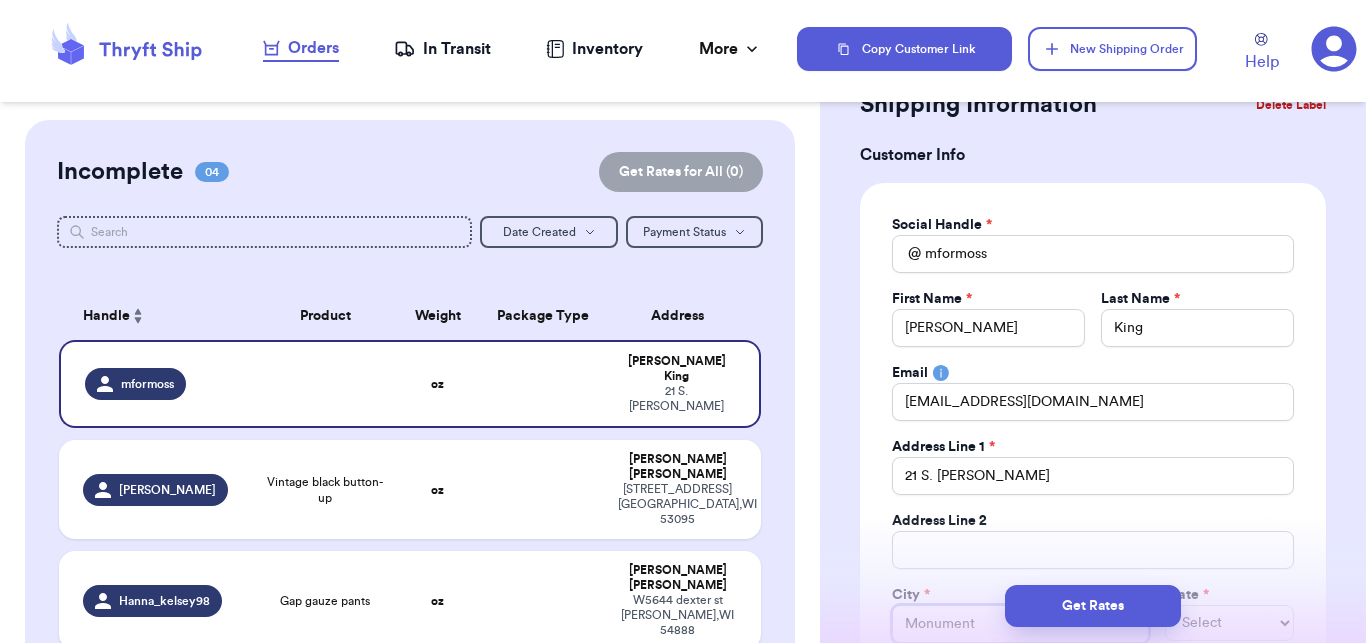 type on "Monument" 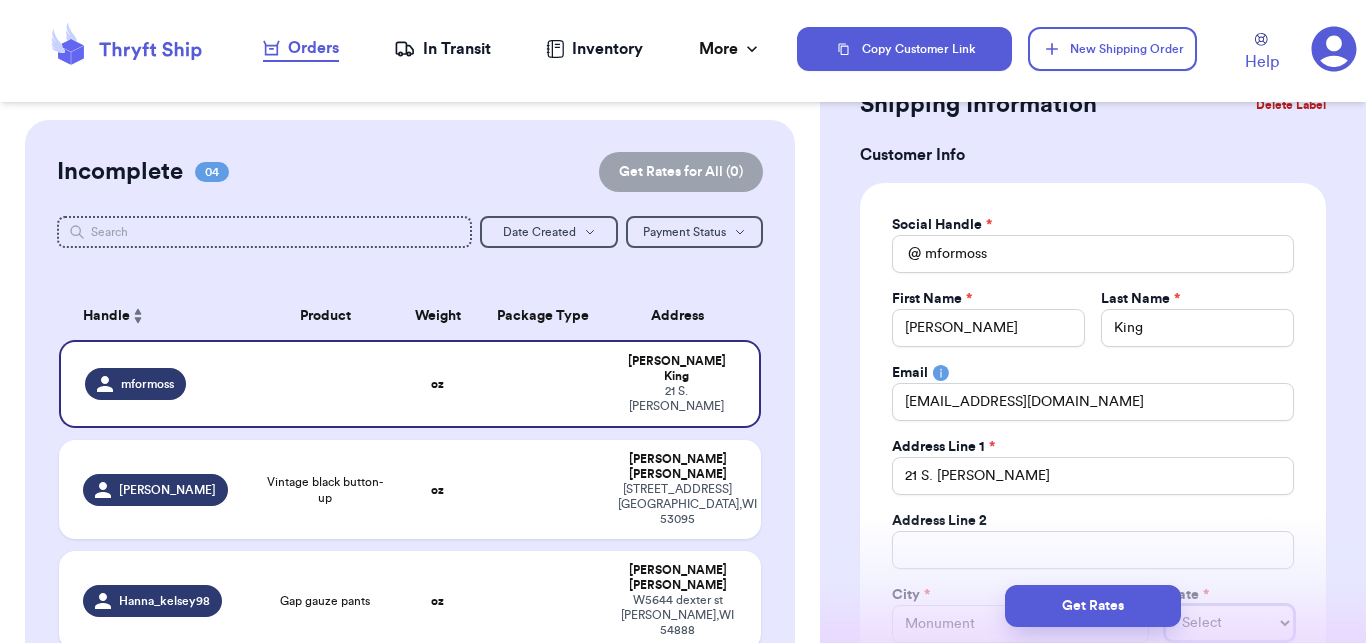 type 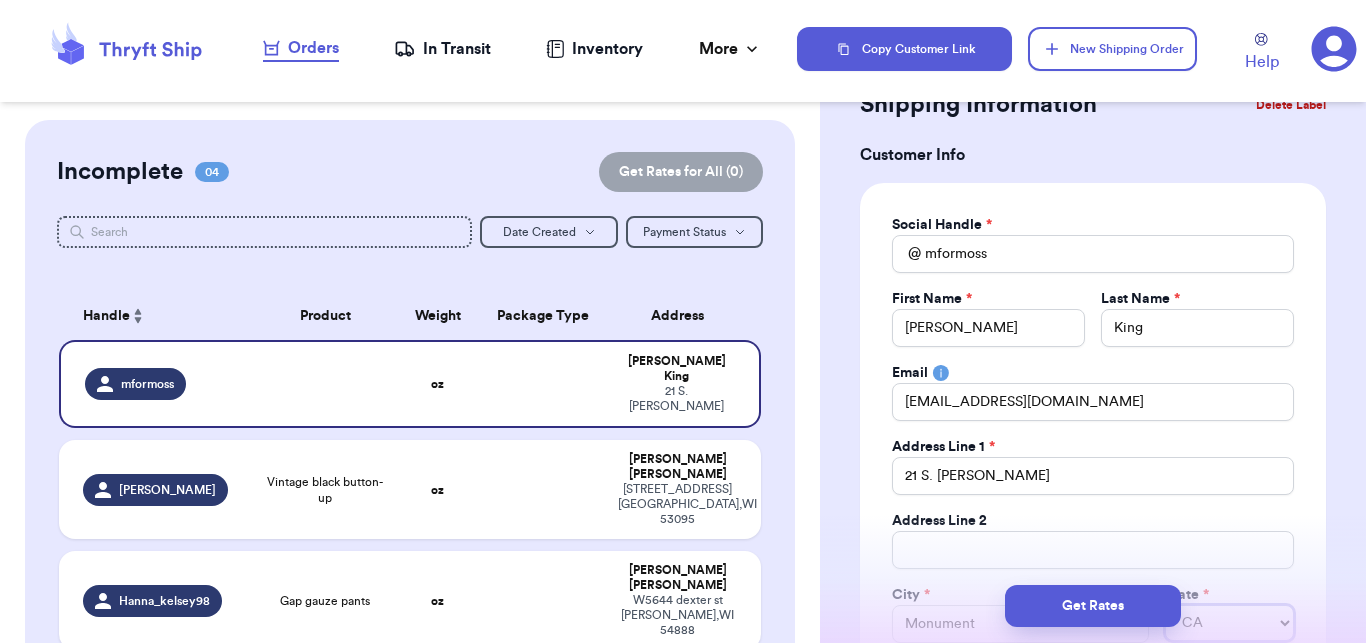 type 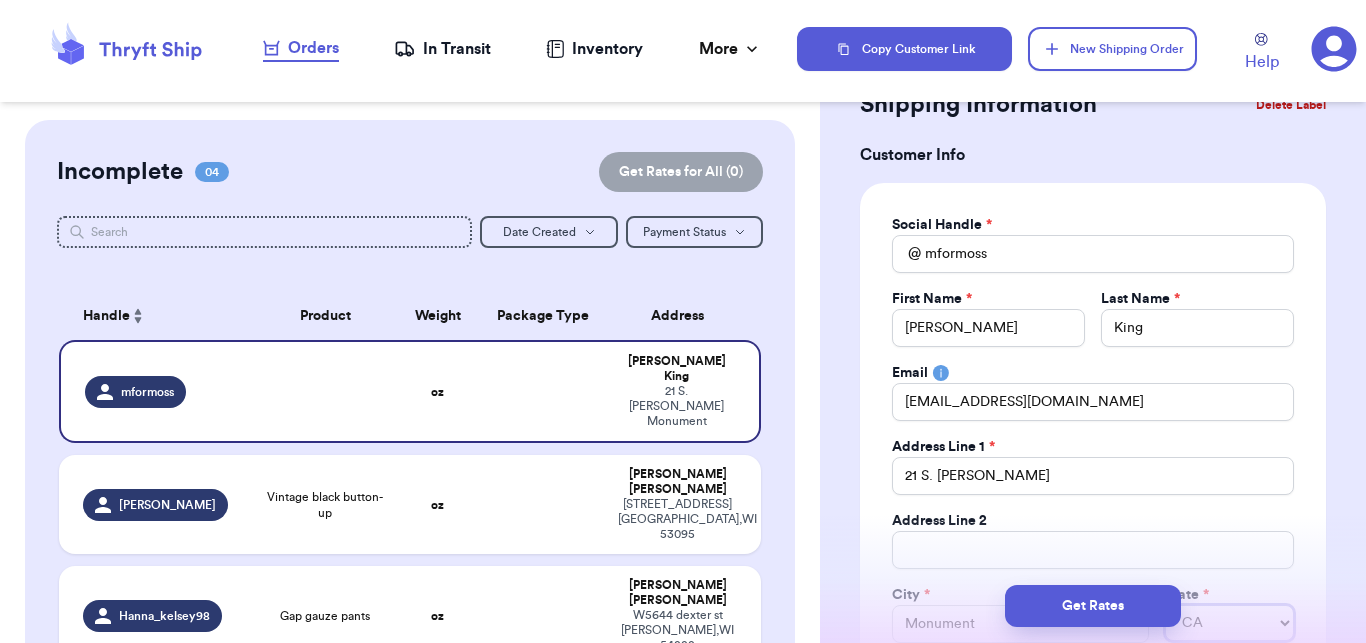 select on "CO" 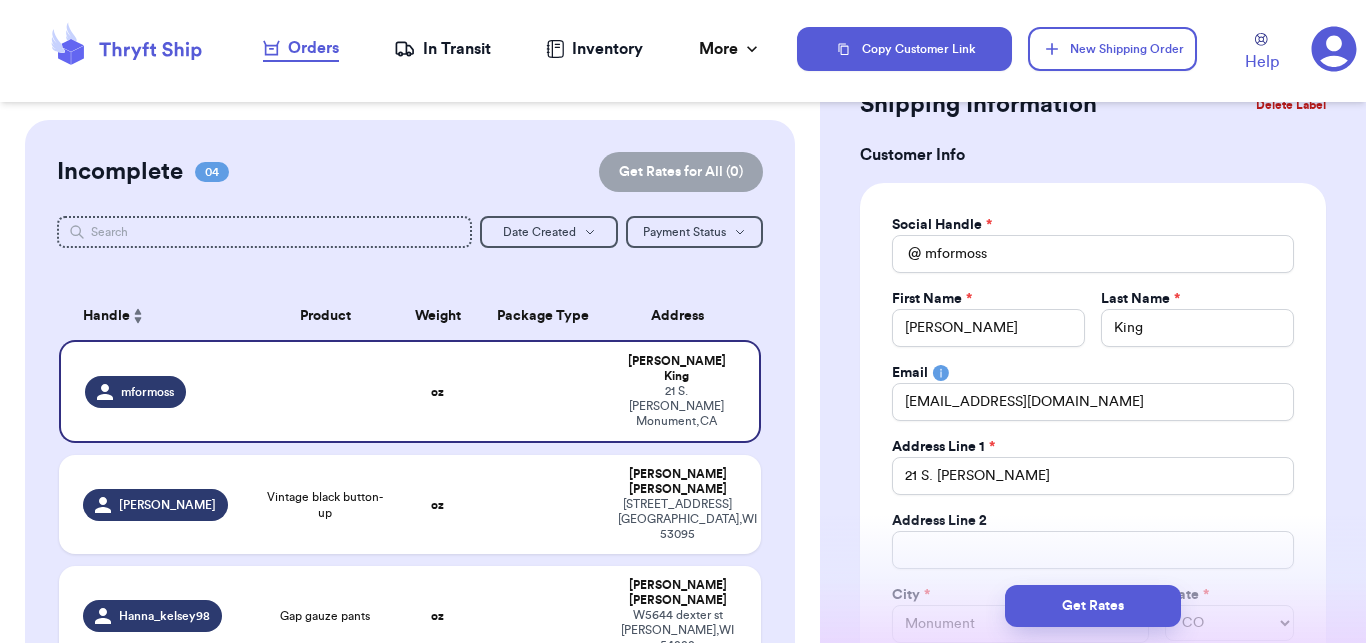 scroll, scrollTop: 151, scrollLeft: 0, axis: vertical 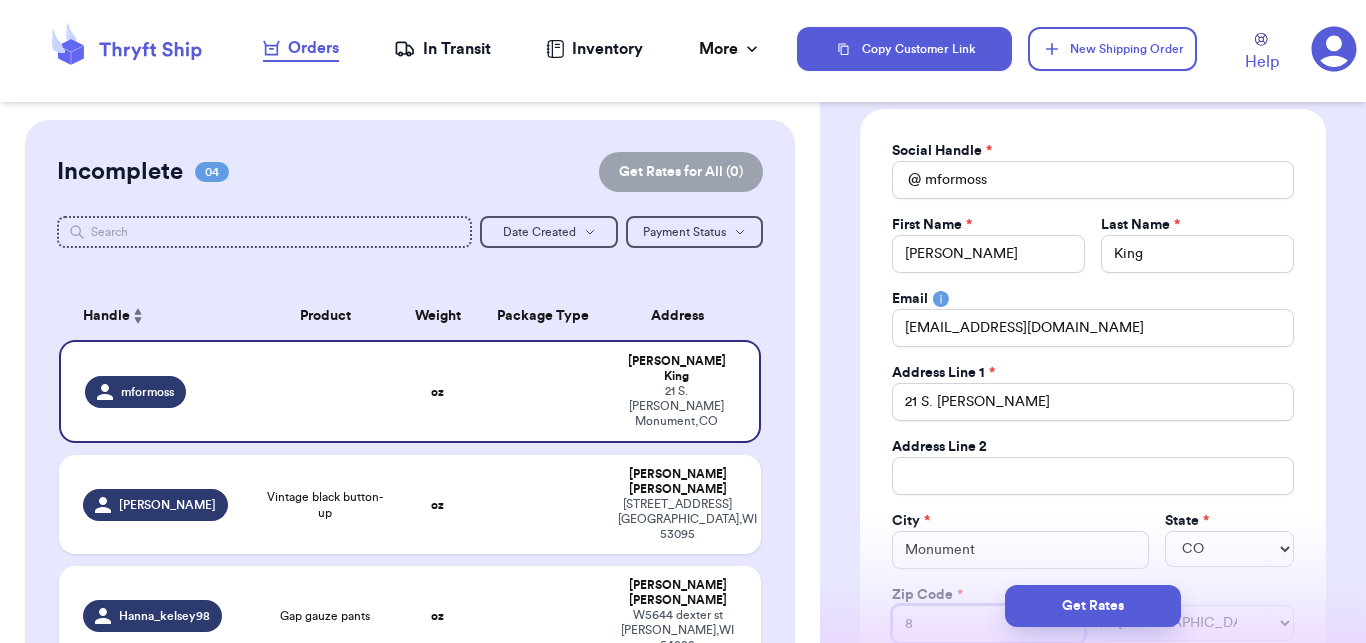 type 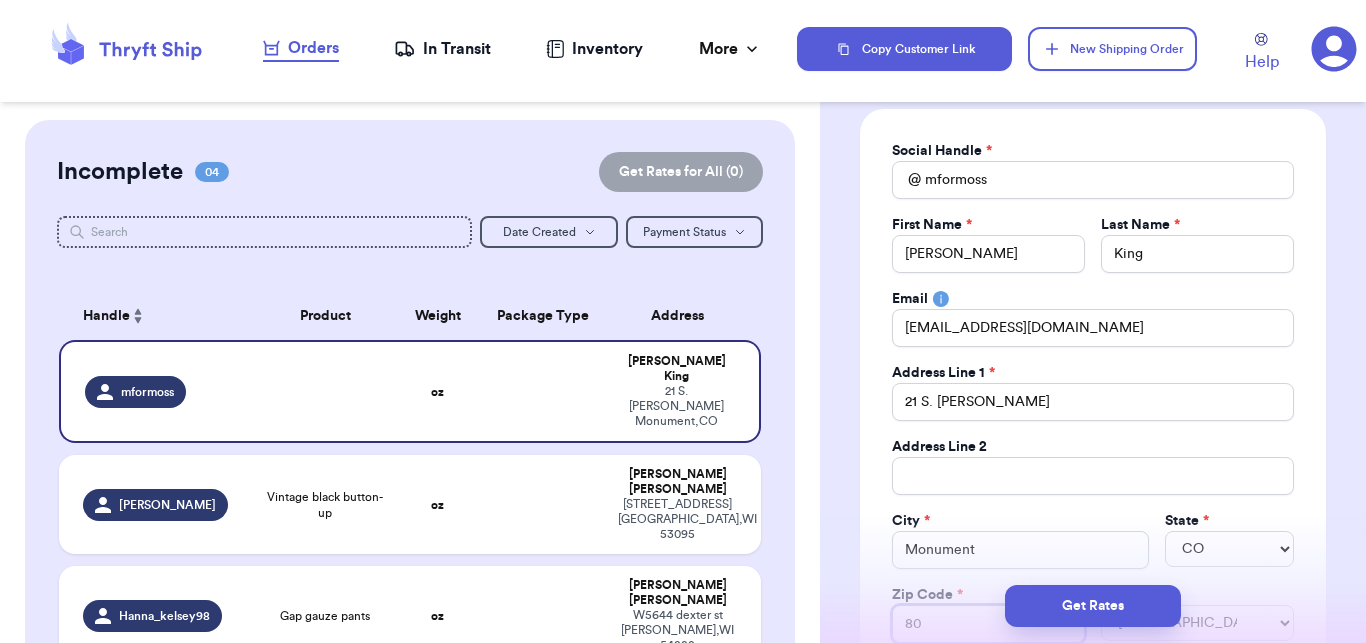 type 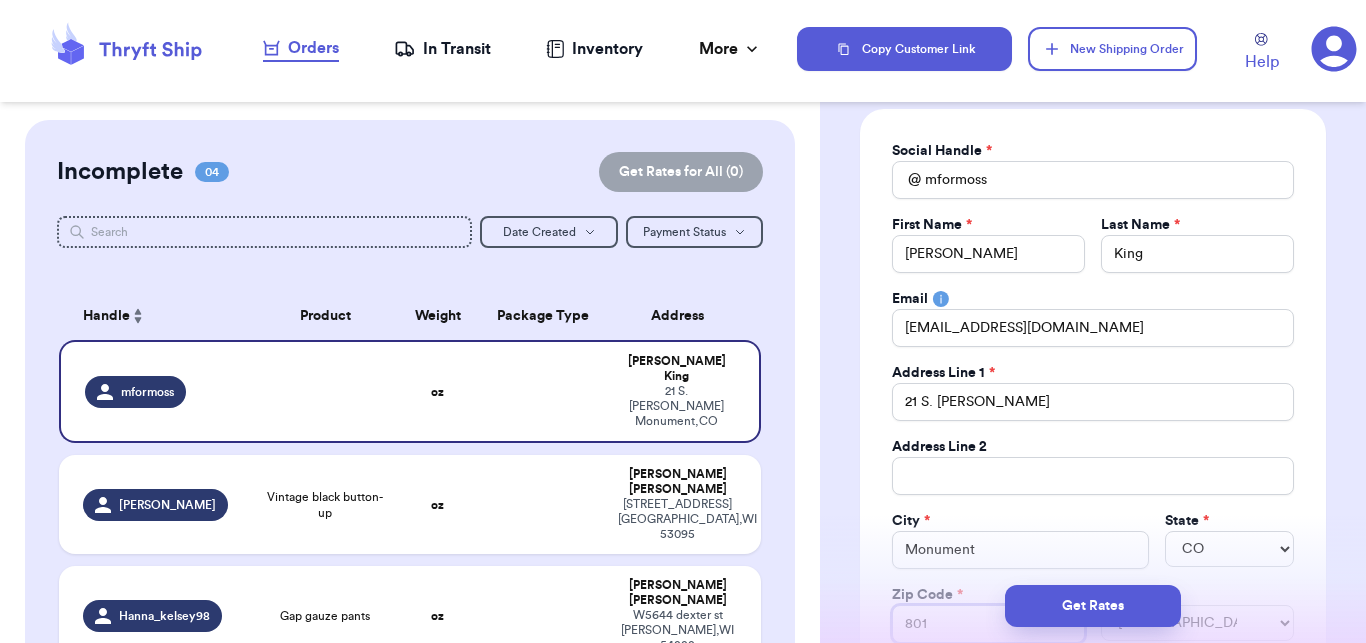 type 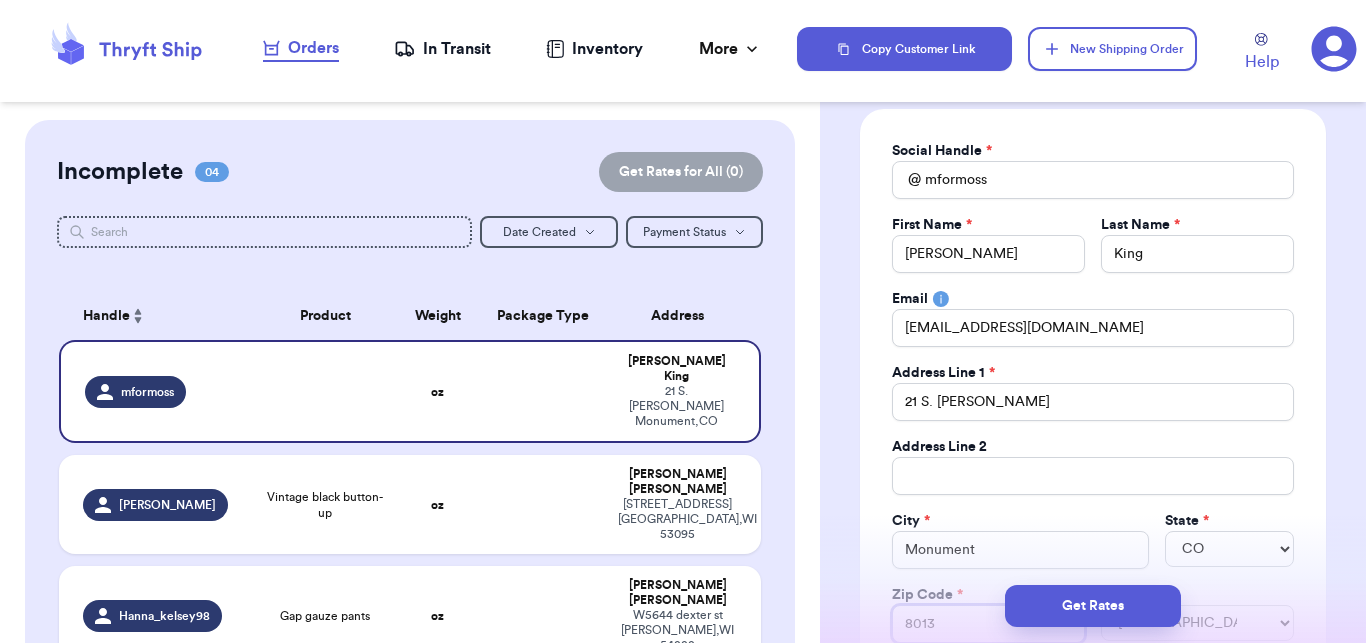 type 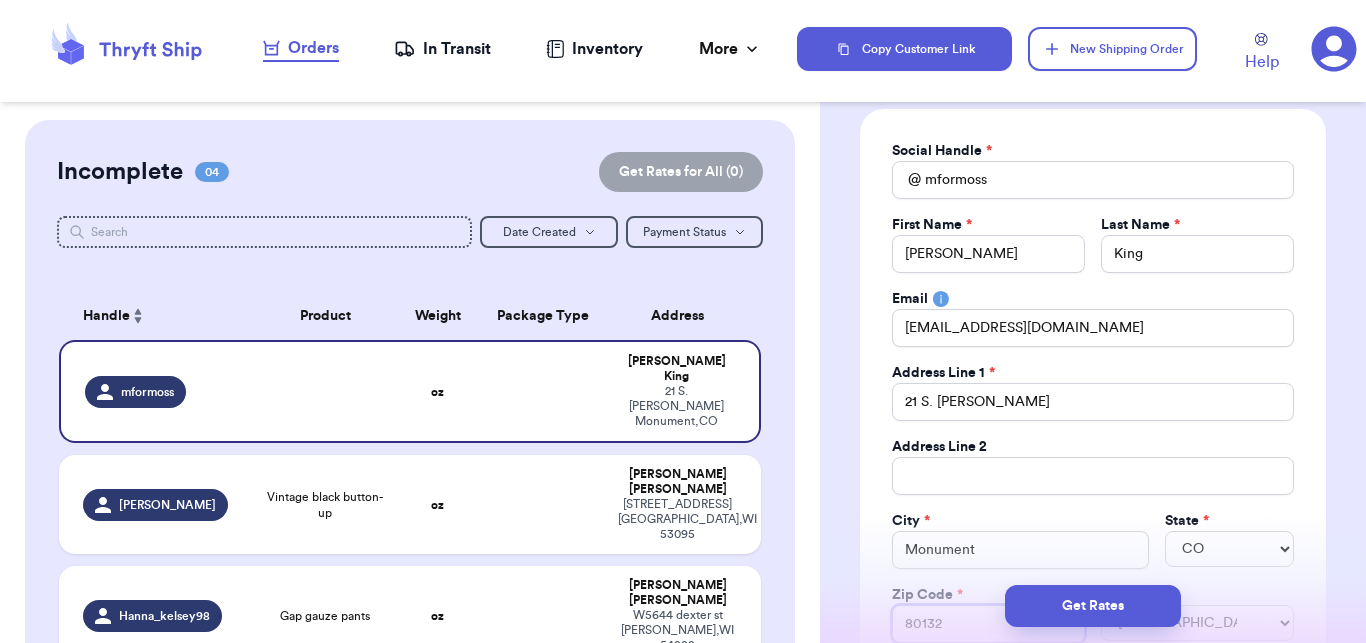 type 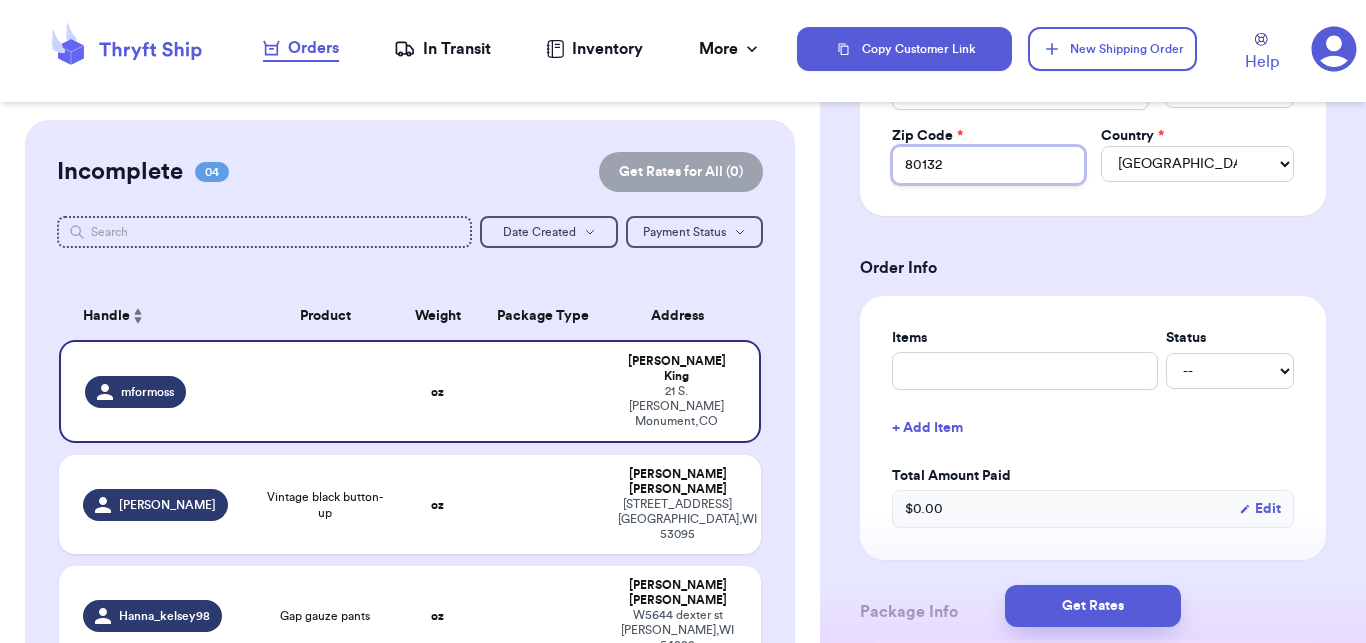 scroll, scrollTop: 633, scrollLeft: 0, axis: vertical 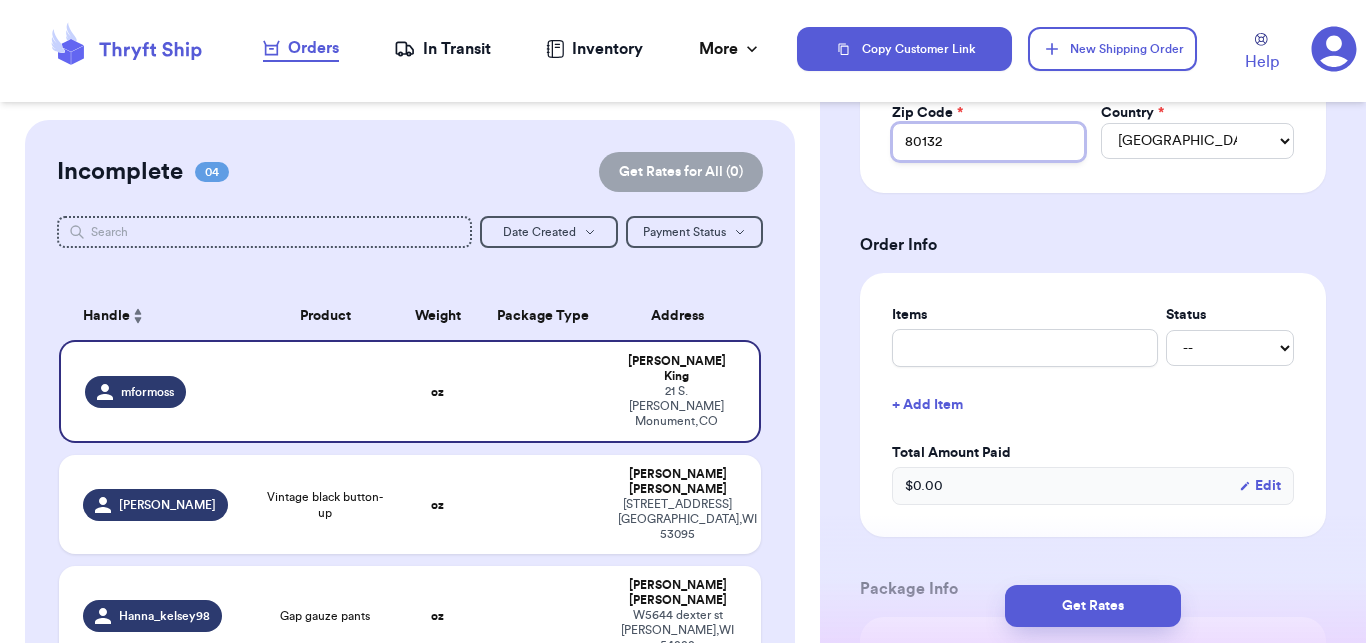 type on "80132" 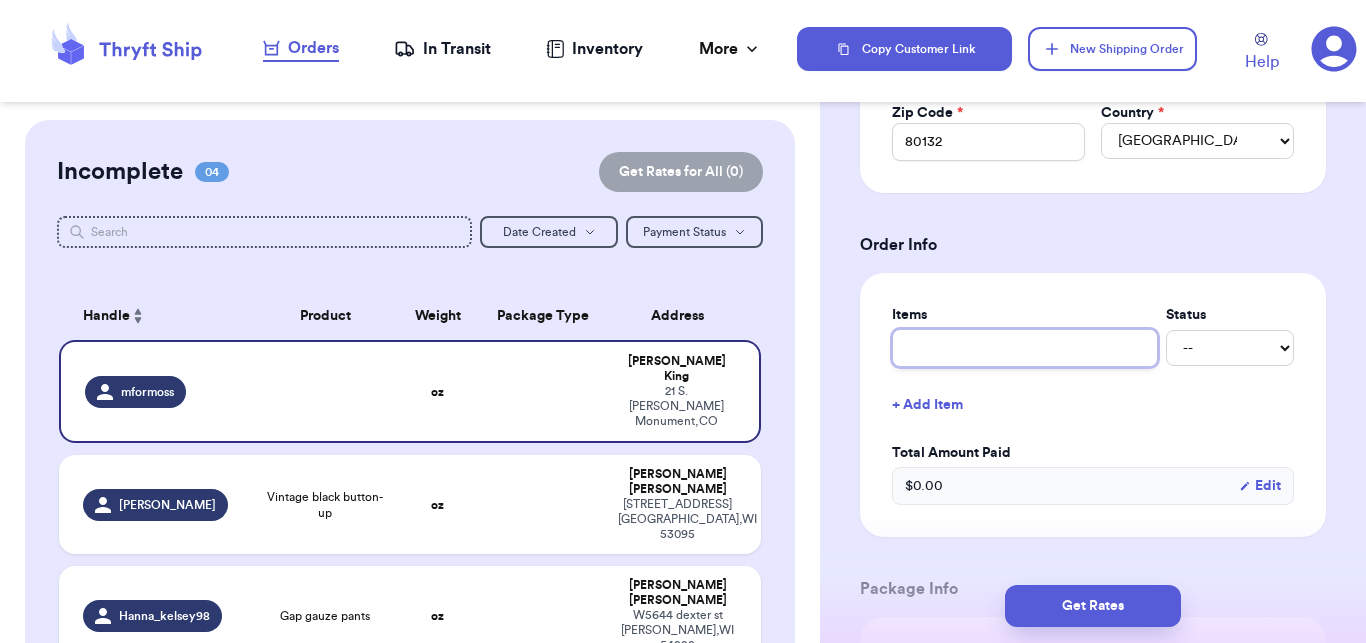 click at bounding box center [1025, 348] 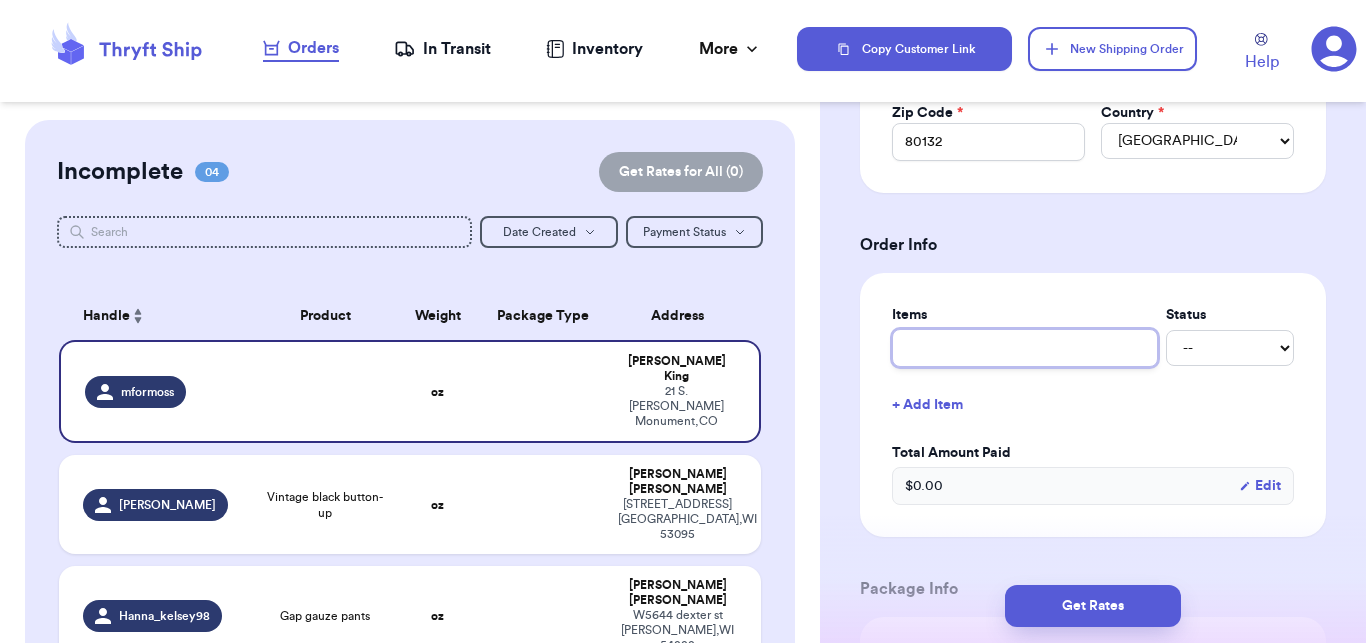 type 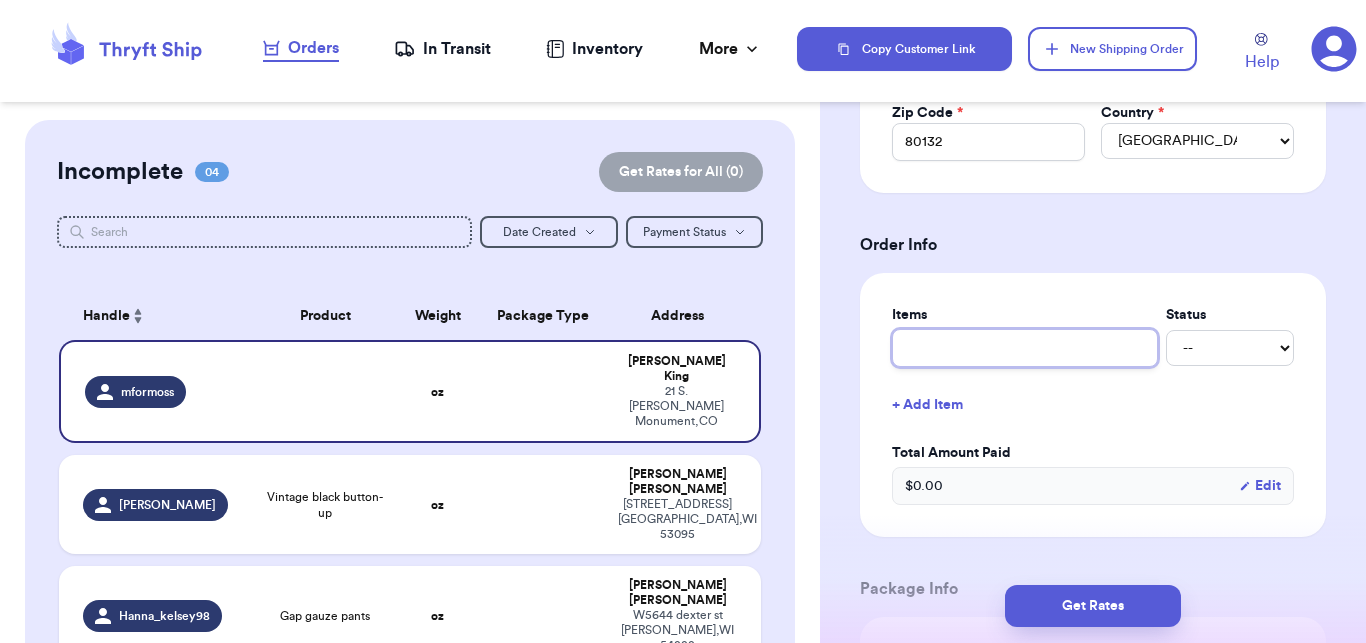 type on "d" 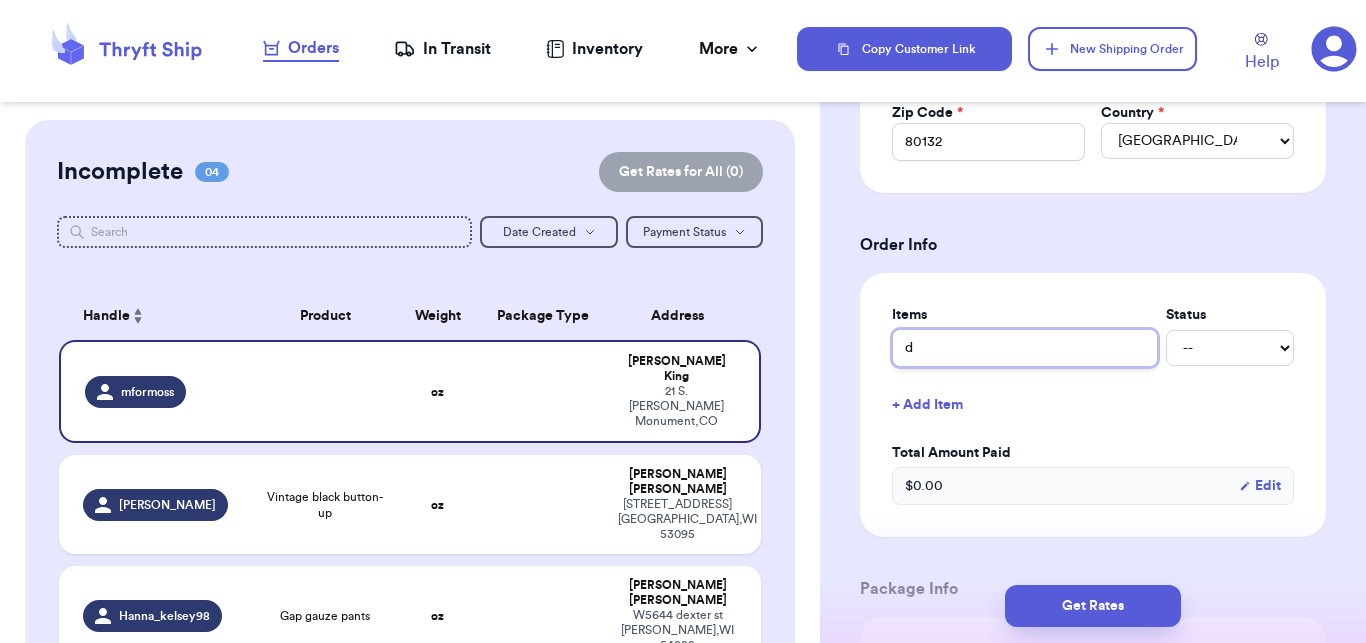 type 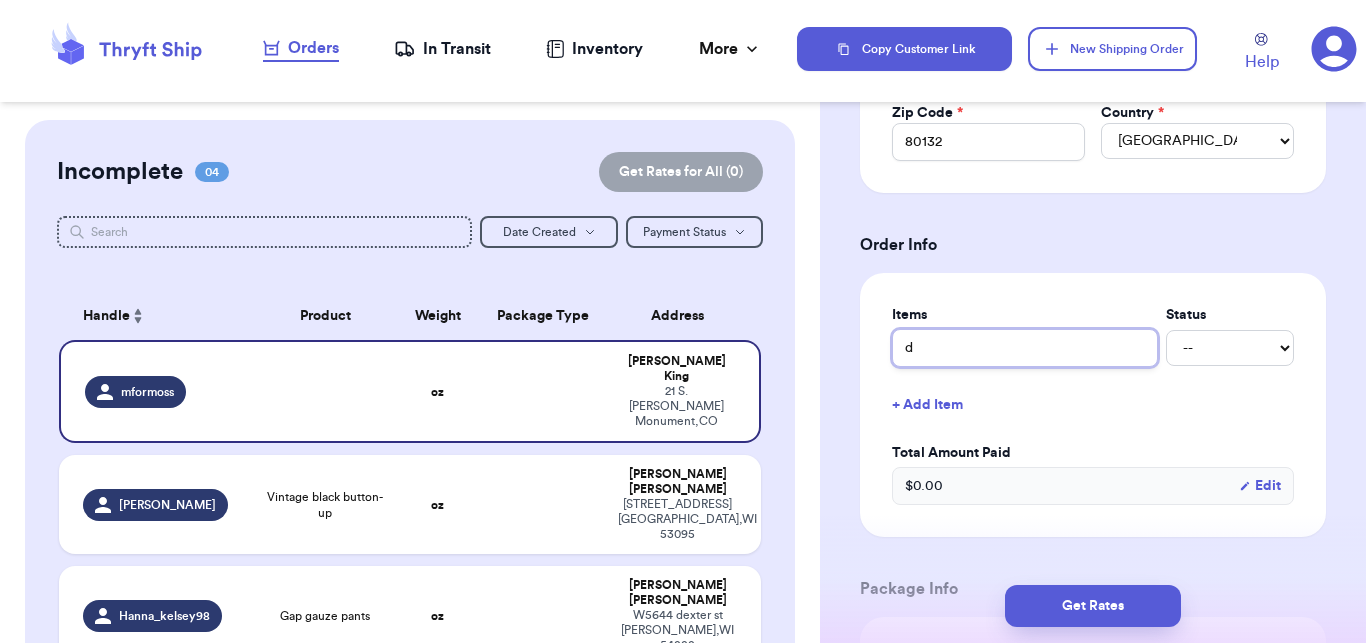 type on "de" 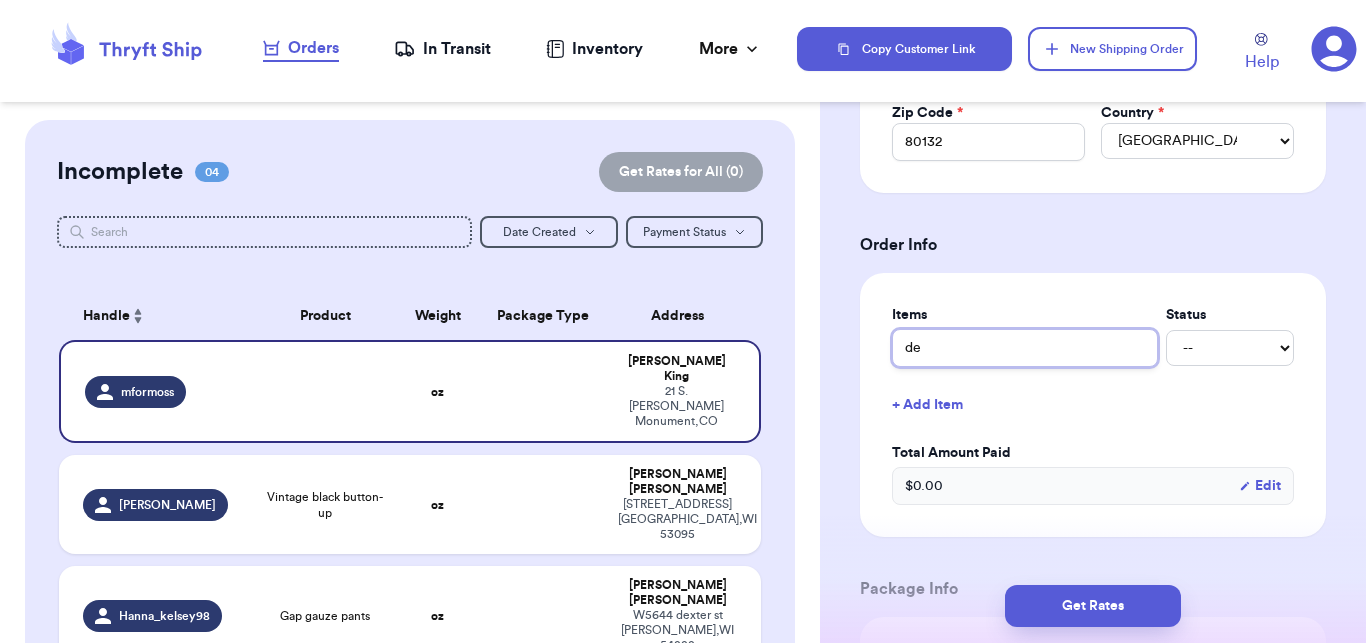 type 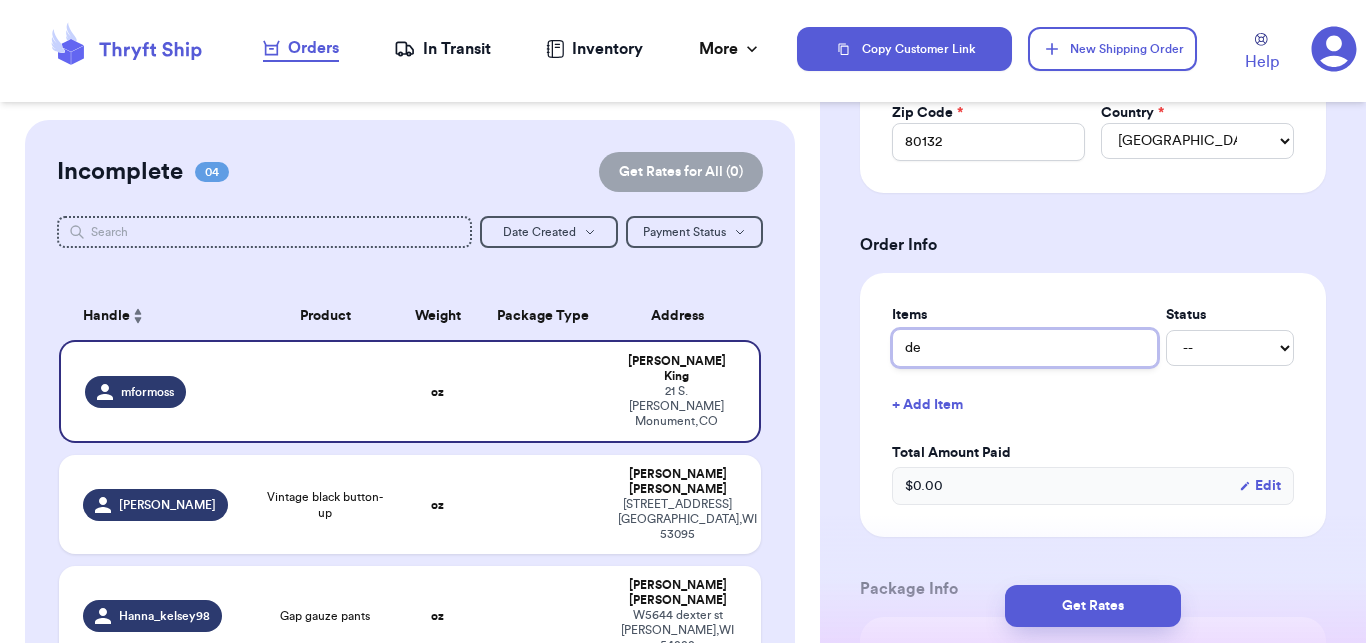 type on "dep" 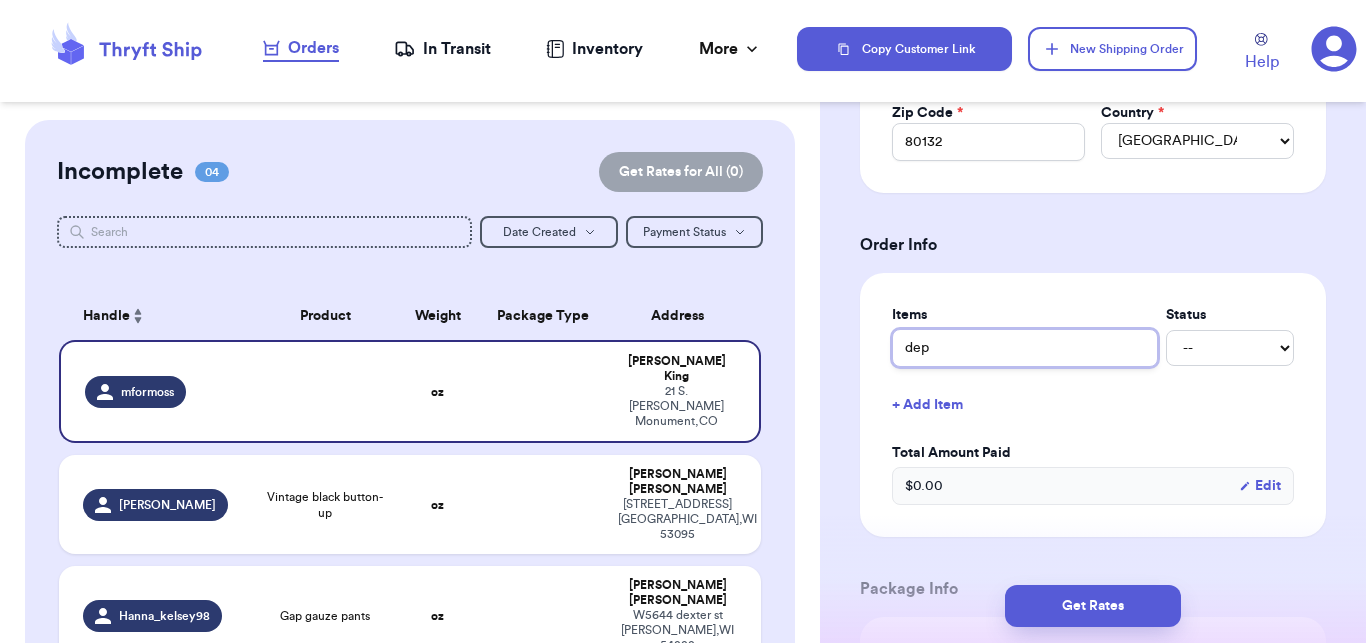 type 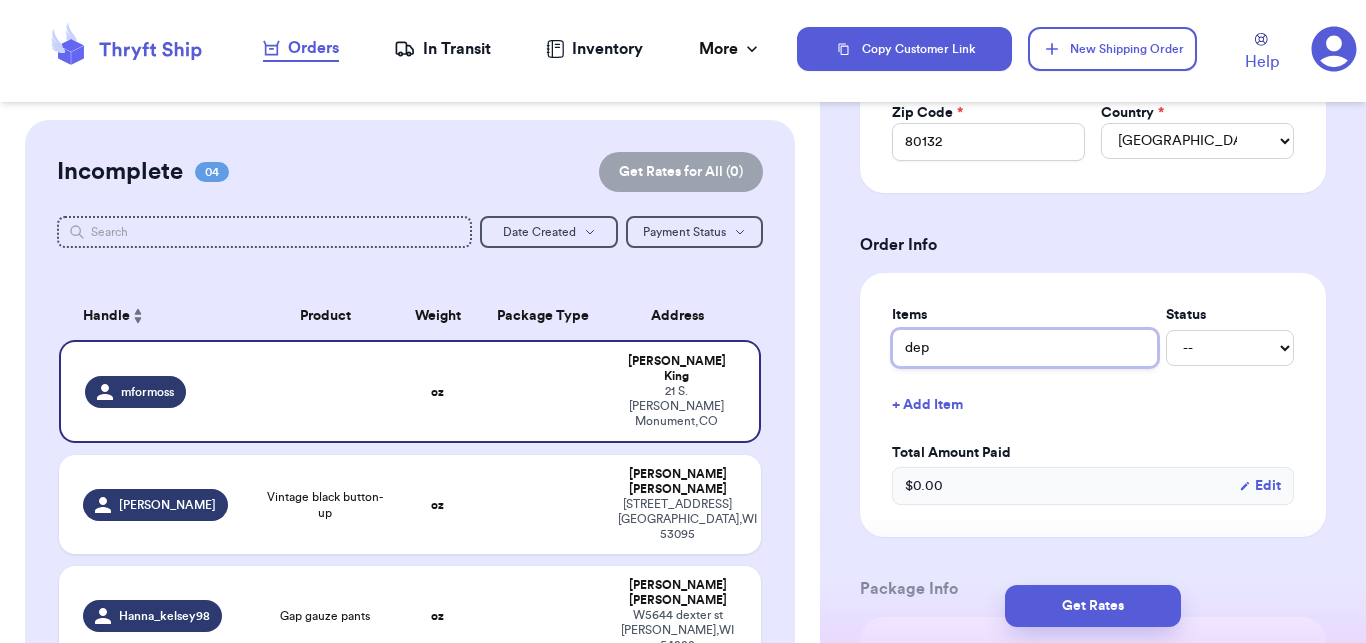 type on "depo" 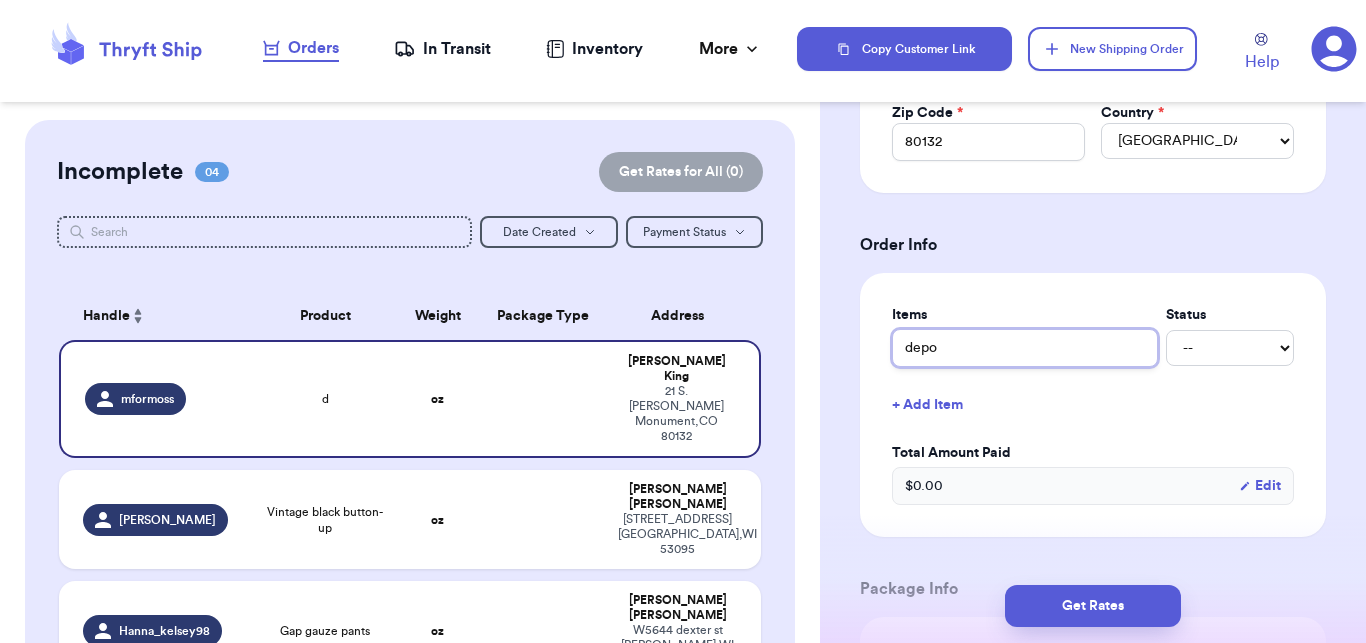 type 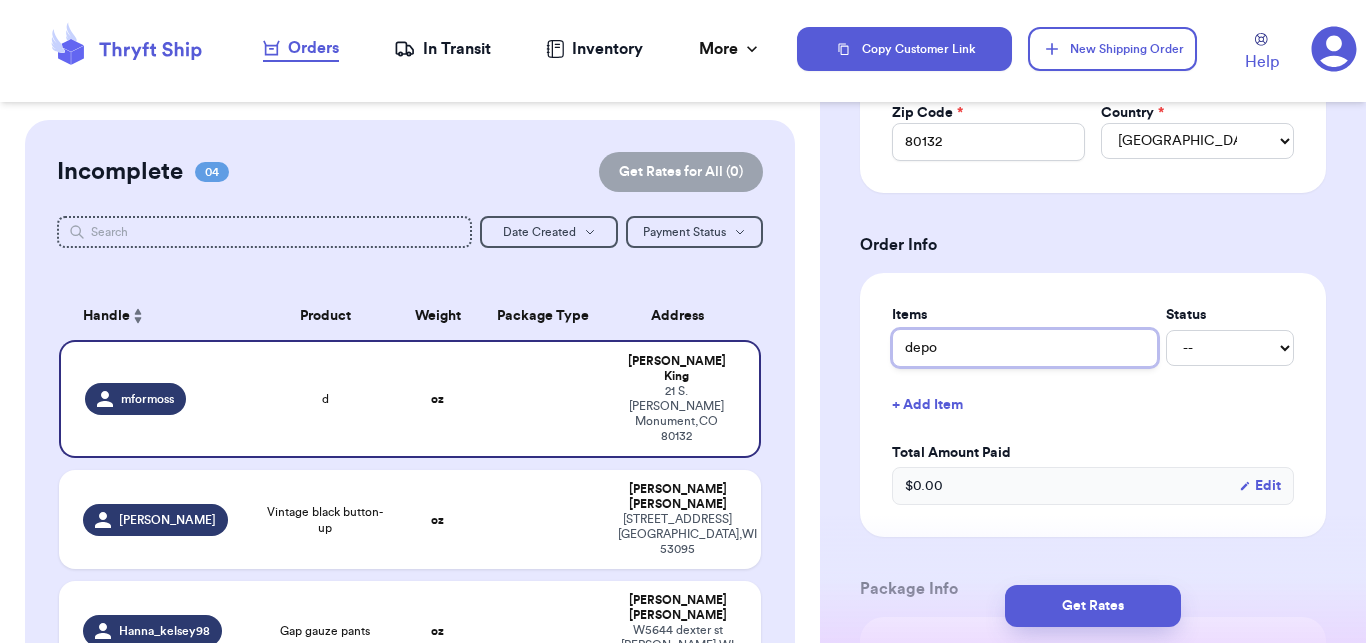 type on "depop" 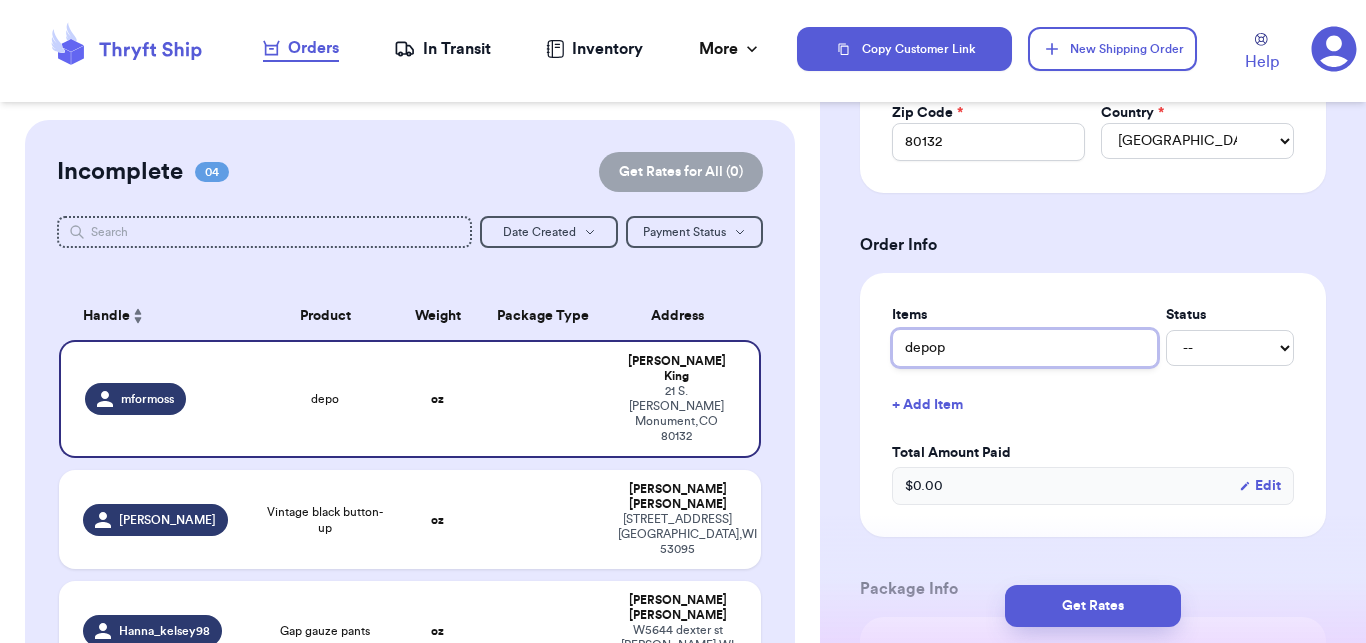 type 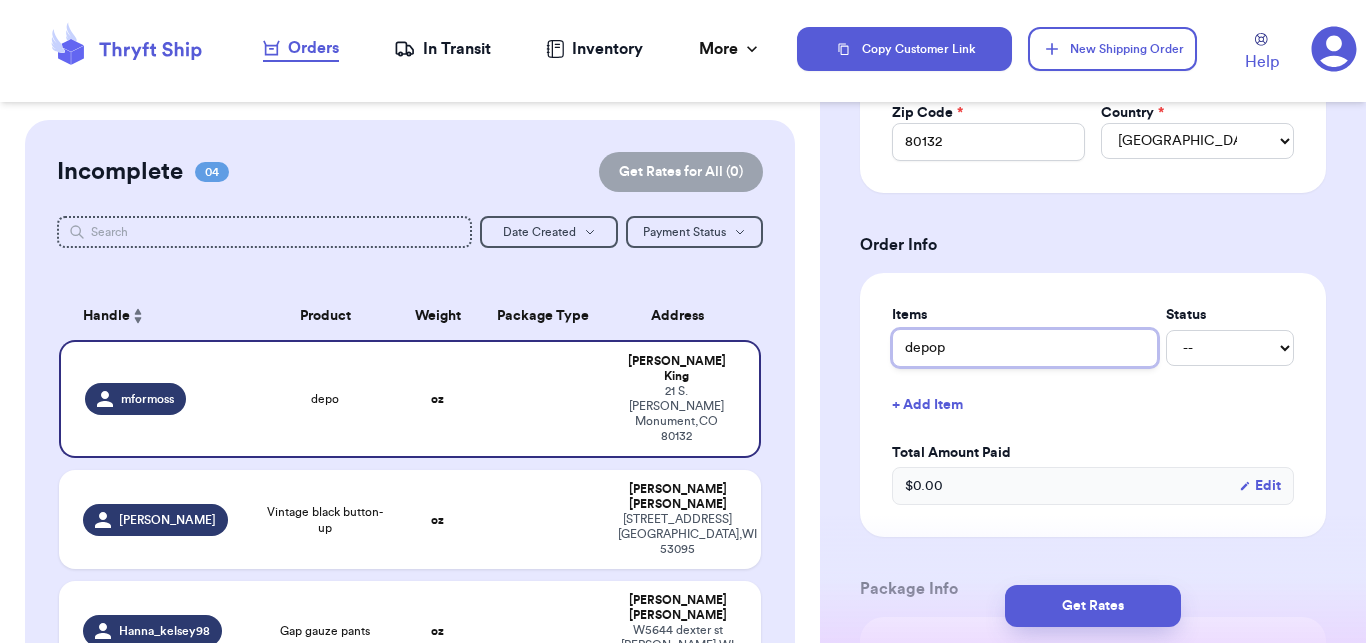 type on "depop" 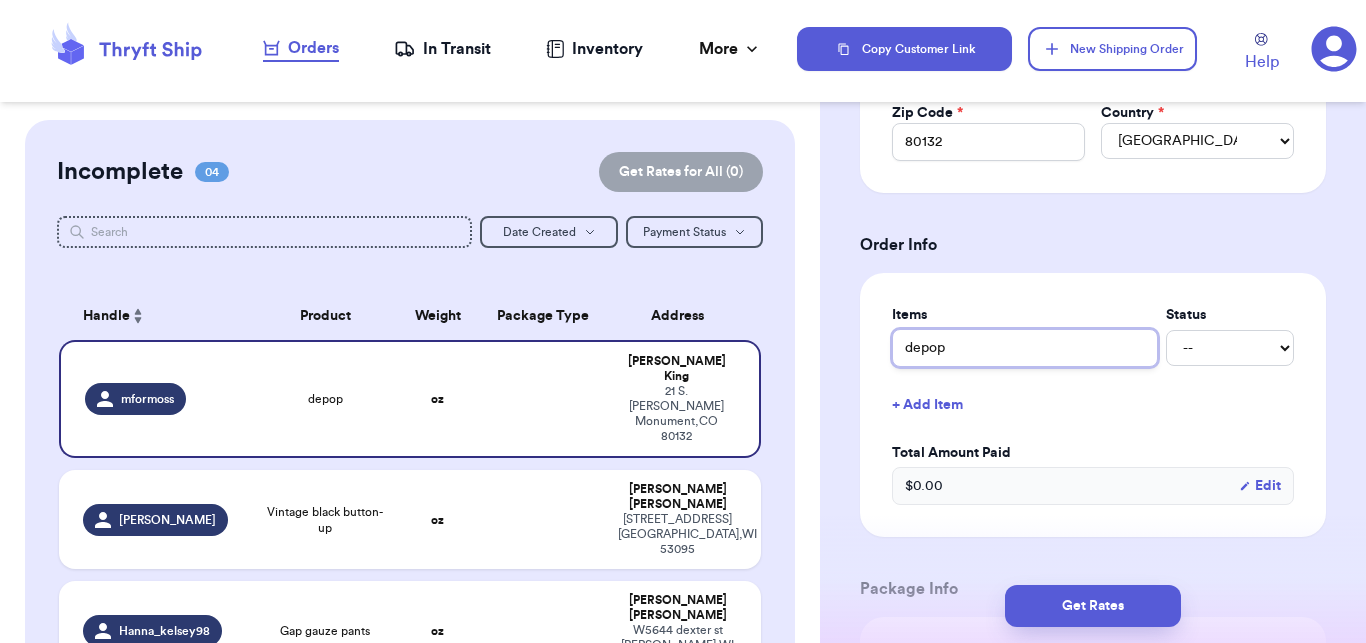 type 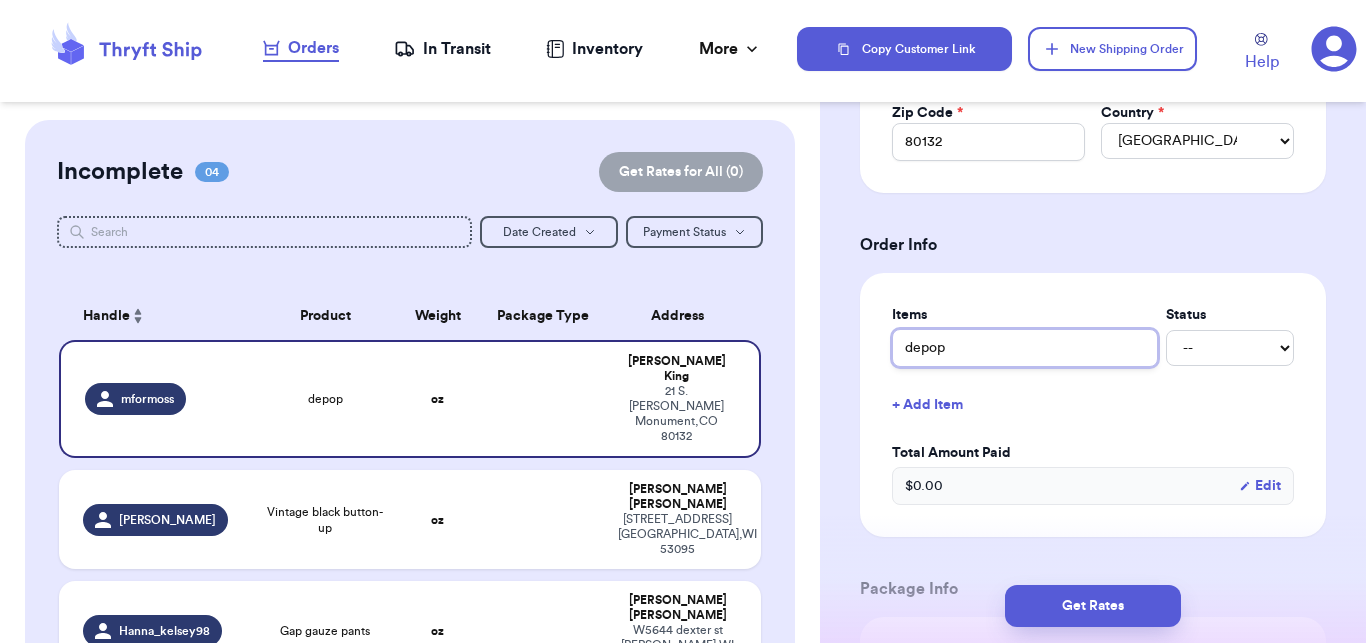 type on "depop v" 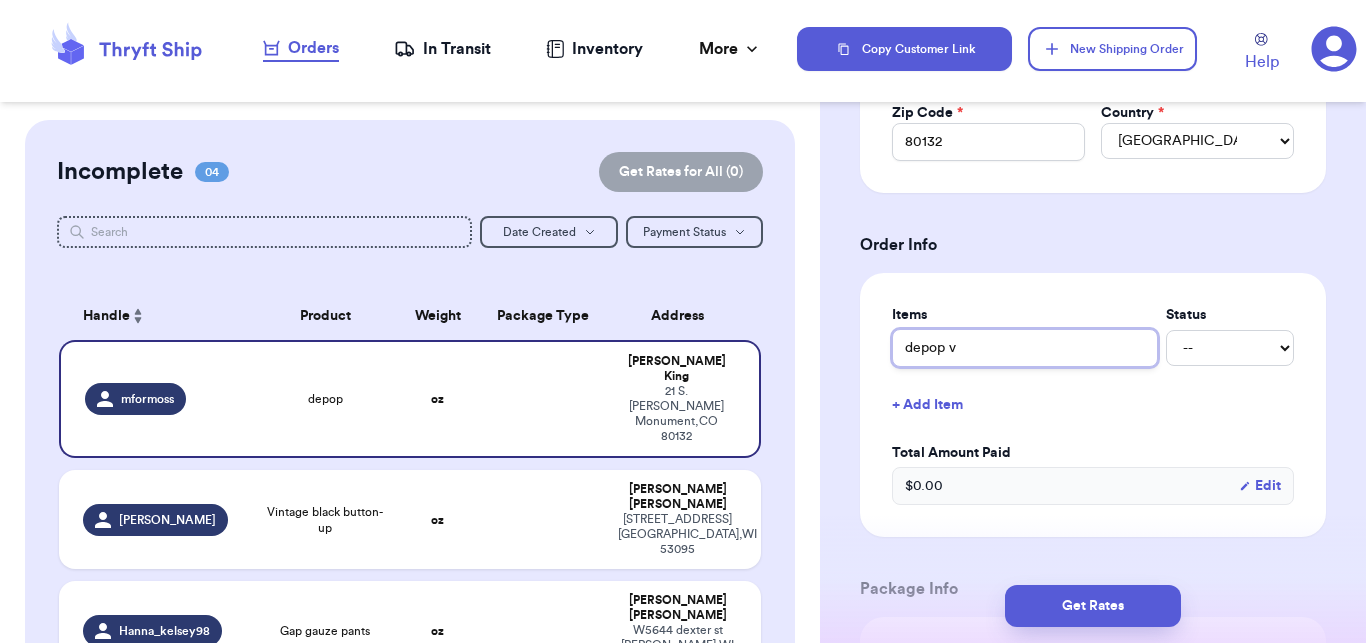 type 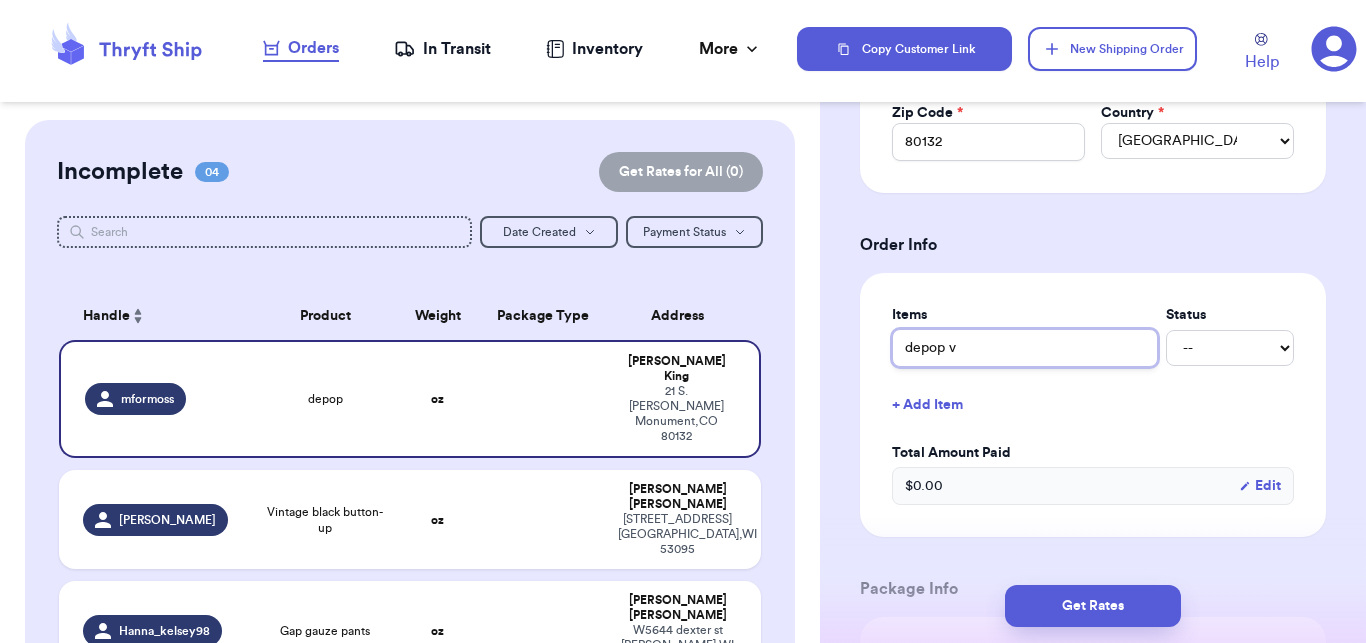 type on "depop ve" 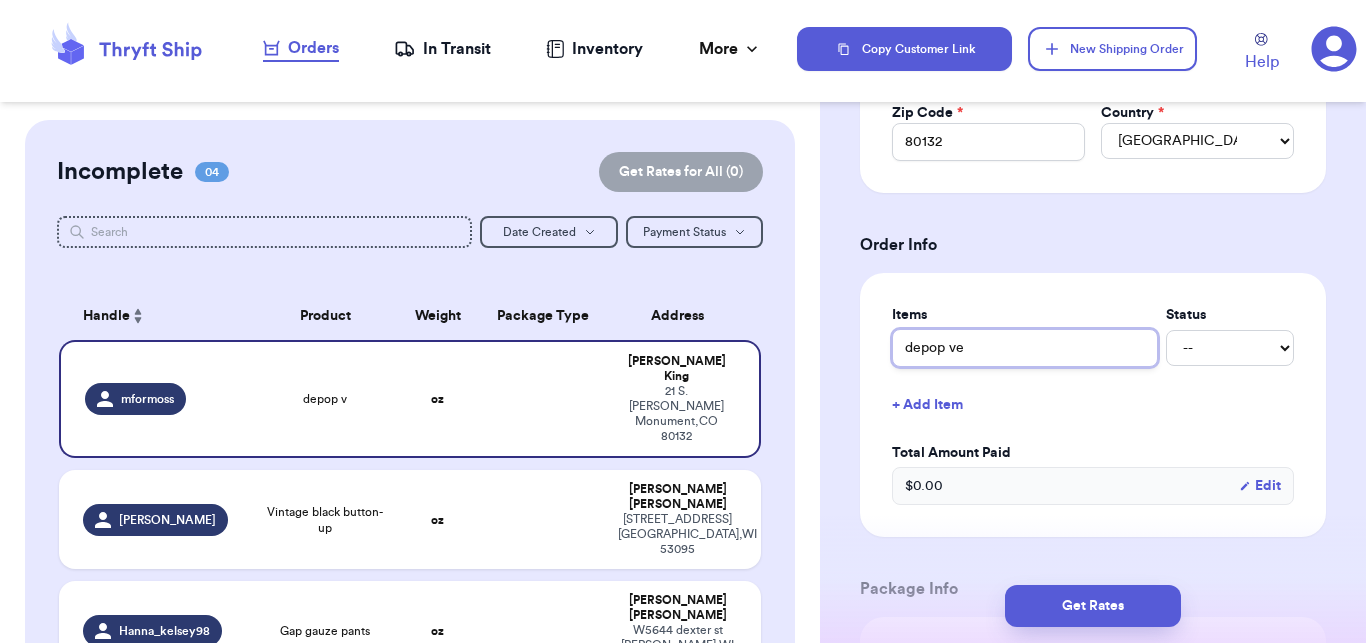 type 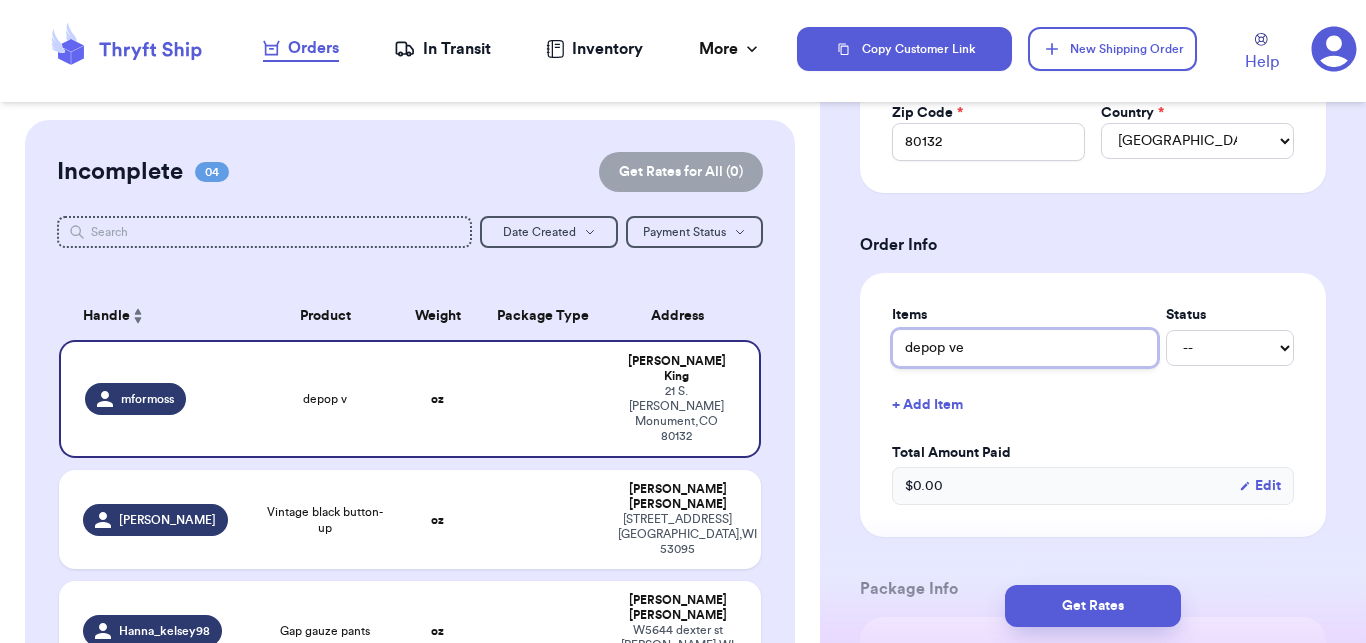 type on "depop ves" 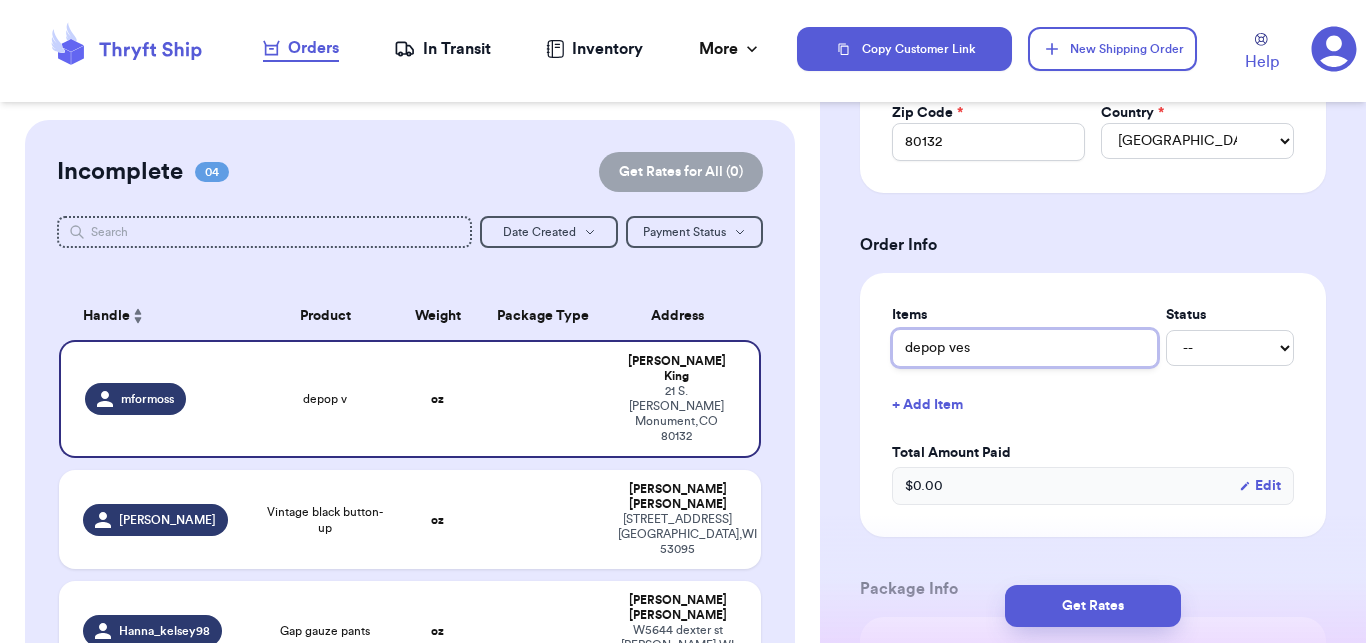 type 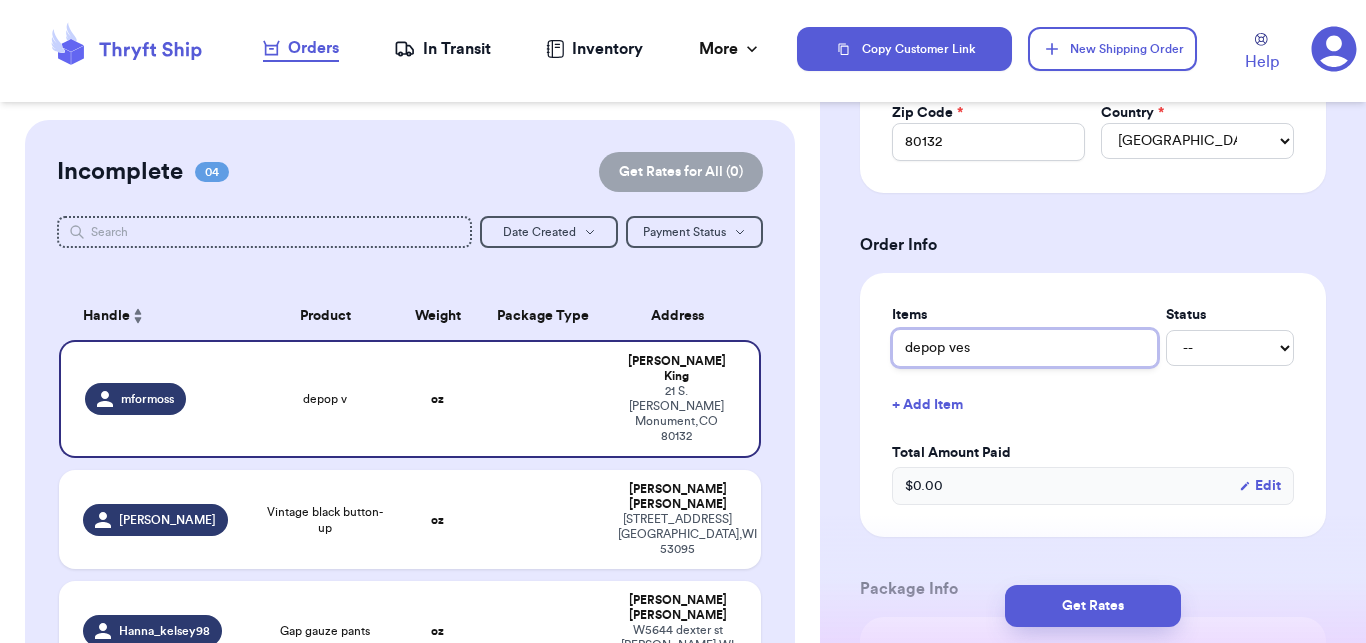 type on "depop vest" 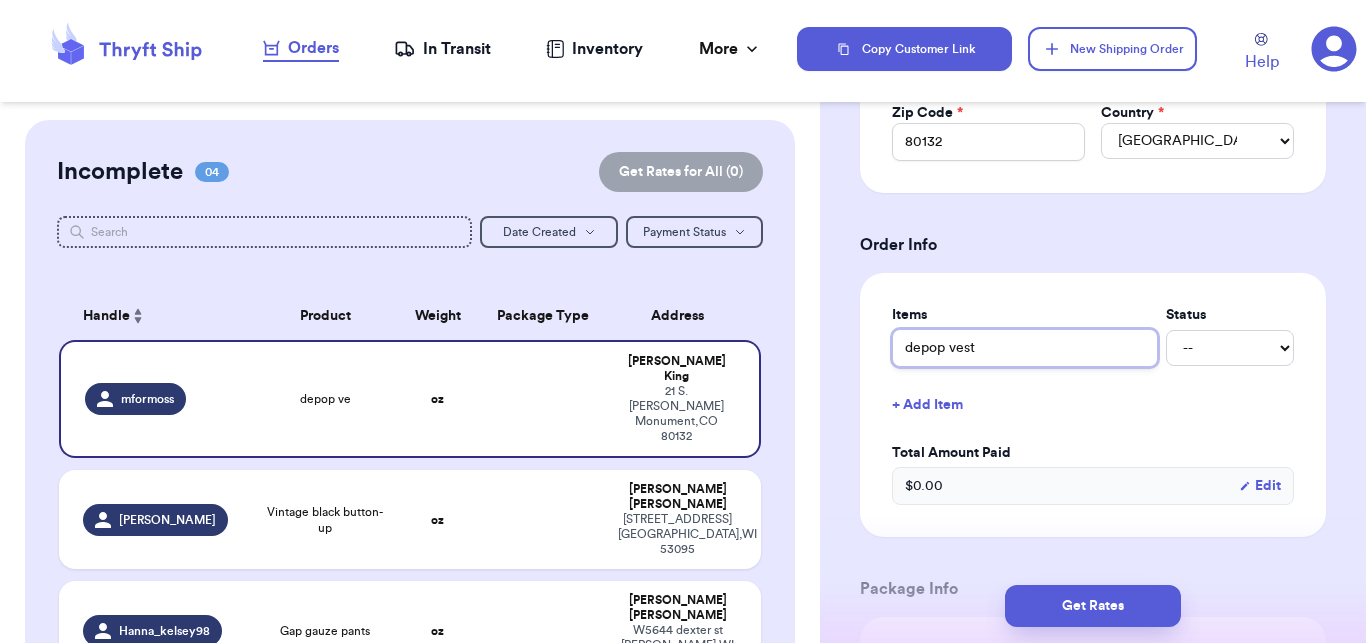 type 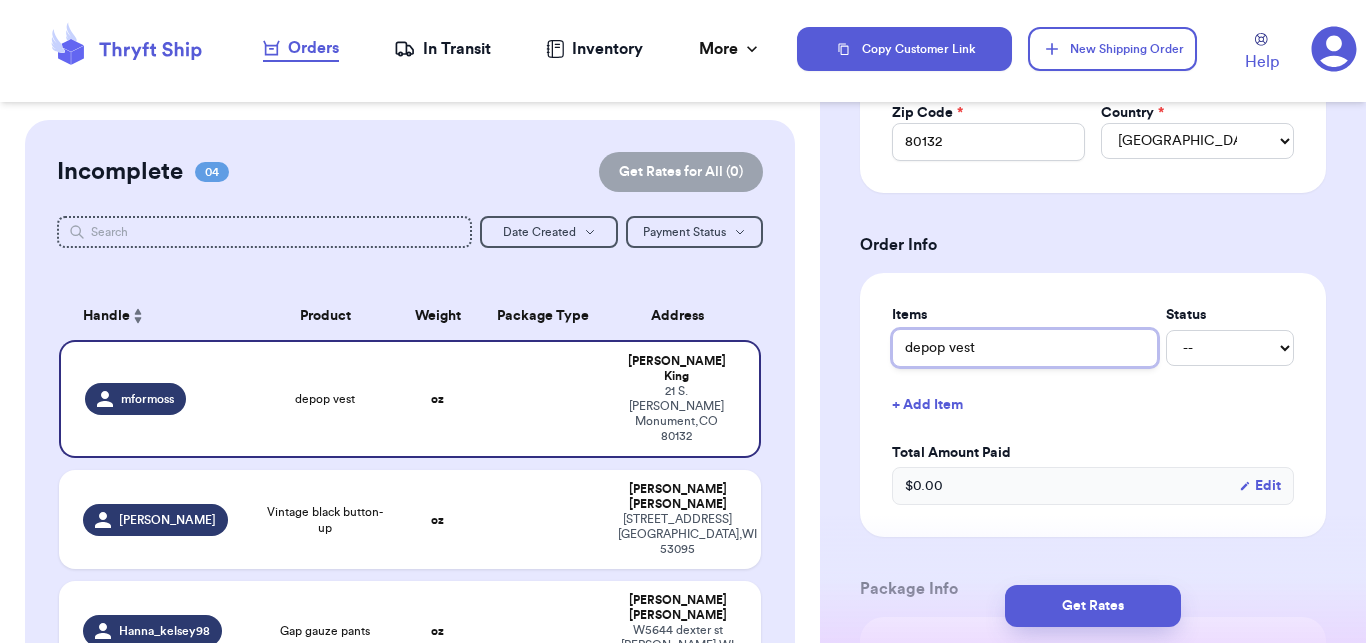 type on "depop vest" 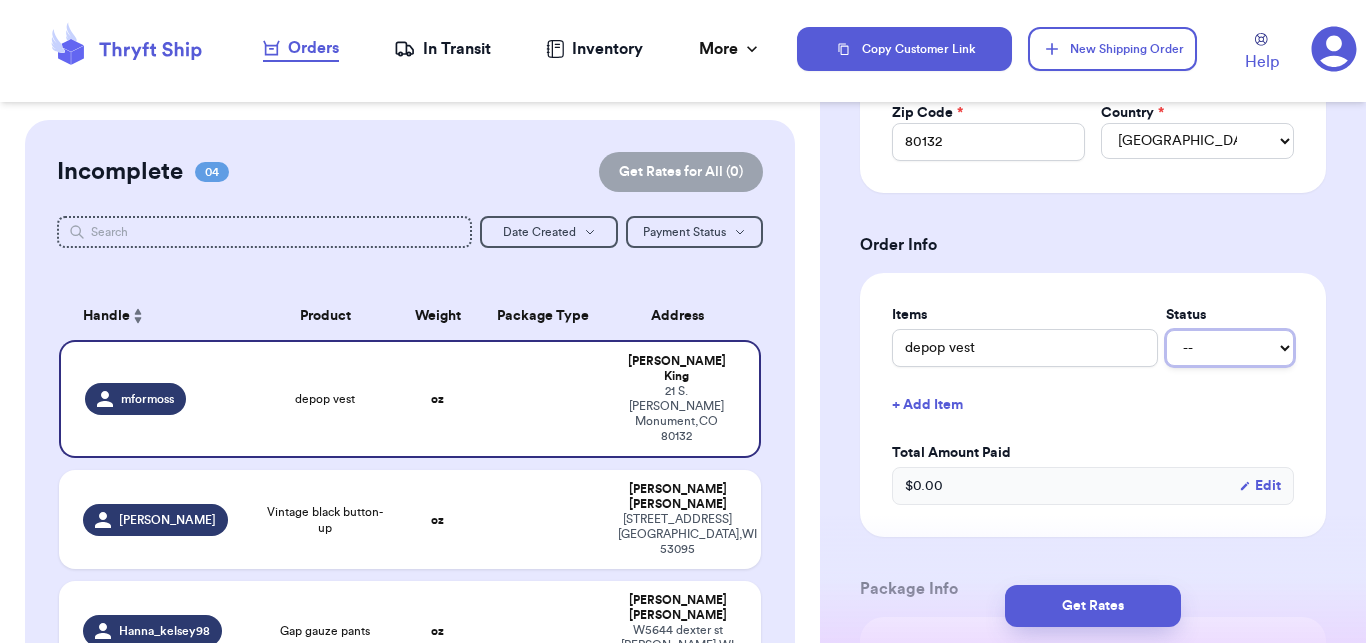 click on "-- Paid Owes" at bounding box center [1230, 348] 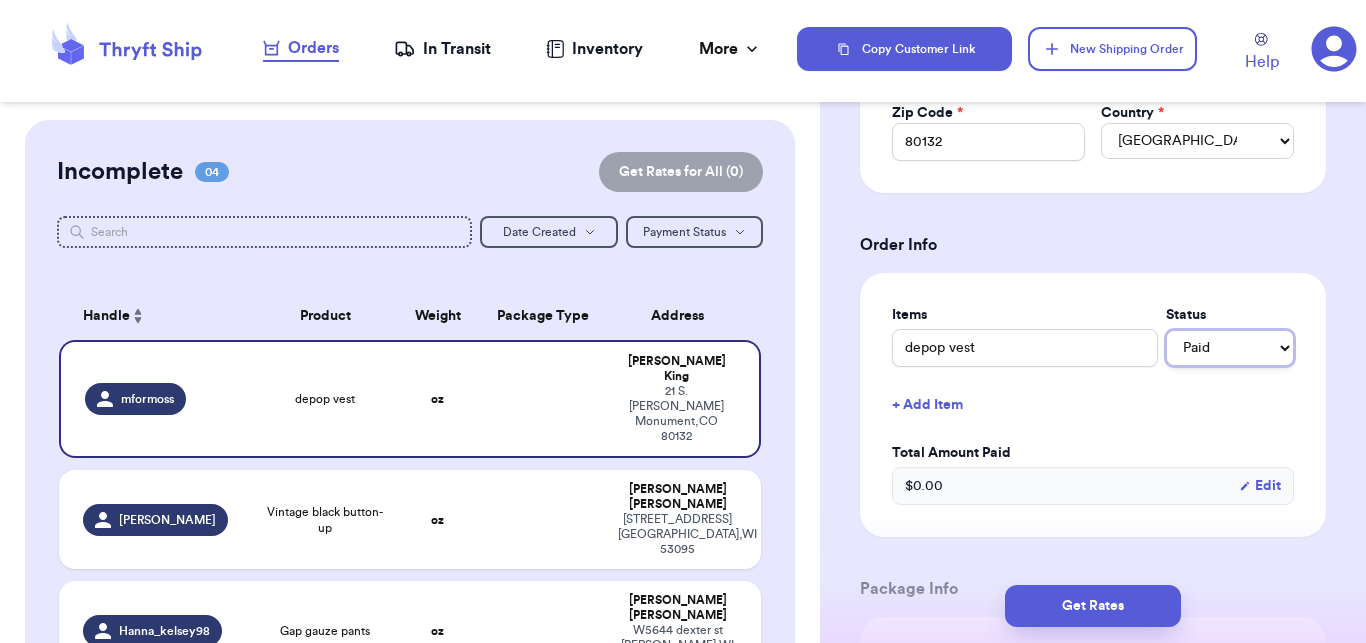click on "Paid" at bounding box center (0, 0) 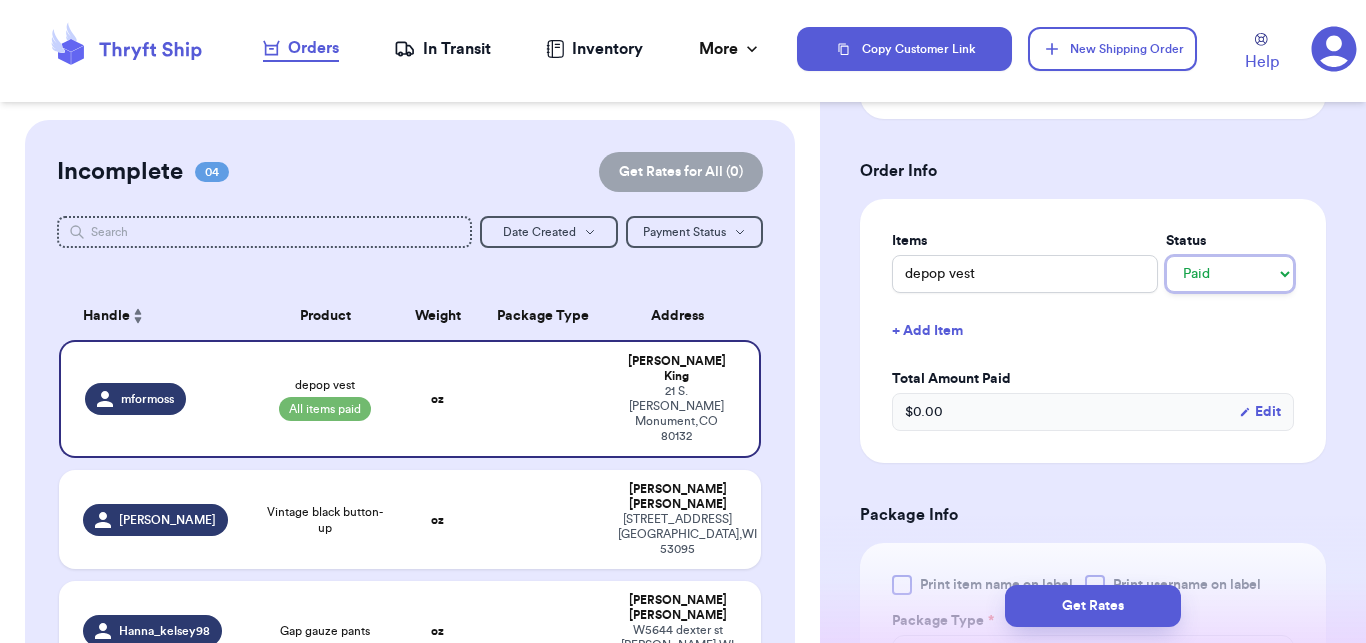 scroll, scrollTop: 710, scrollLeft: 0, axis: vertical 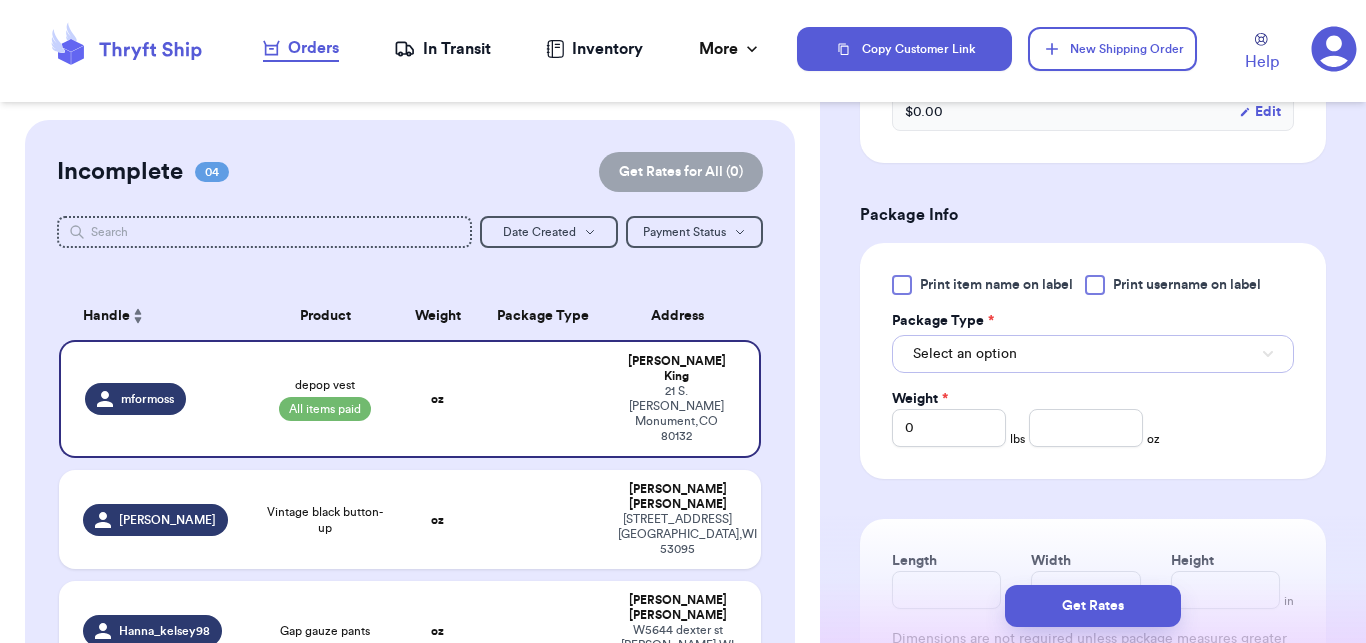 click on "Select an option" at bounding box center [1093, 354] 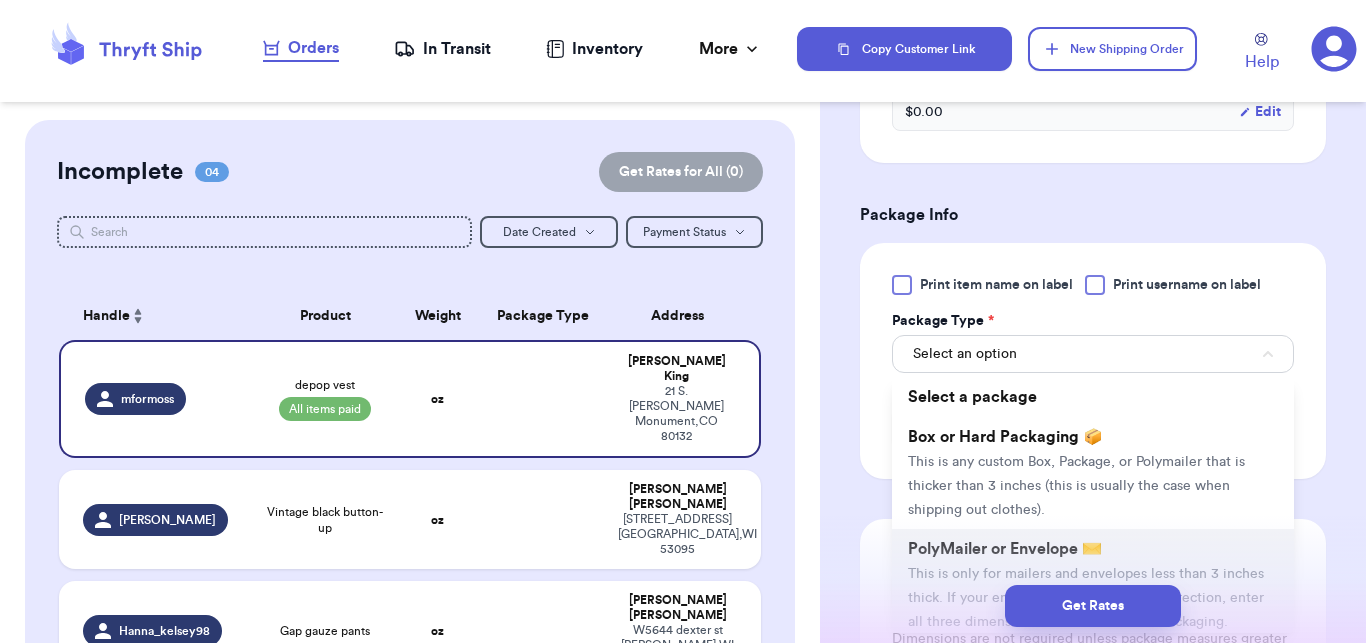 click on "PolyMailer or Envelope ✉️ This is only for mailers and envelopes less than 3 inches thick. If your envelope is over 18” in any direction, enter all three dimensions under Box or Hard Packaging." at bounding box center (1093, 585) 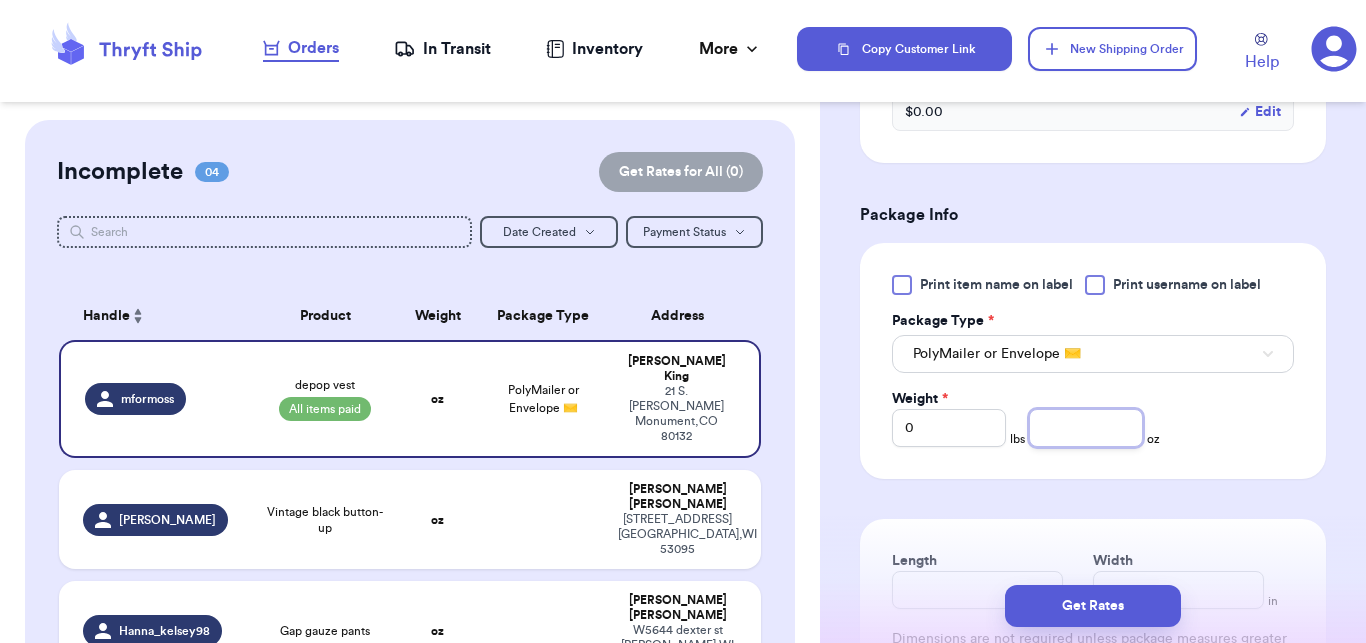 click at bounding box center (1086, 428) 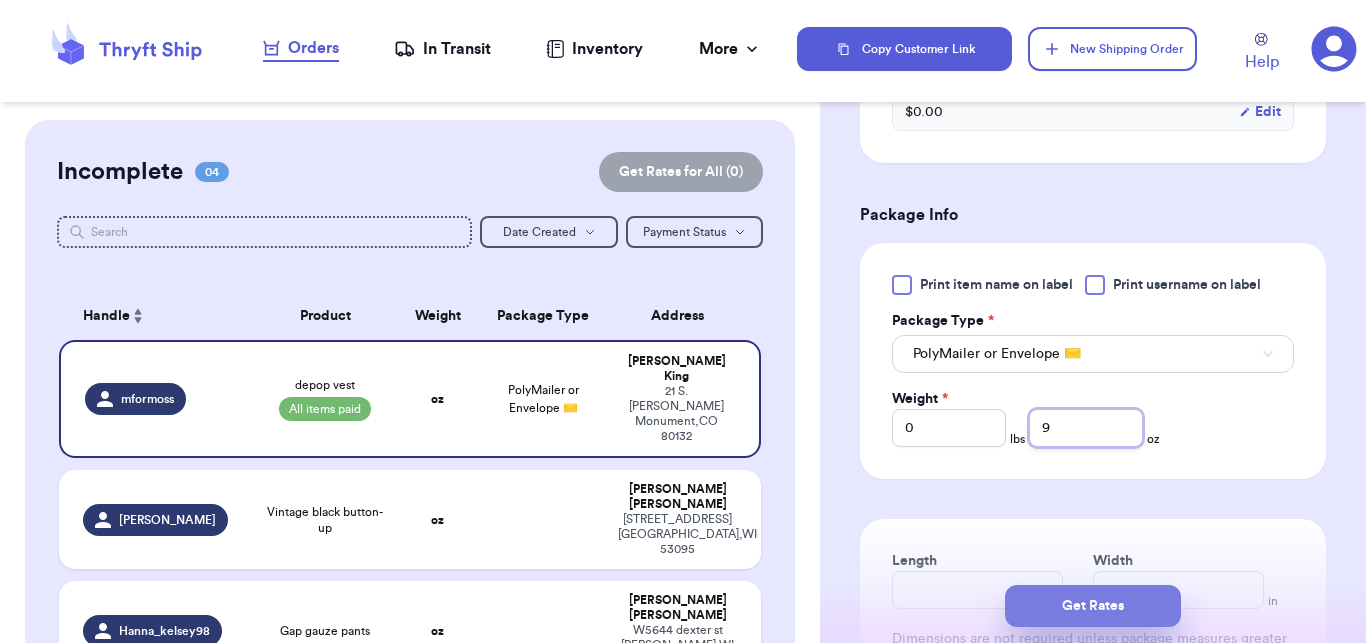 type on "9" 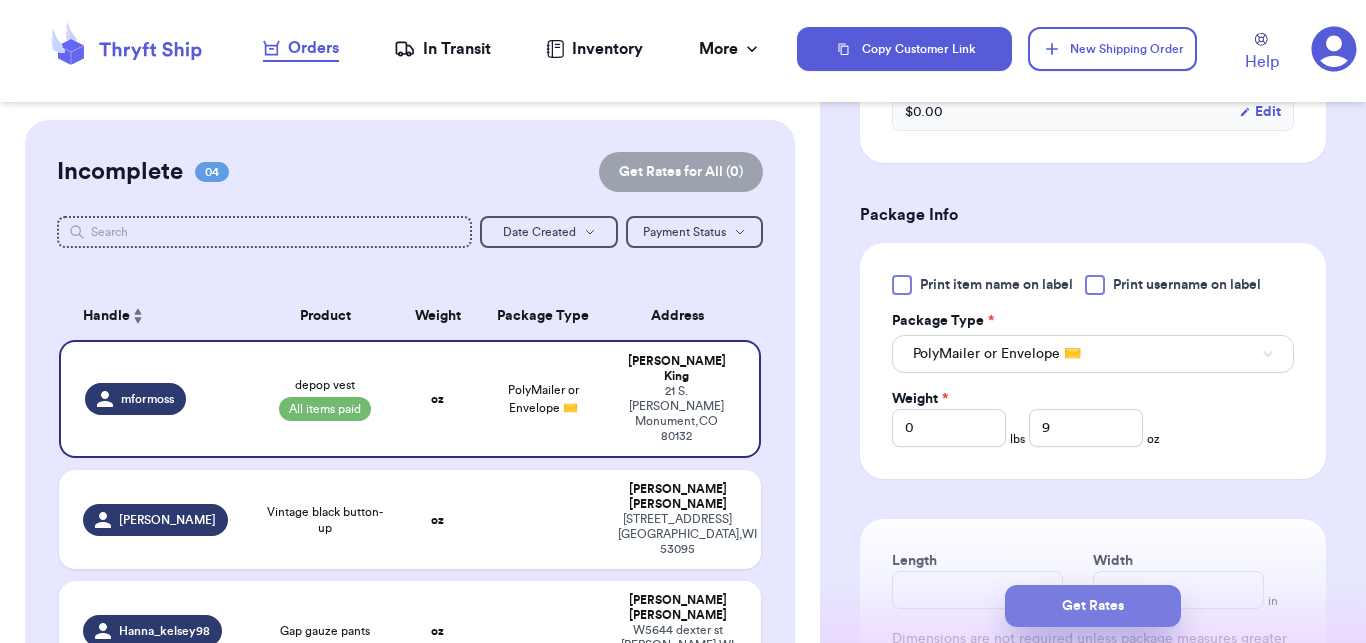 click on "Get Rates" at bounding box center (1093, 606) 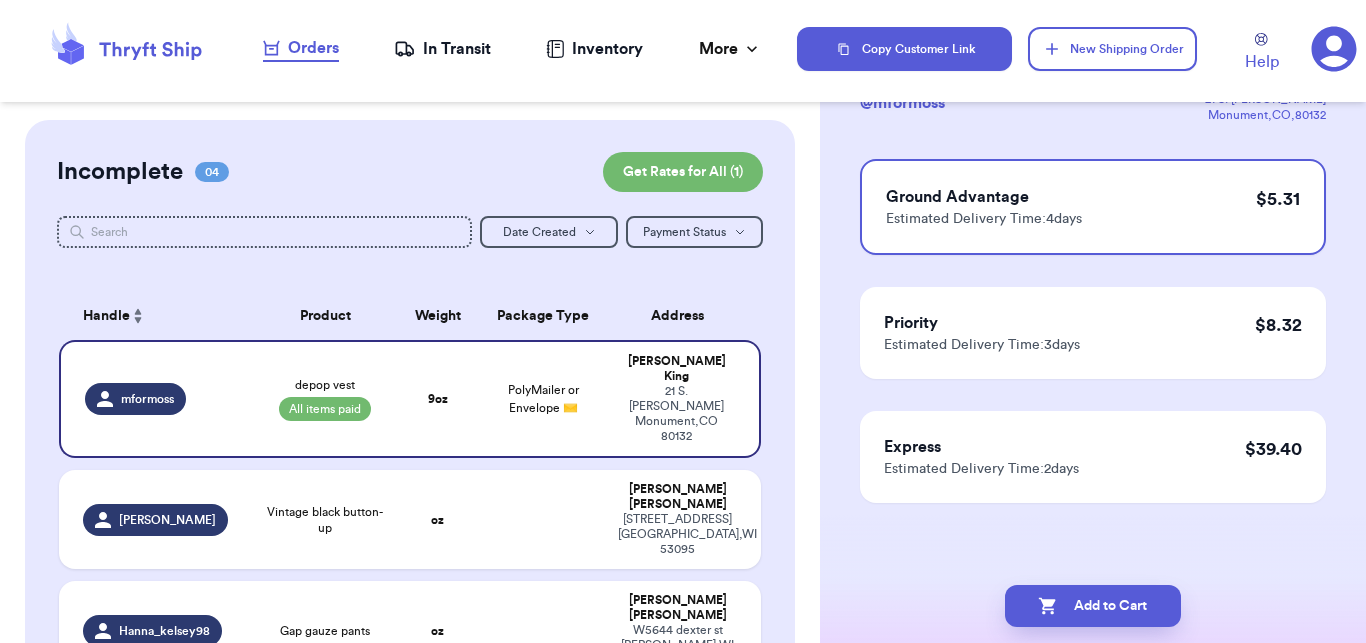 scroll, scrollTop: 0, scrollLeft: 0, axis: both 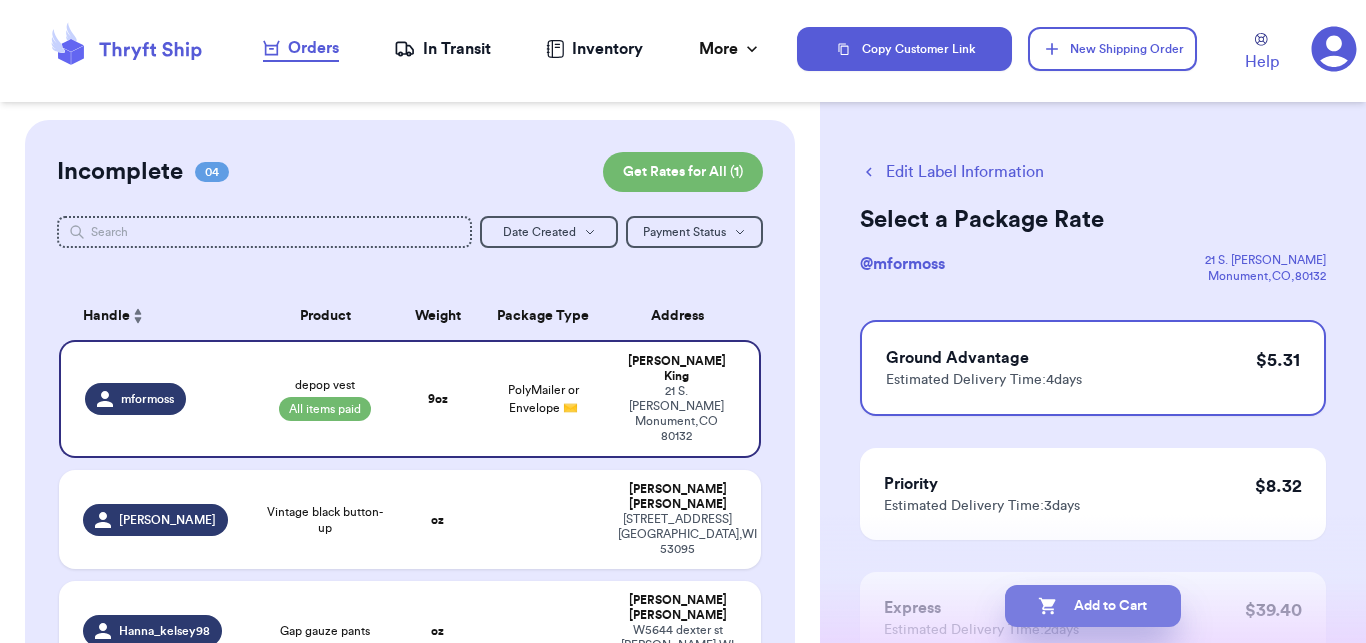click on "Add to Cart" at bounding box center [1093, 606] 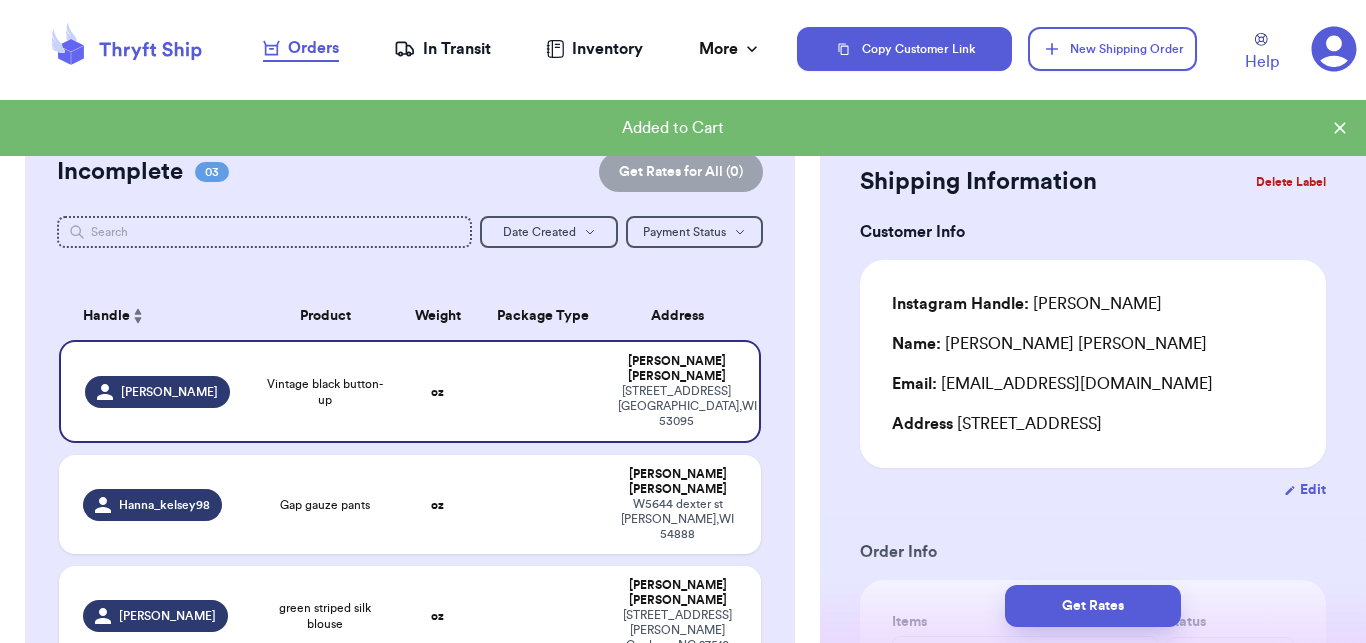 checkbox on "true" 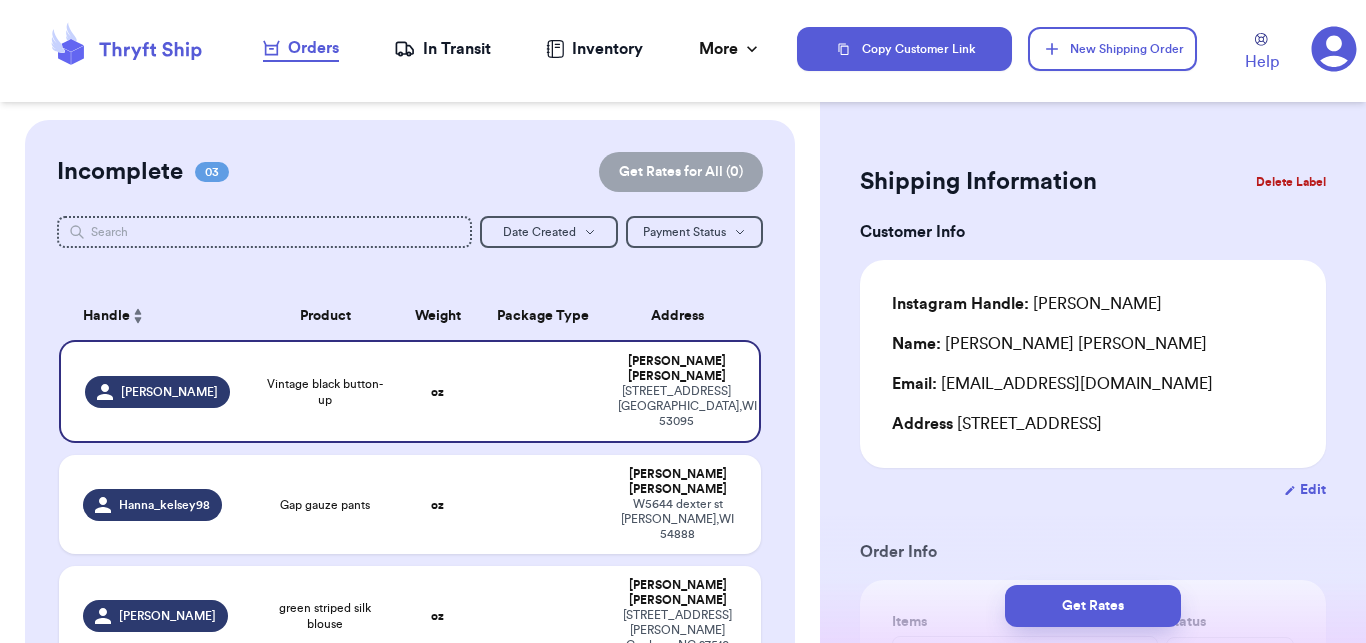 type 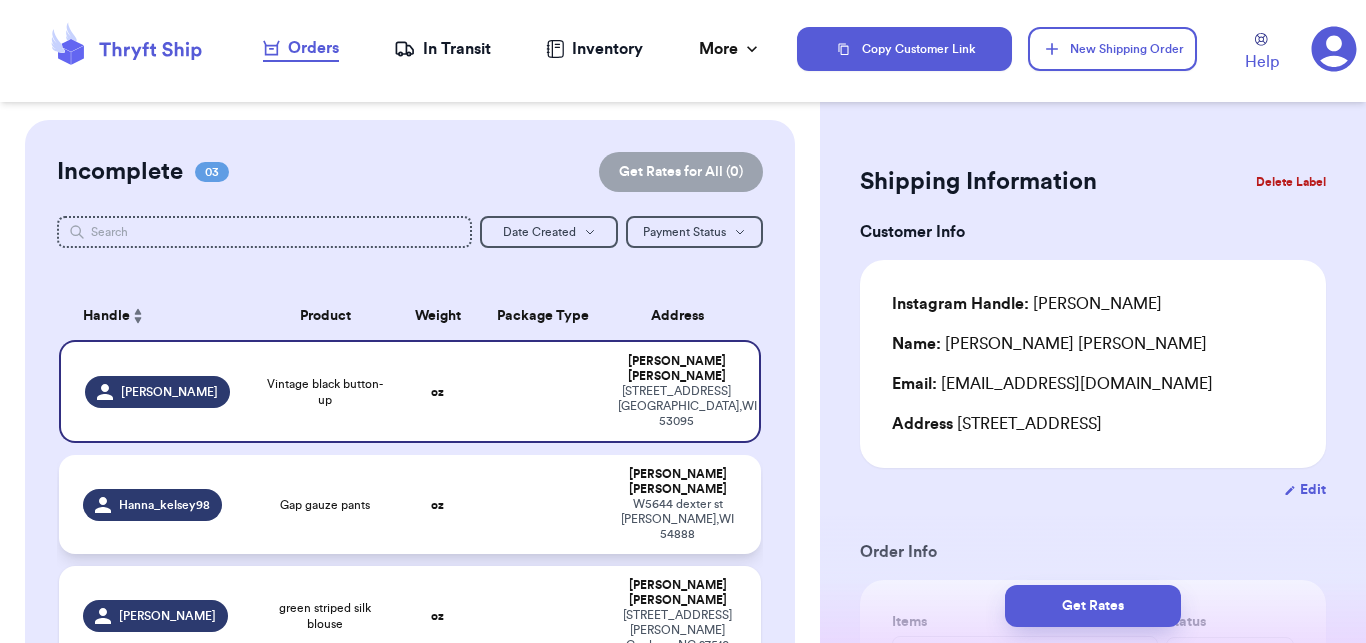 click at bounding box center (543, 504) 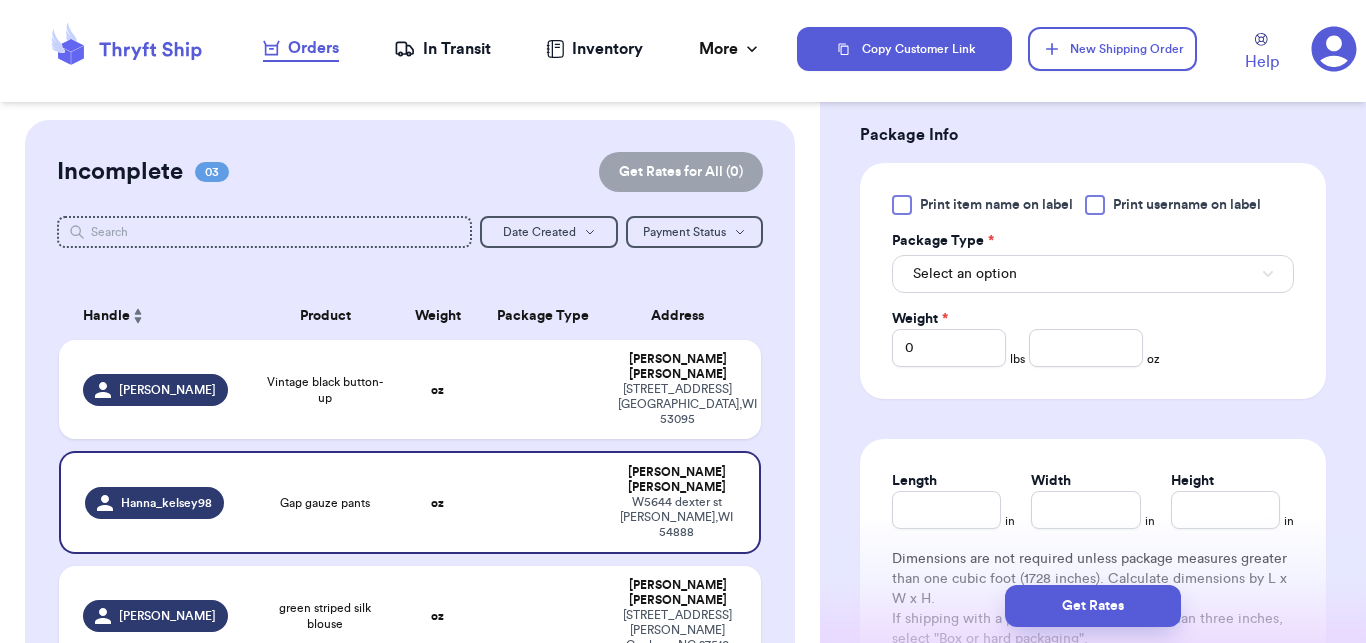 scroll, scrollTop: 766, scrollLeft: 0, axis: vertical 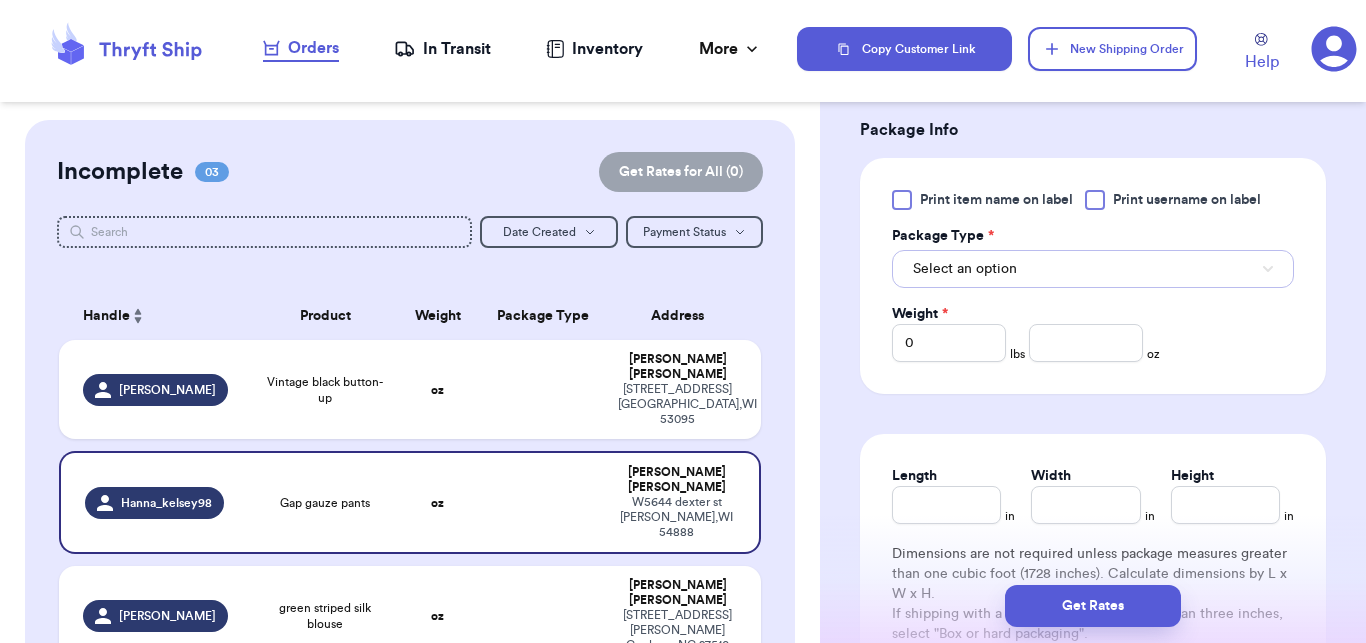 click on "Select an option" at bounding box center [1093, 269] 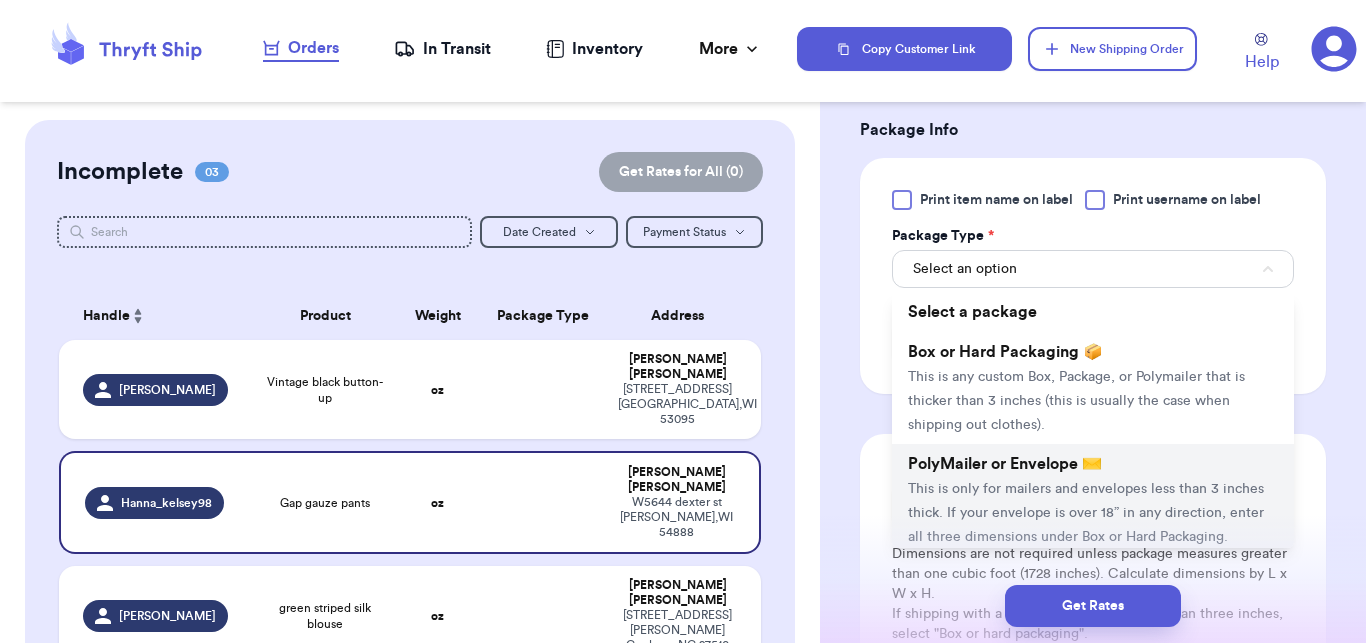 click on "This is only for mailers and envelopes less than 3 inches thick. If your envelope is over 18” in any direction, enter all three dimensions under Box or Hard Packaging." at bounding box center (1086, 513) 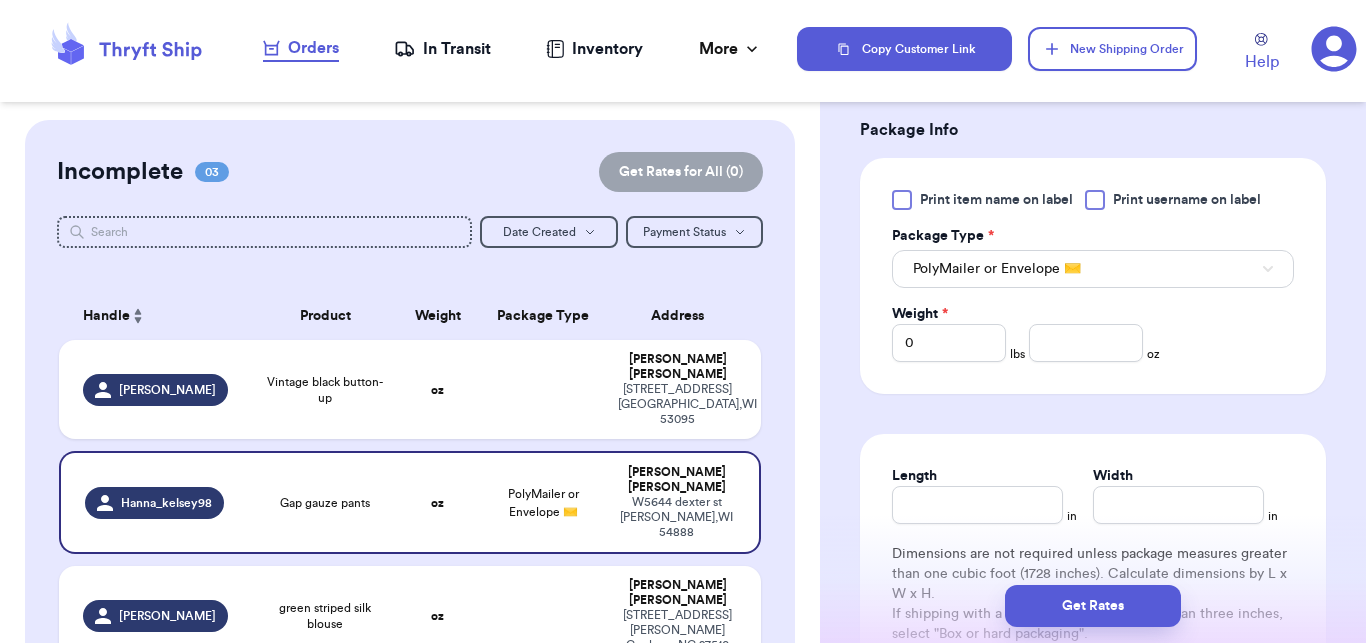 type 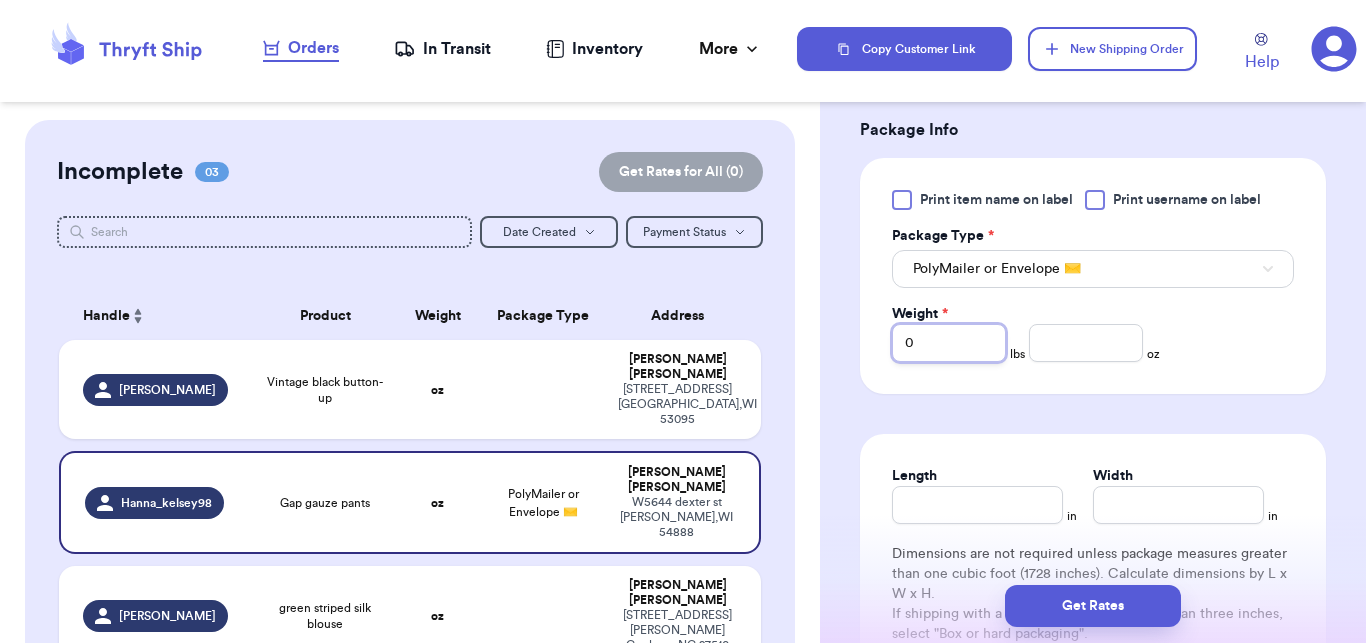 click on "0" at bounding box center [949, 343] 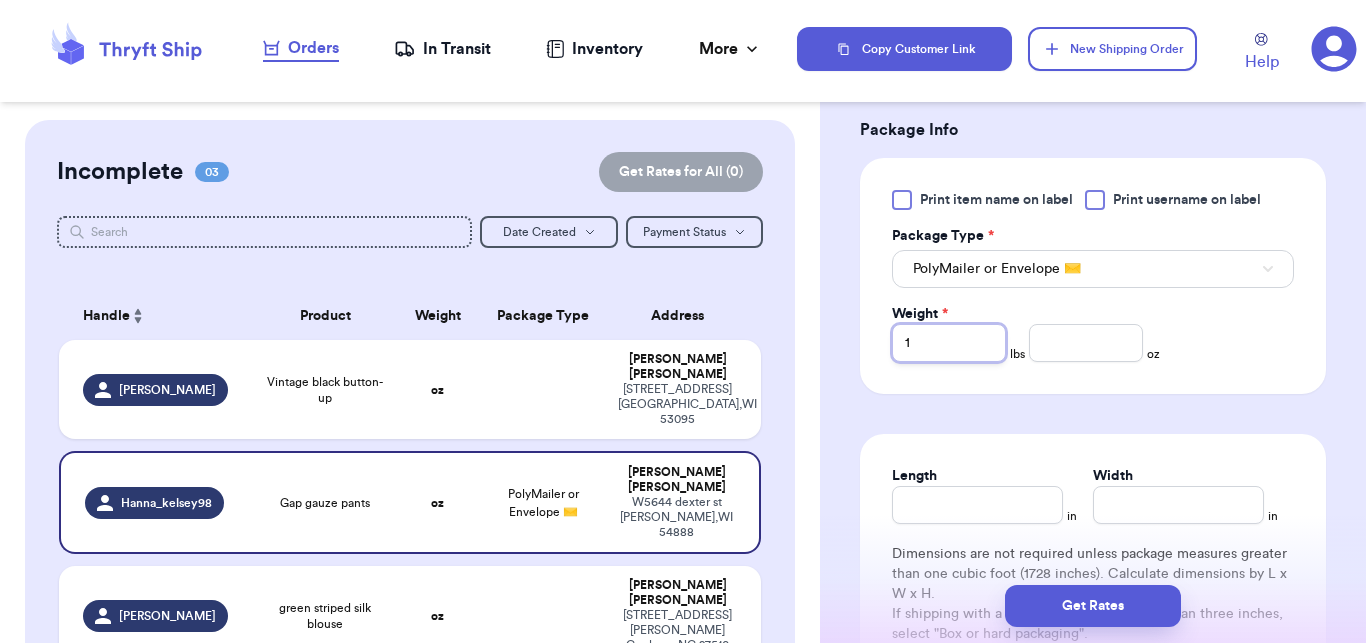 type on "1" 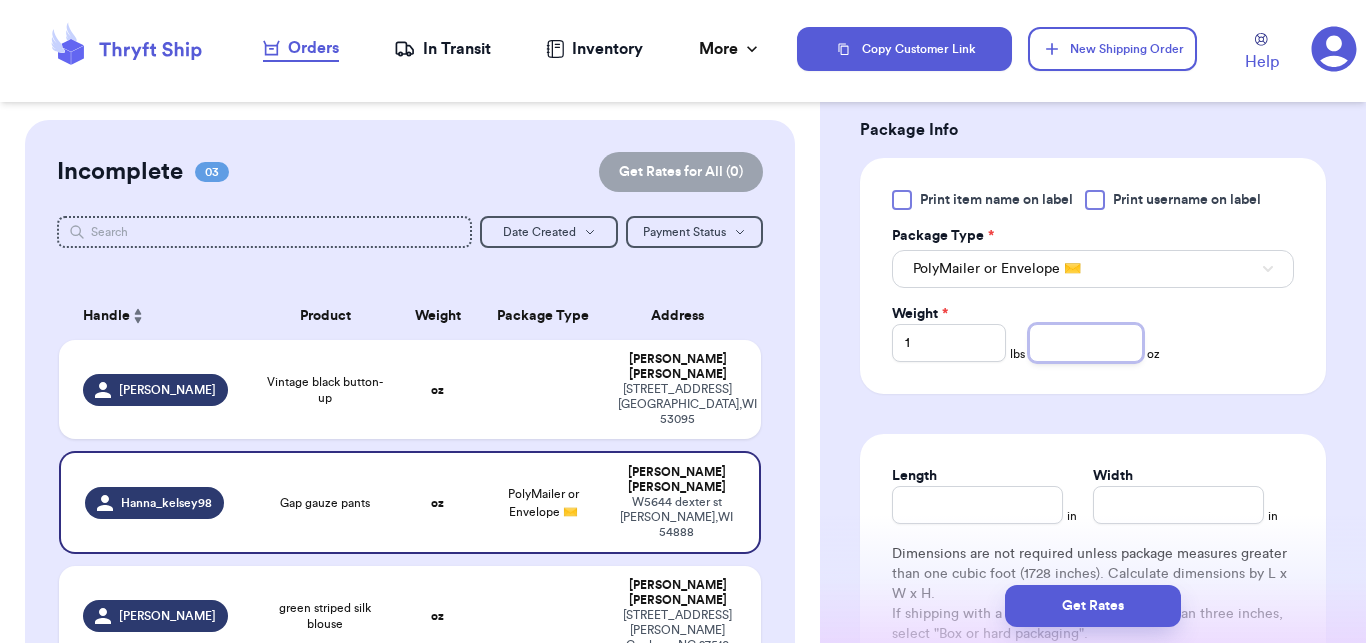 click at bounding box center (1086, 343) 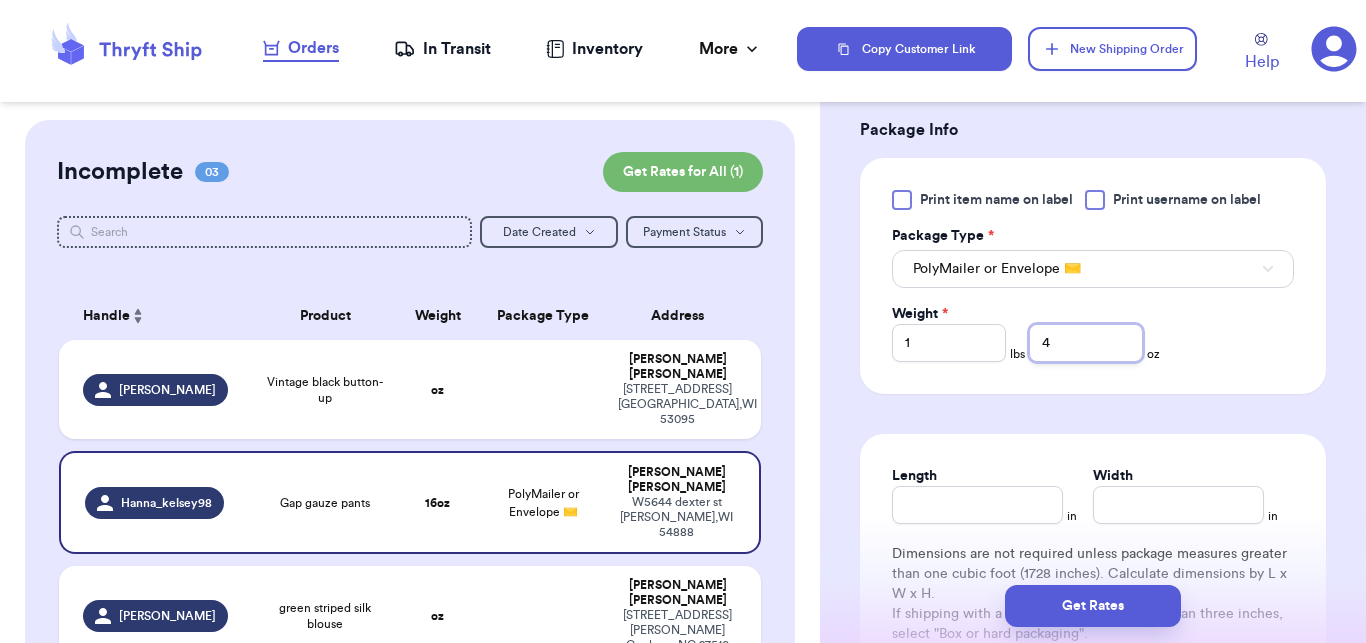 type on "4" 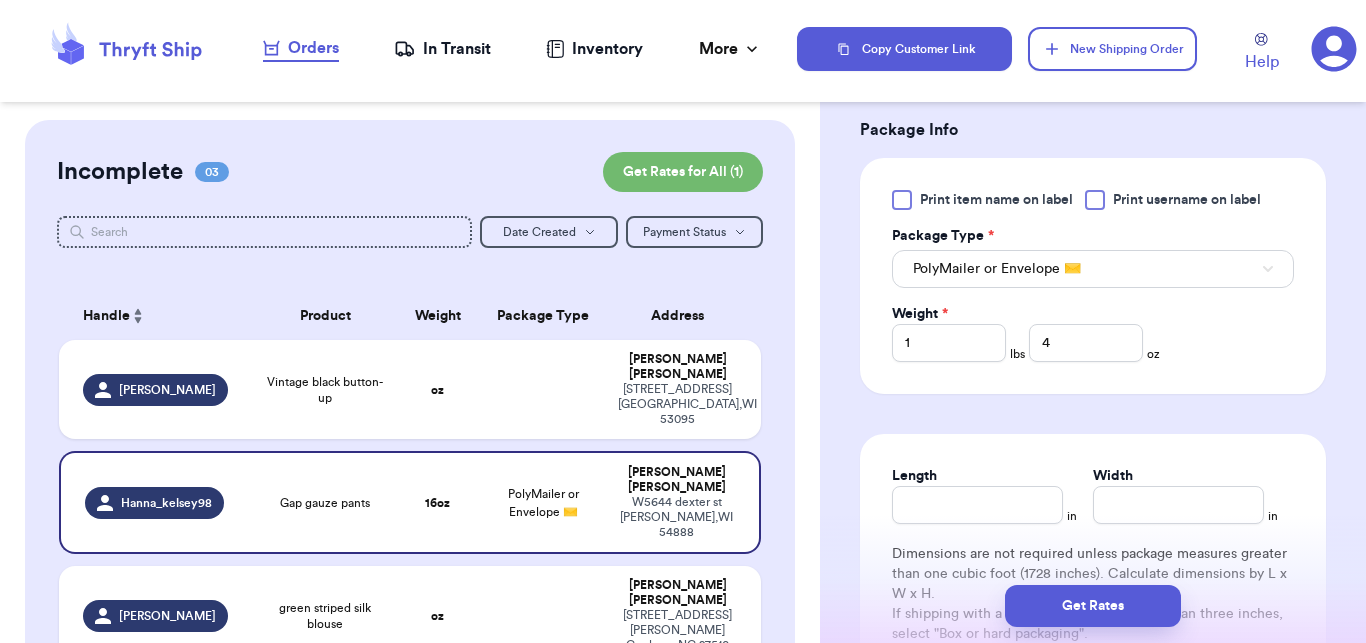 click on "Get Rates" at bounding box center (1093, 606) 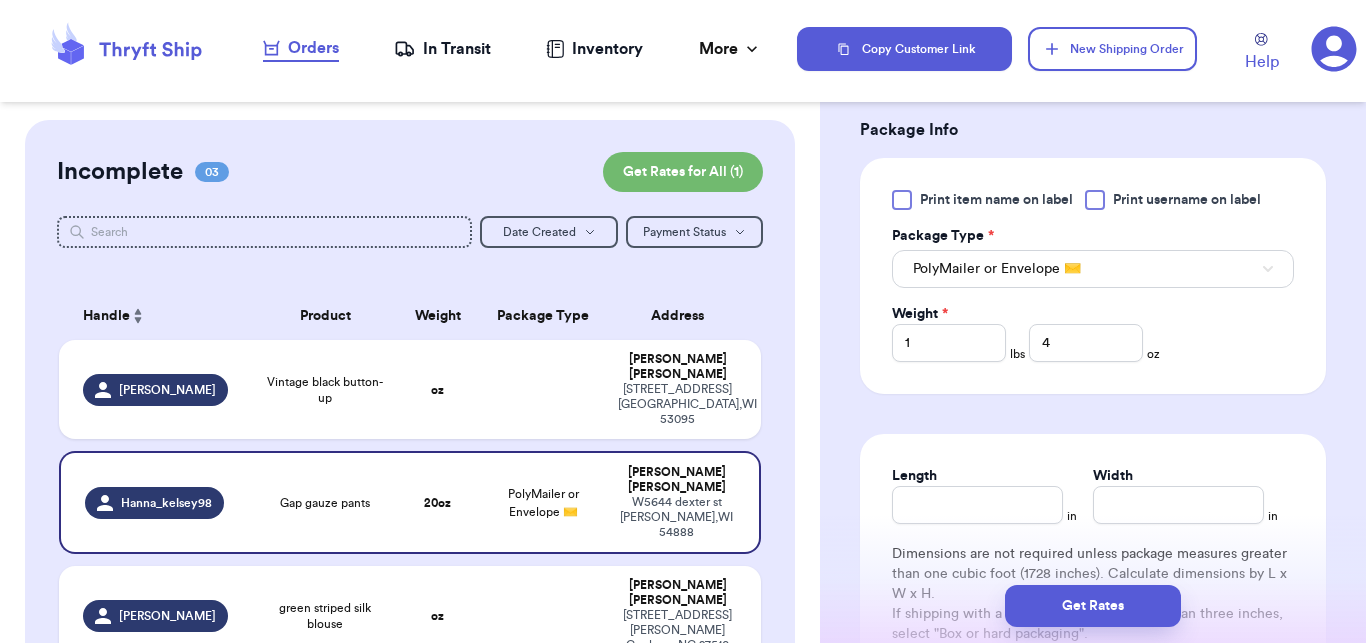 click on "Get Rates" at bounding box center (1093, 606) 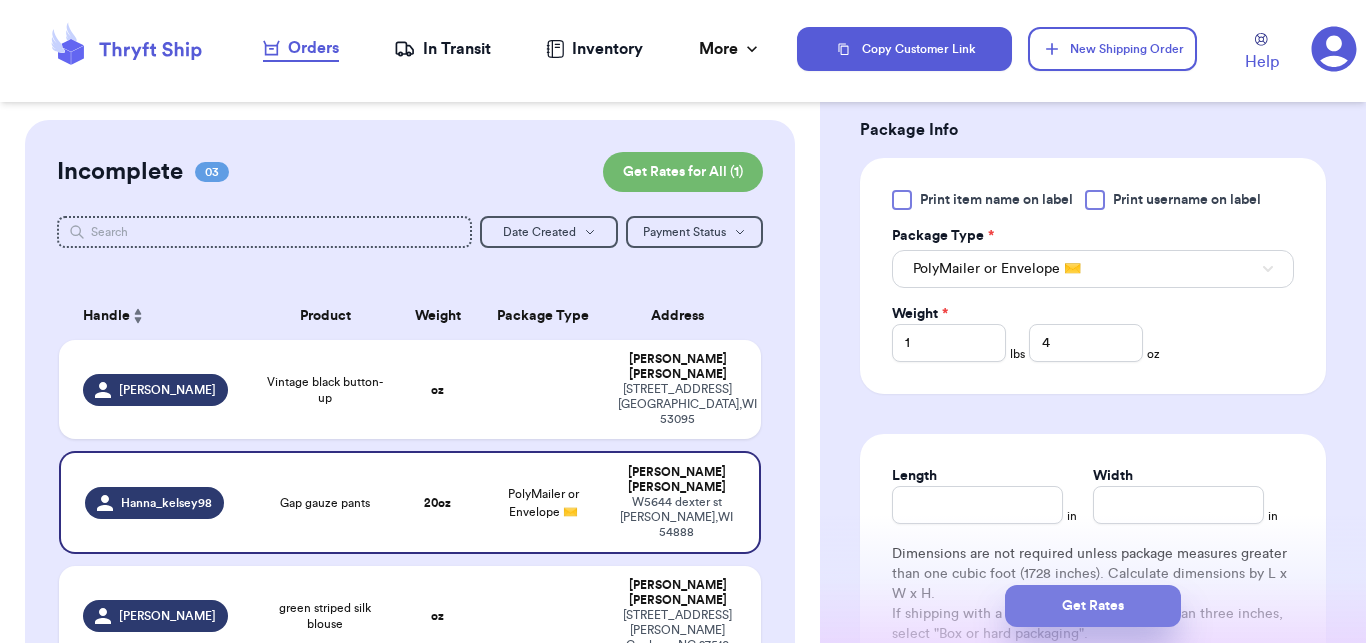 click on "Get Rates" at bounding box center (1093, 606) 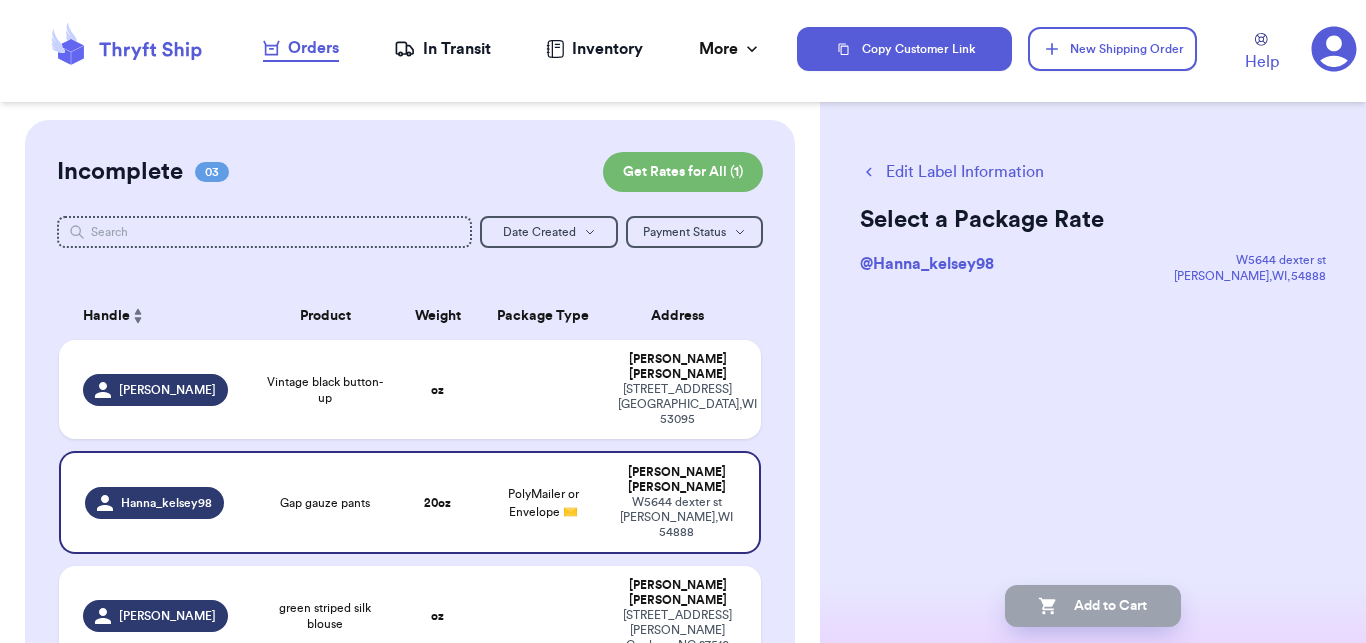 scroll, scrollTop: 0, scrollLeft: 0, axis: both 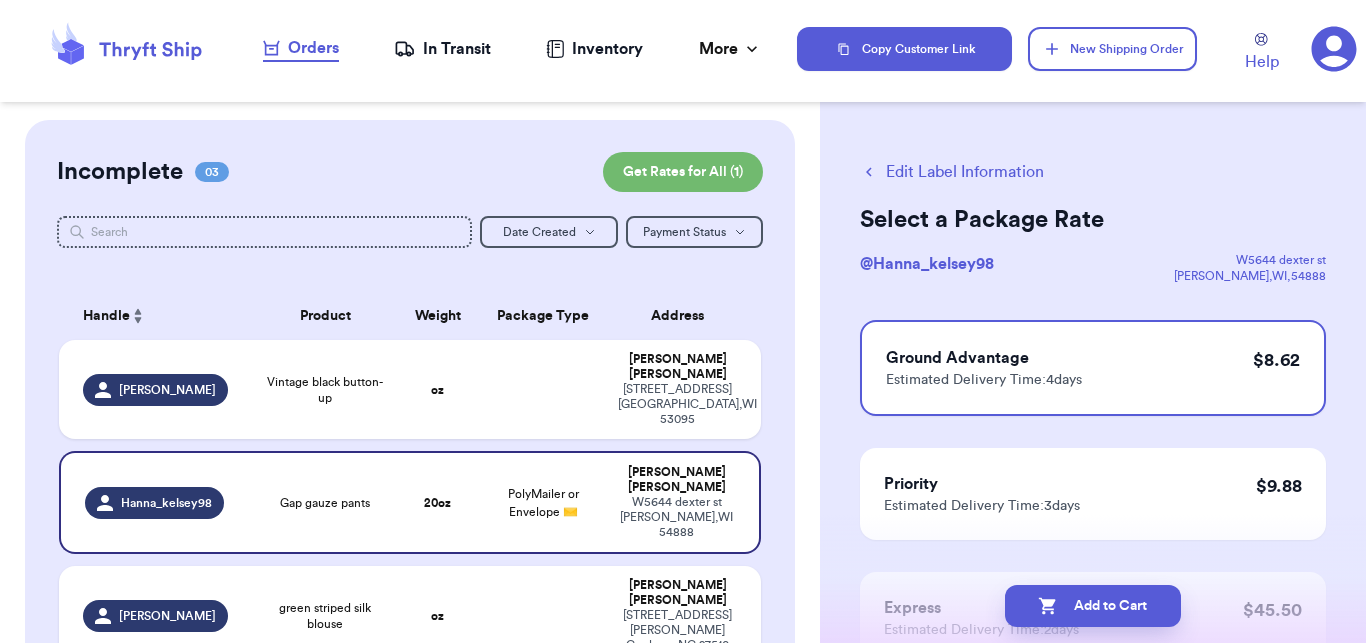 click on "Add to Cart" at bounding box center (1093, 606) 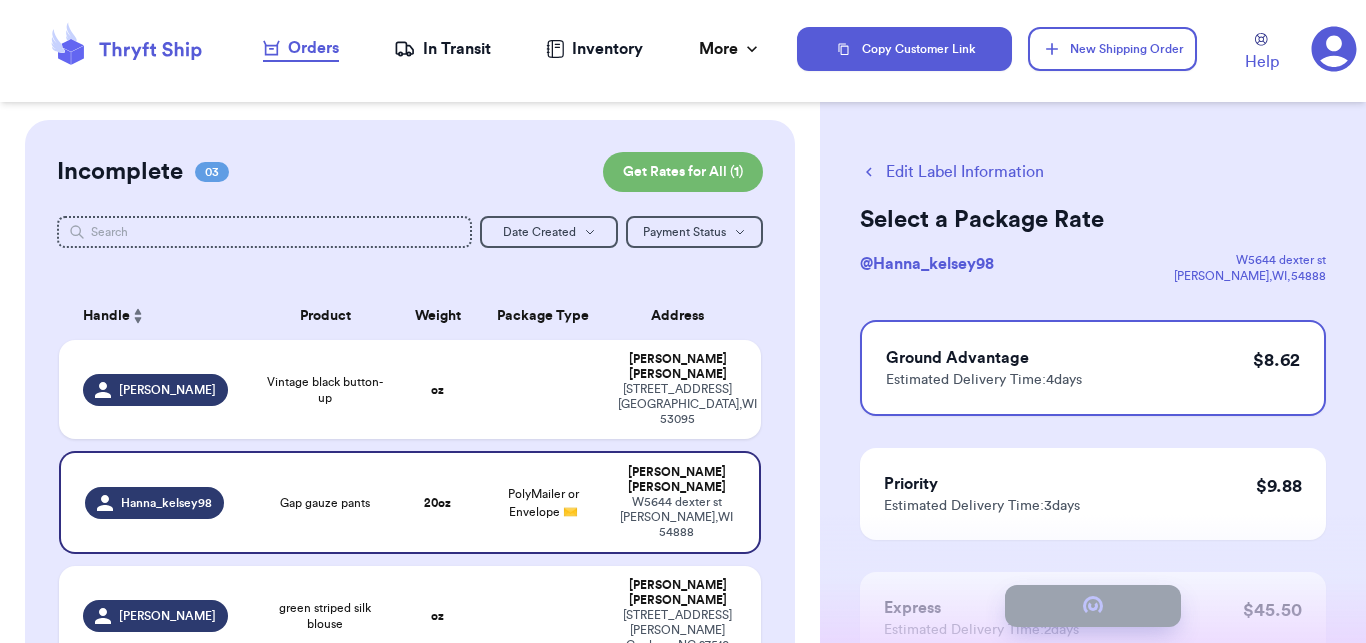 checkbox on "true" 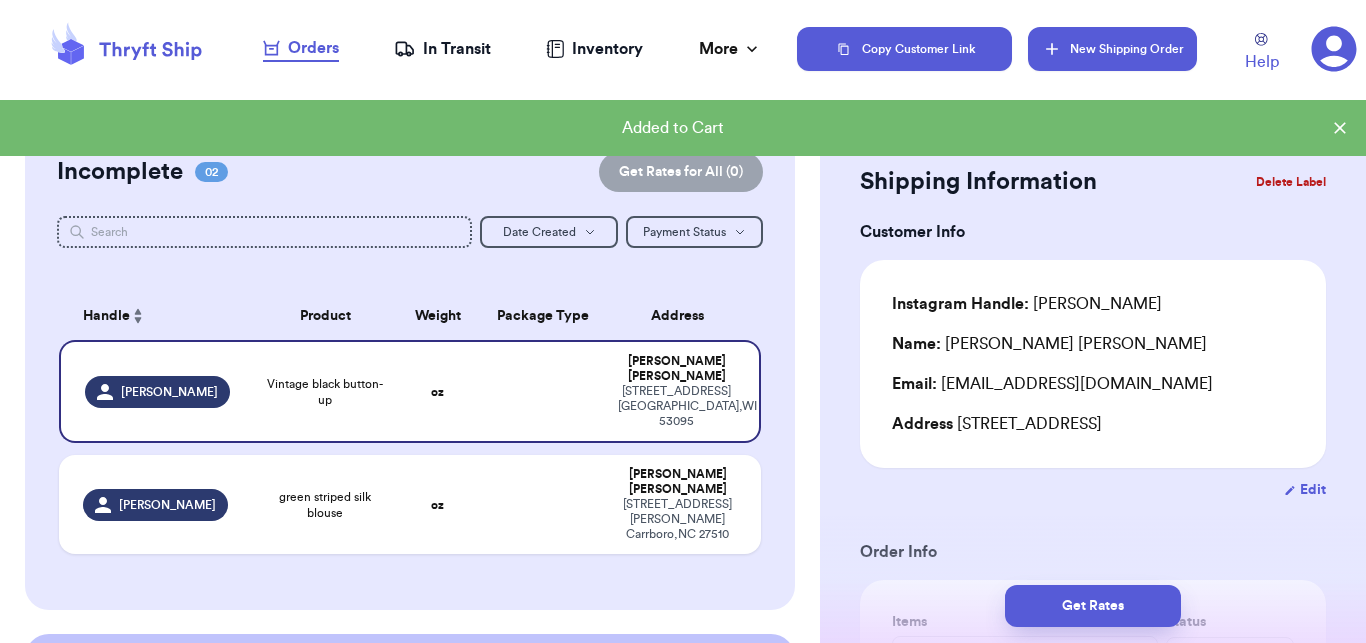 click on "New Shipping Order" at bounding box center [1112, 49] 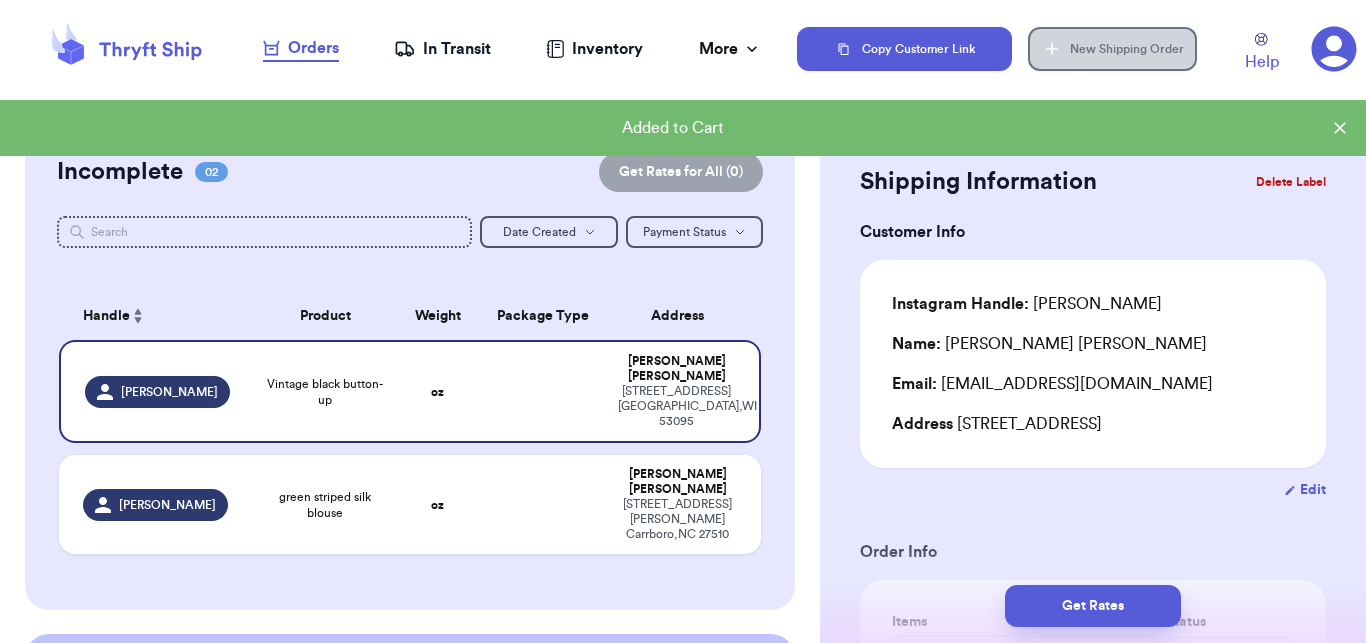type 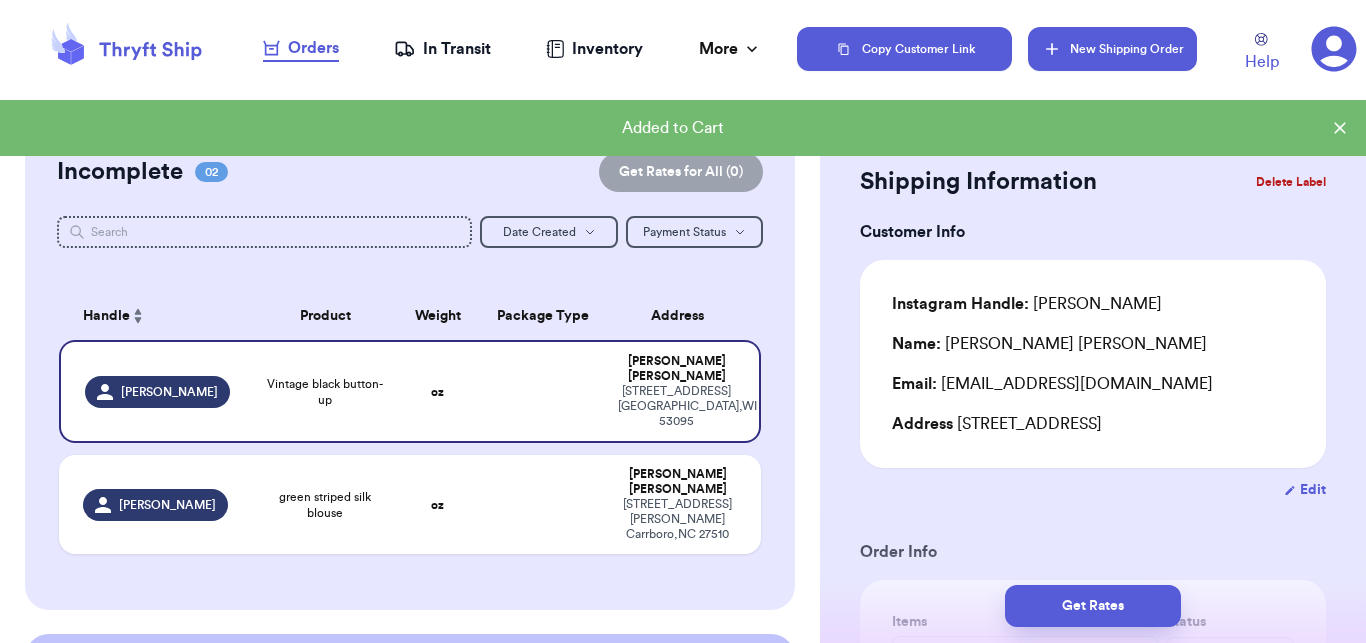 type 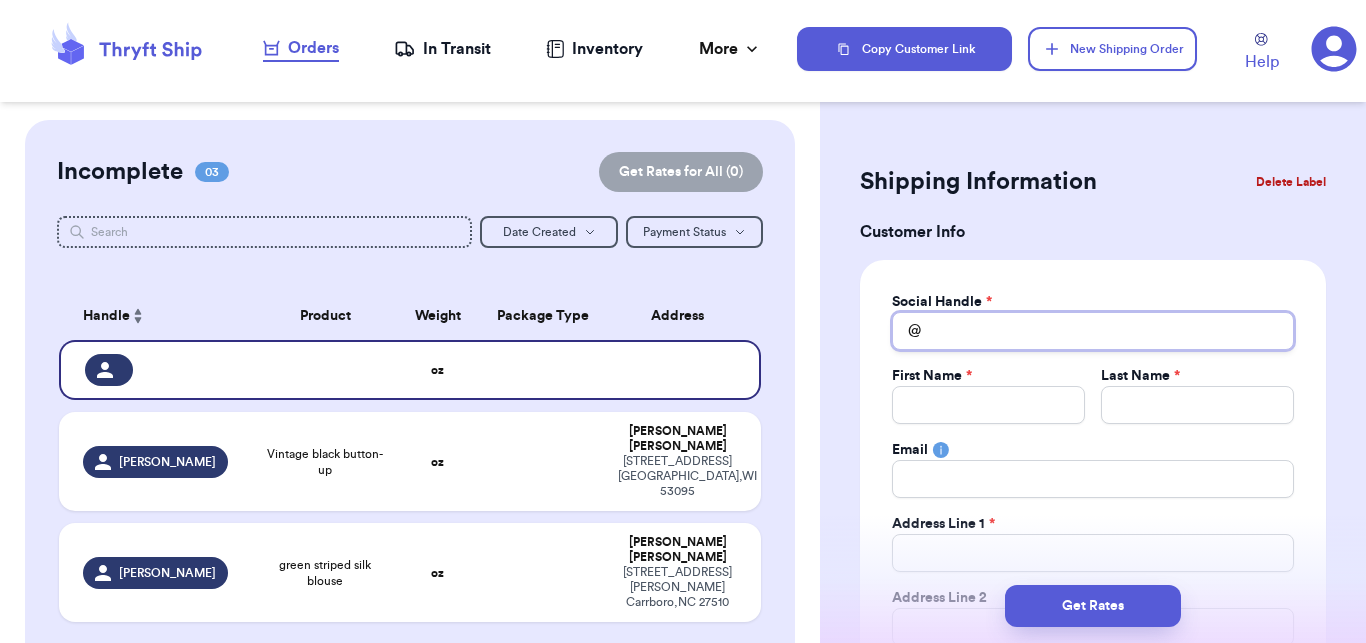 click on "Total Amount Paid" at bounding box center (1093, 331) 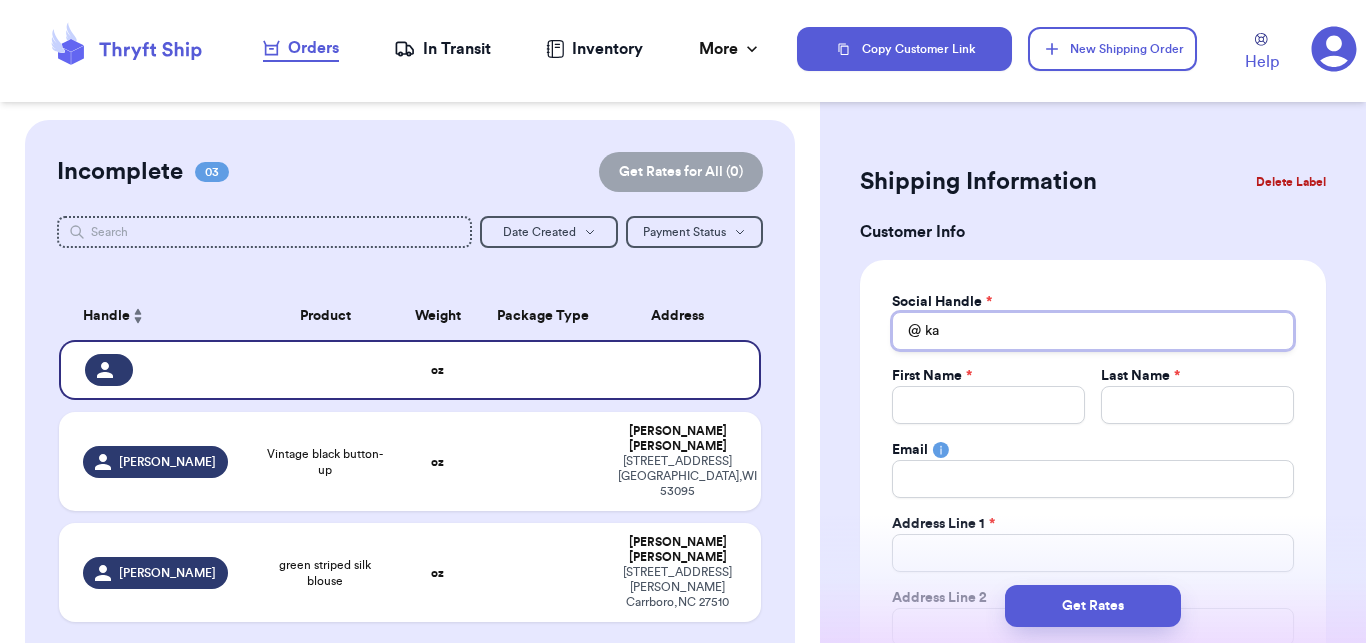 type on "kai" 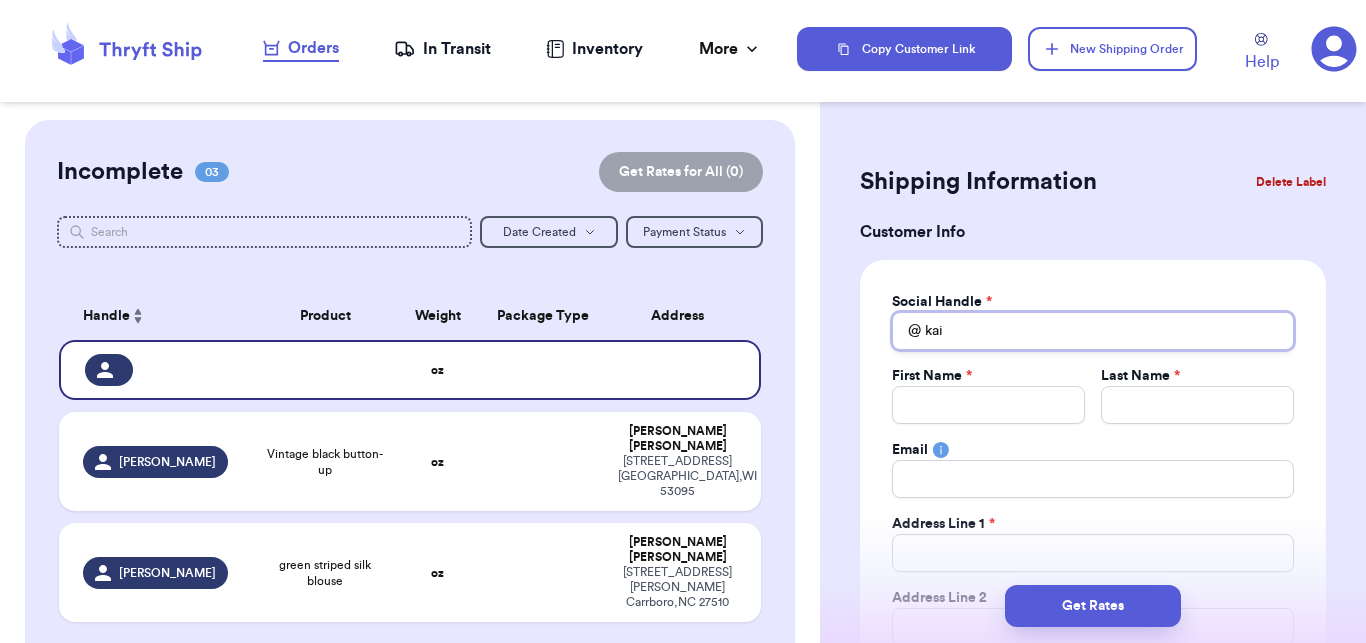 type 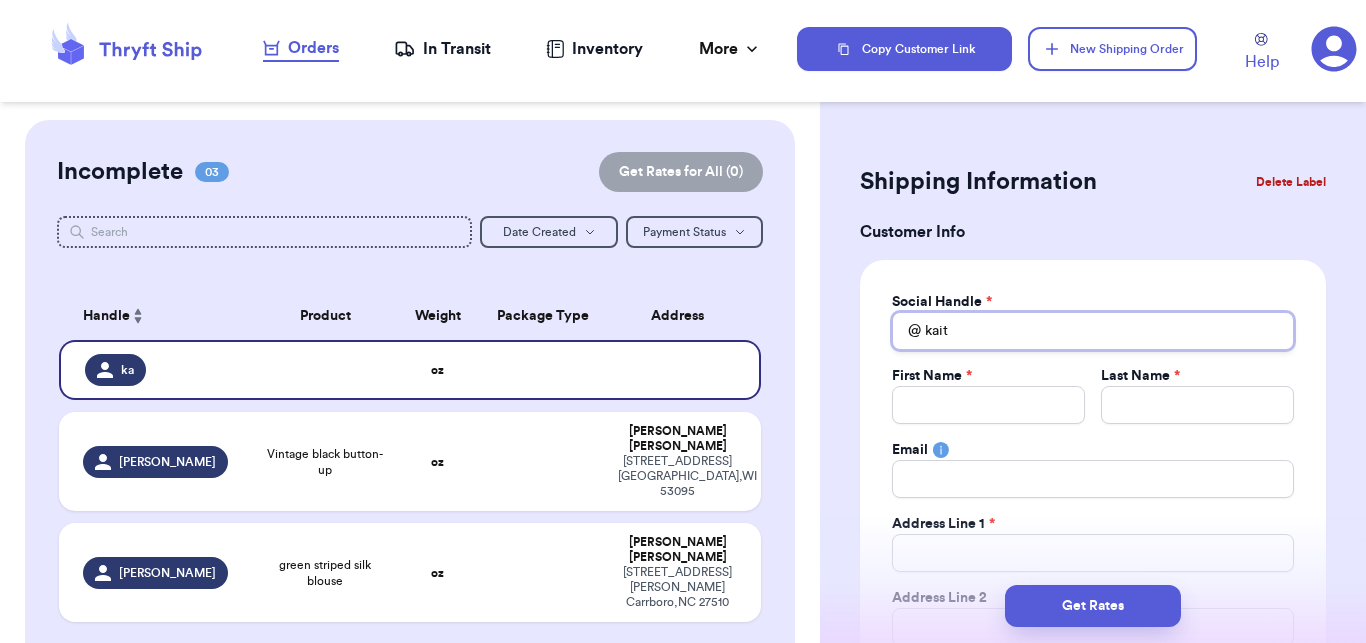 type 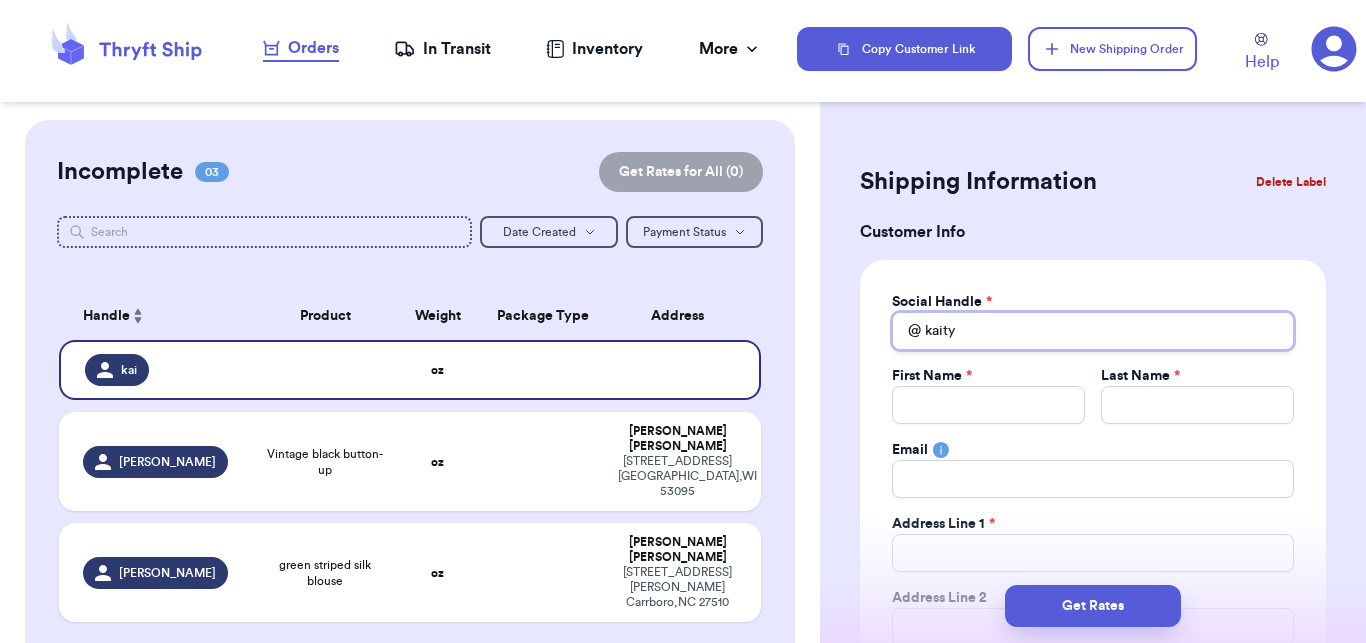 type on "kaitye" 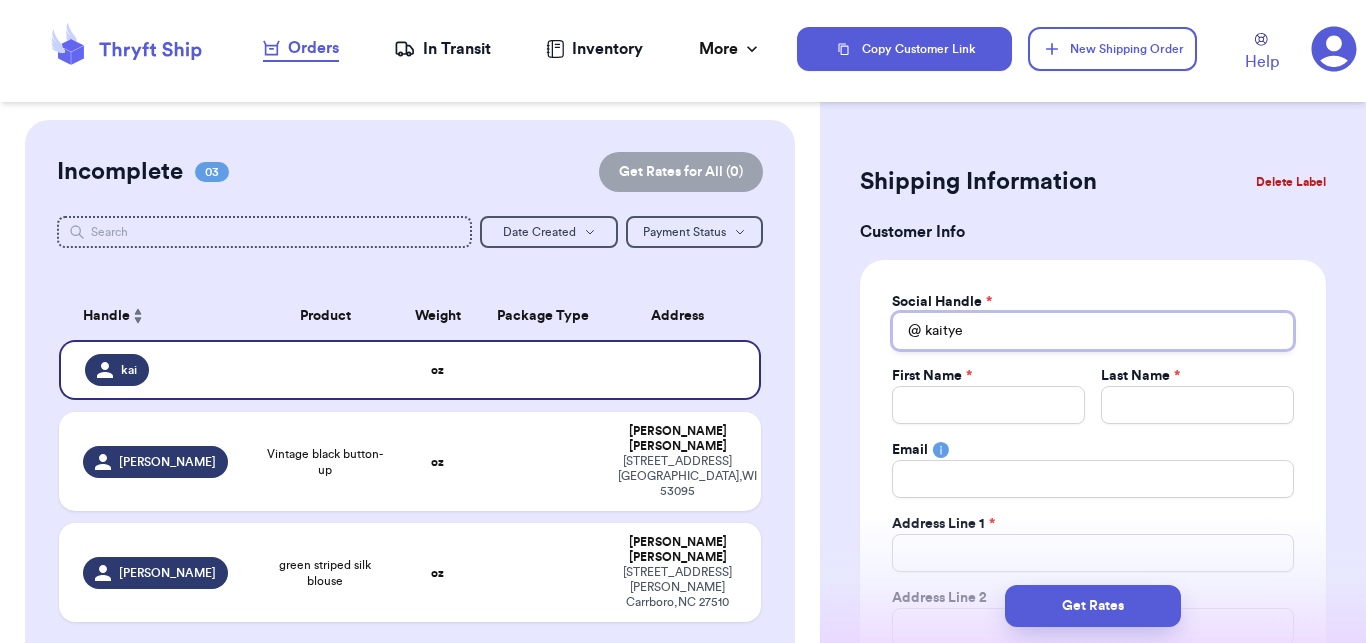 type 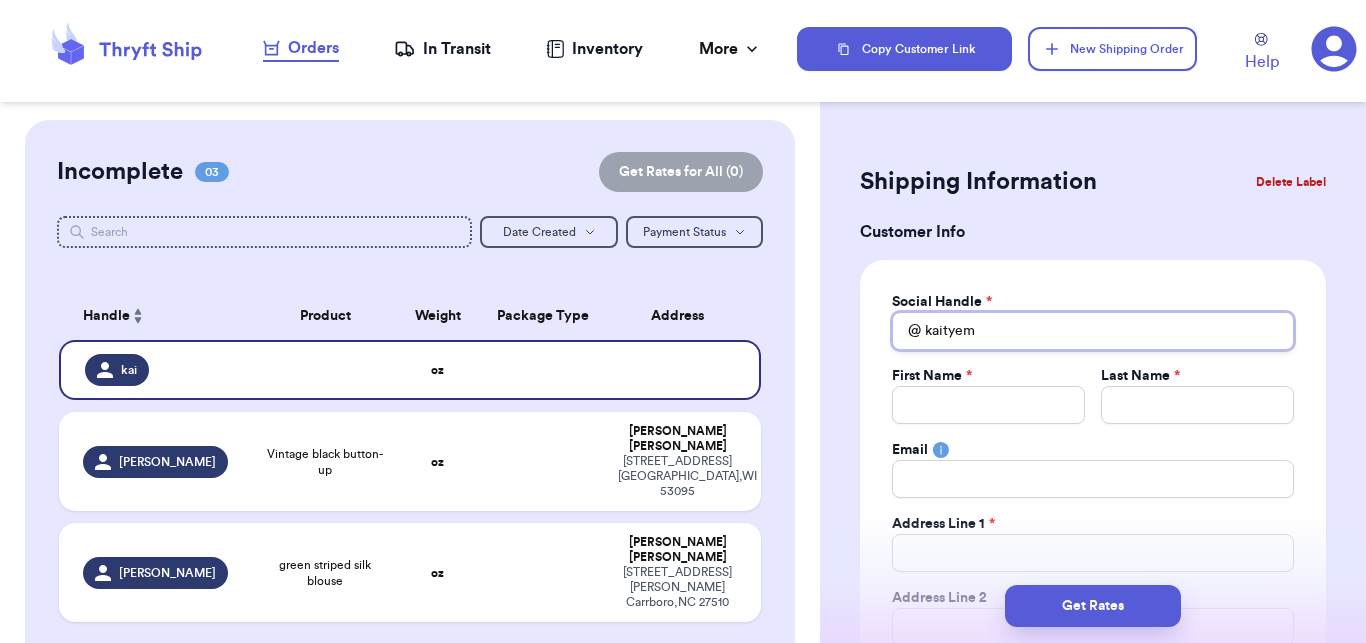 type 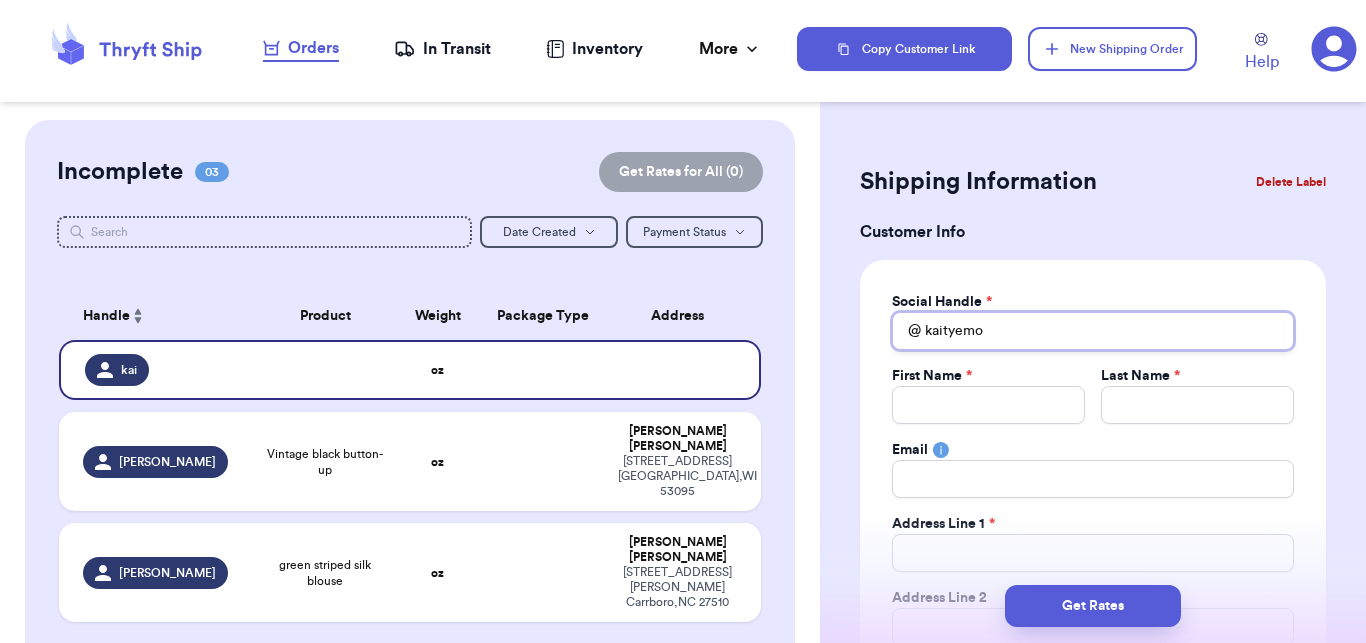 type 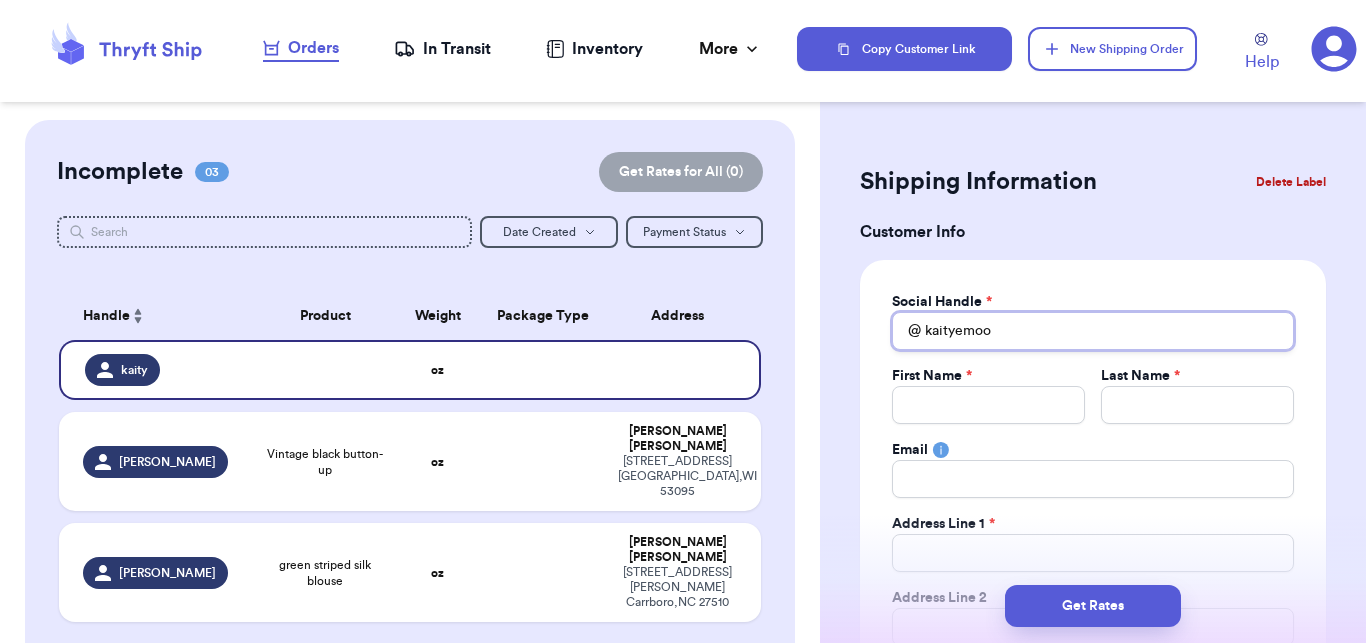 type on "kaityemoor" 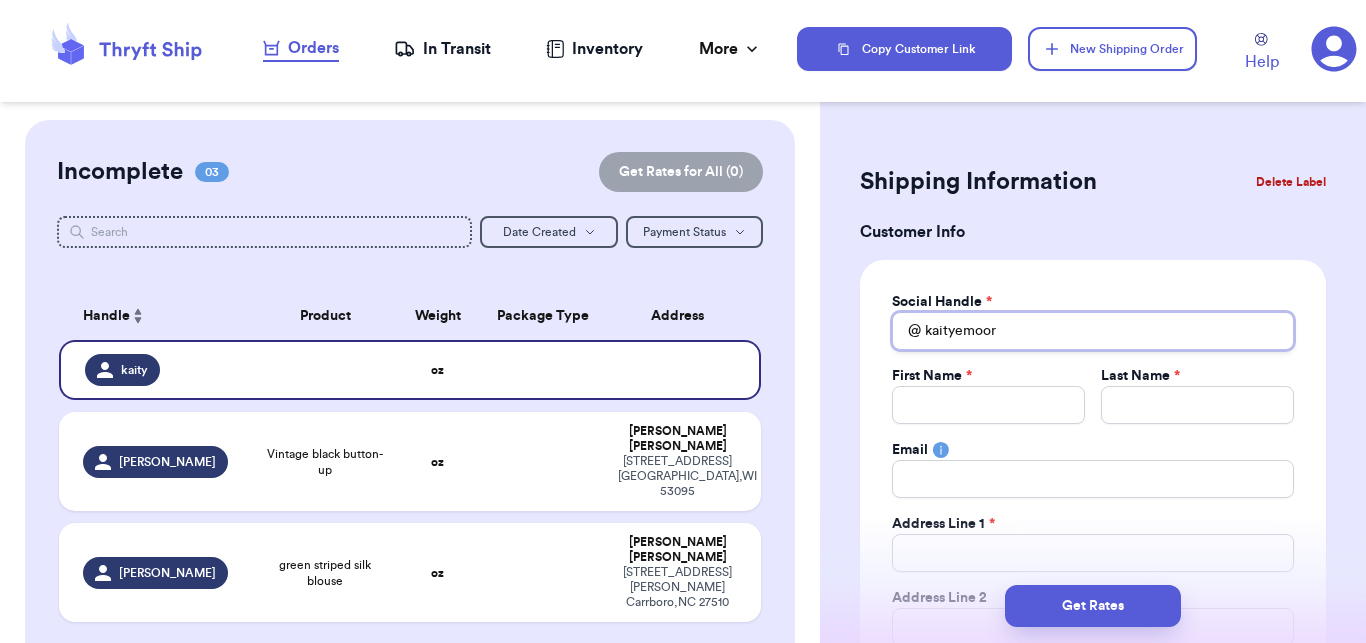 type 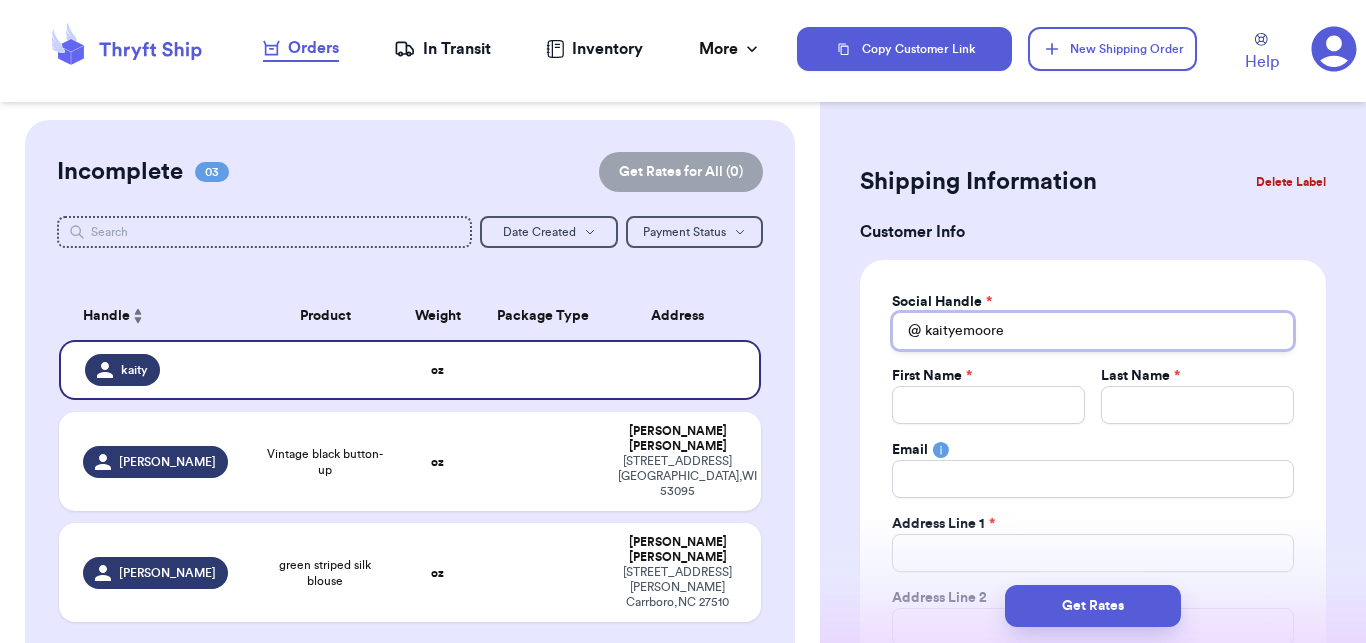 type 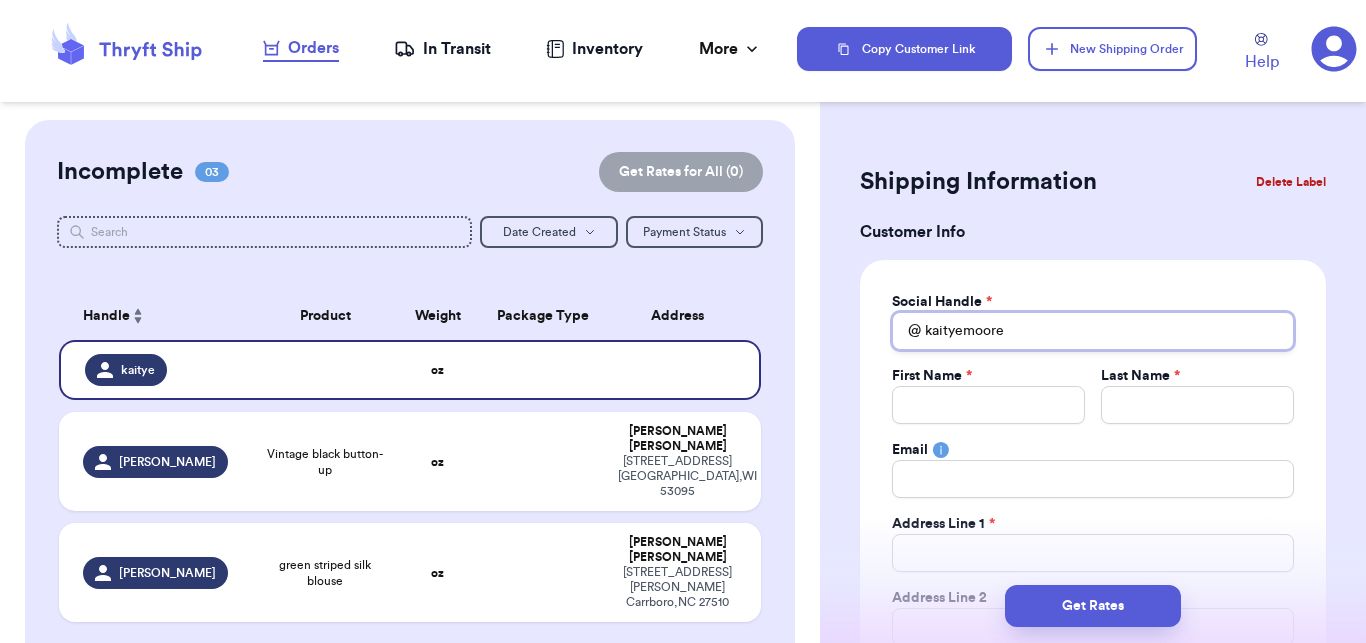 type on "kaityemoore" 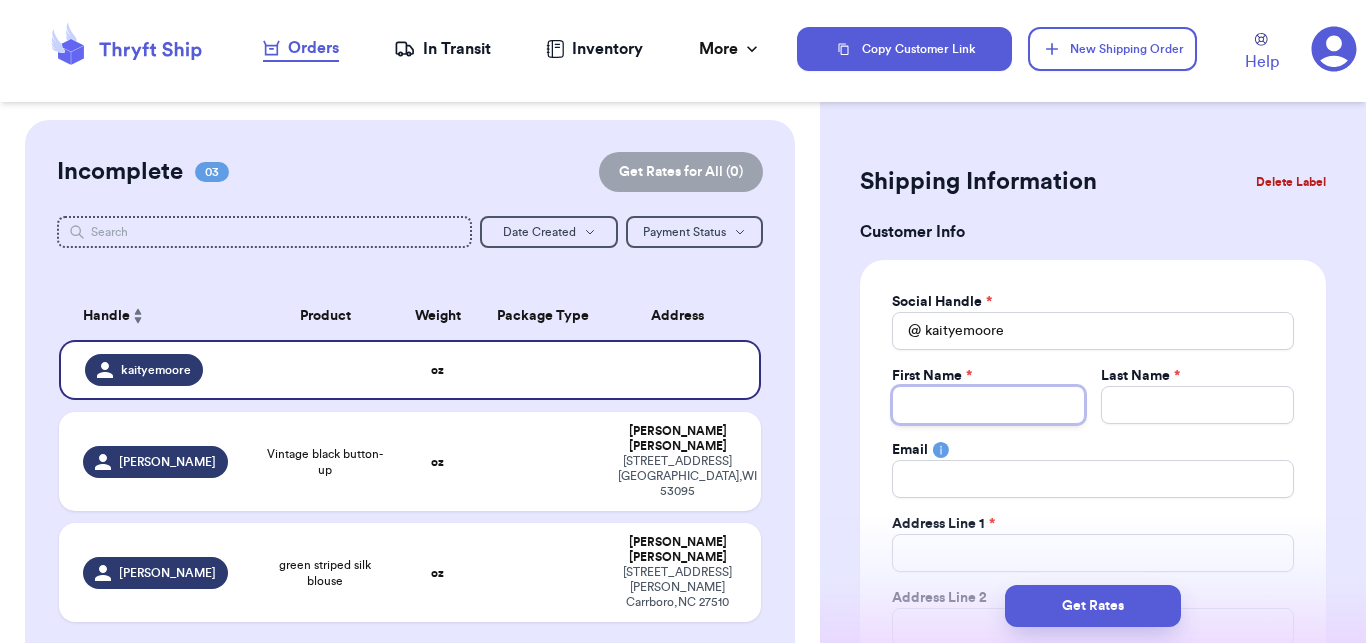 type 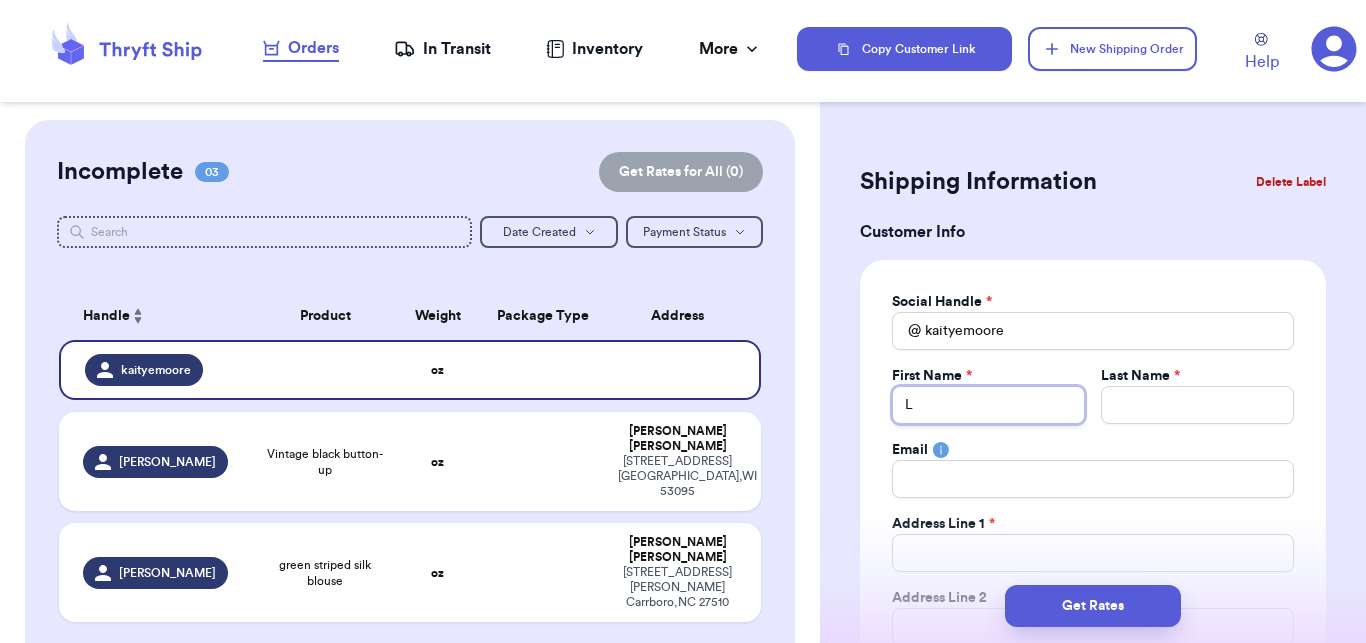 type 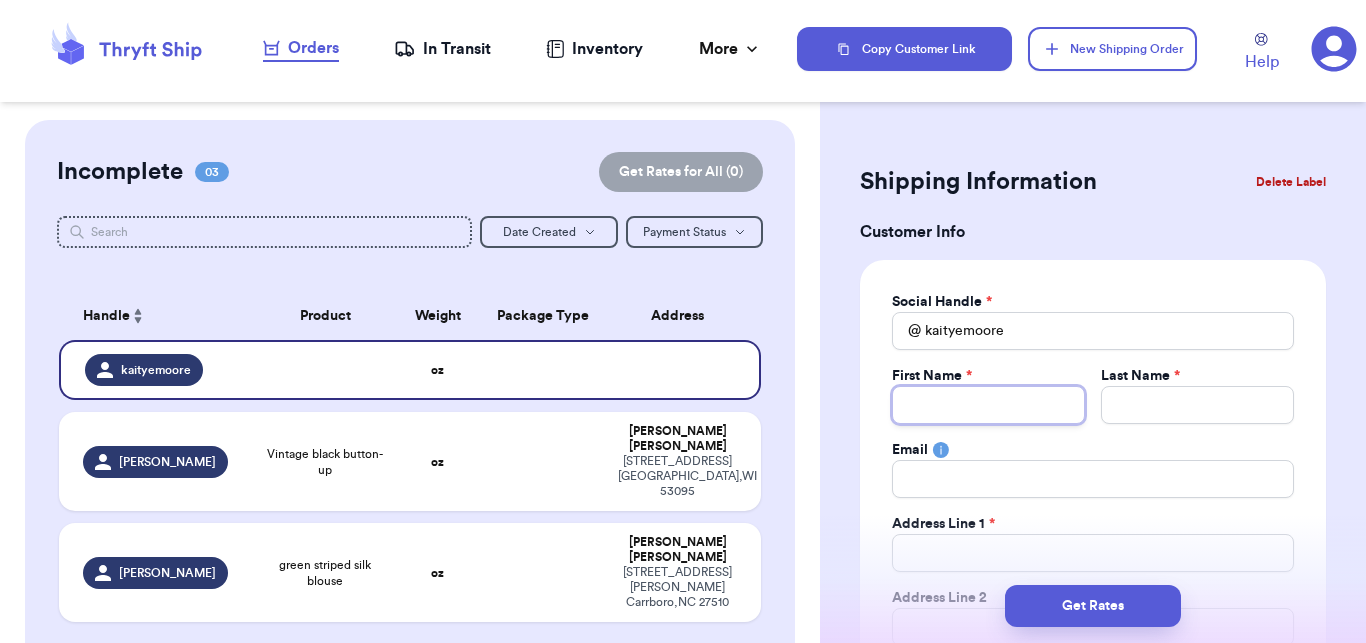 type 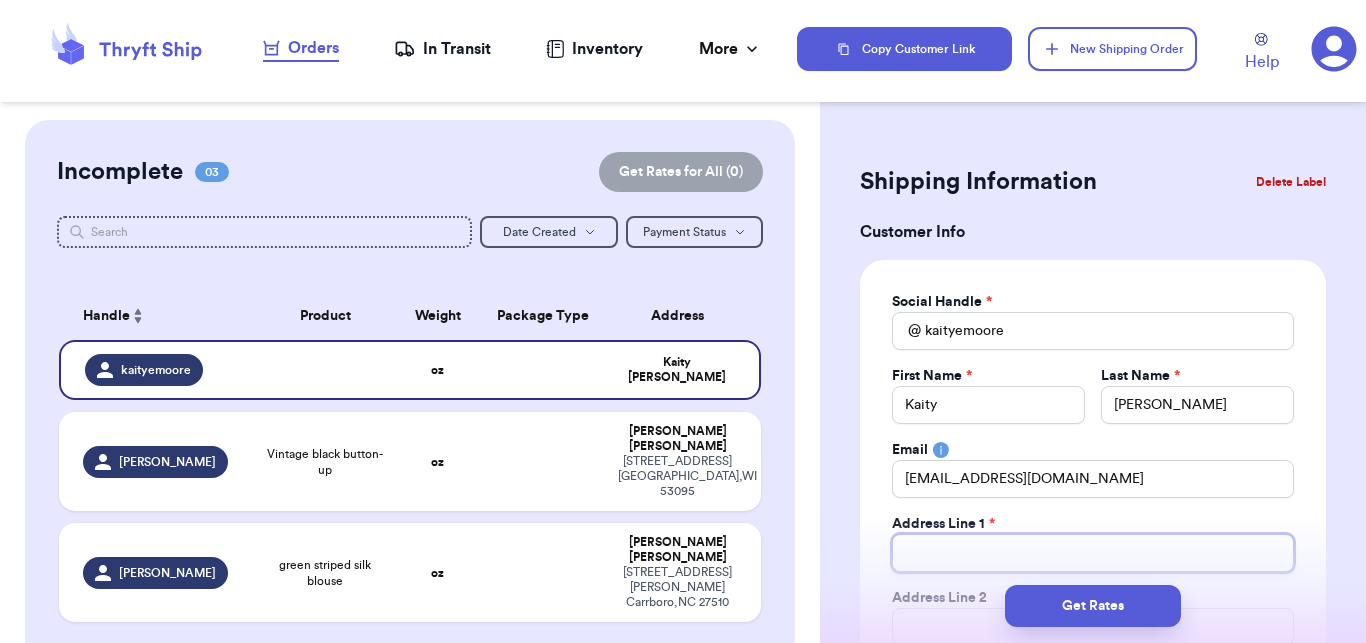 click on "Total Amount Paid" at bounding box center [1093, 553] 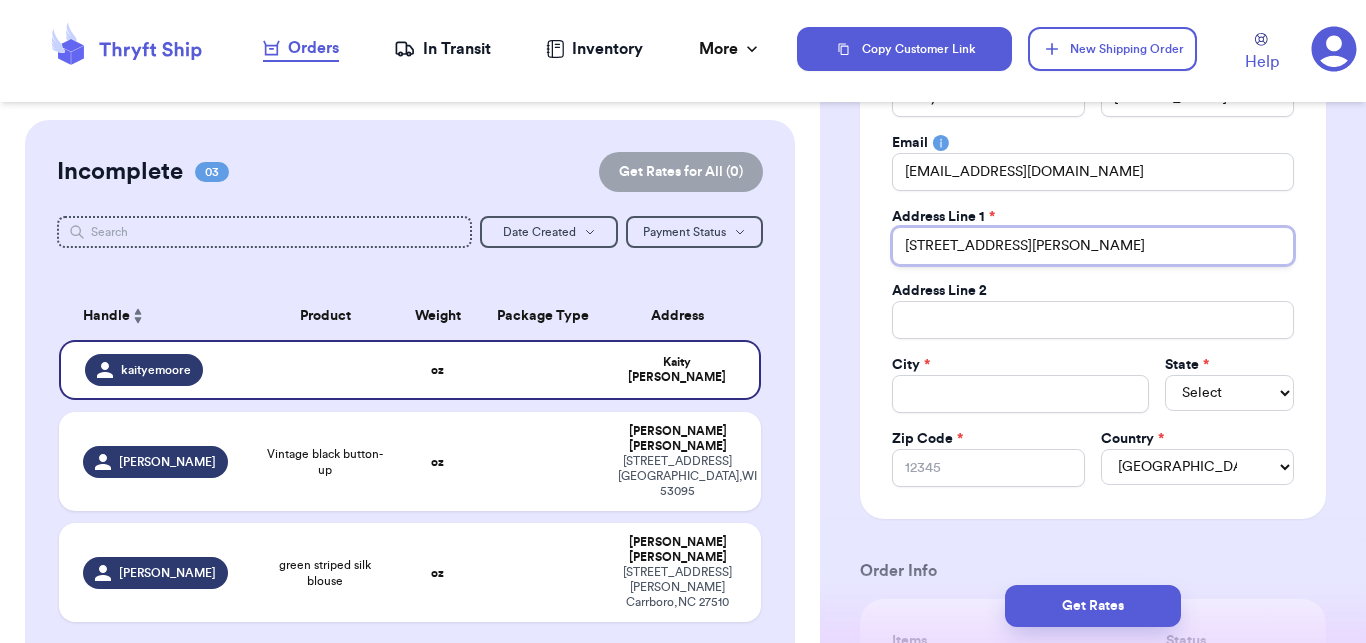 scroll, scrollTop: 381, scrollLeft: 0, axis: vertical 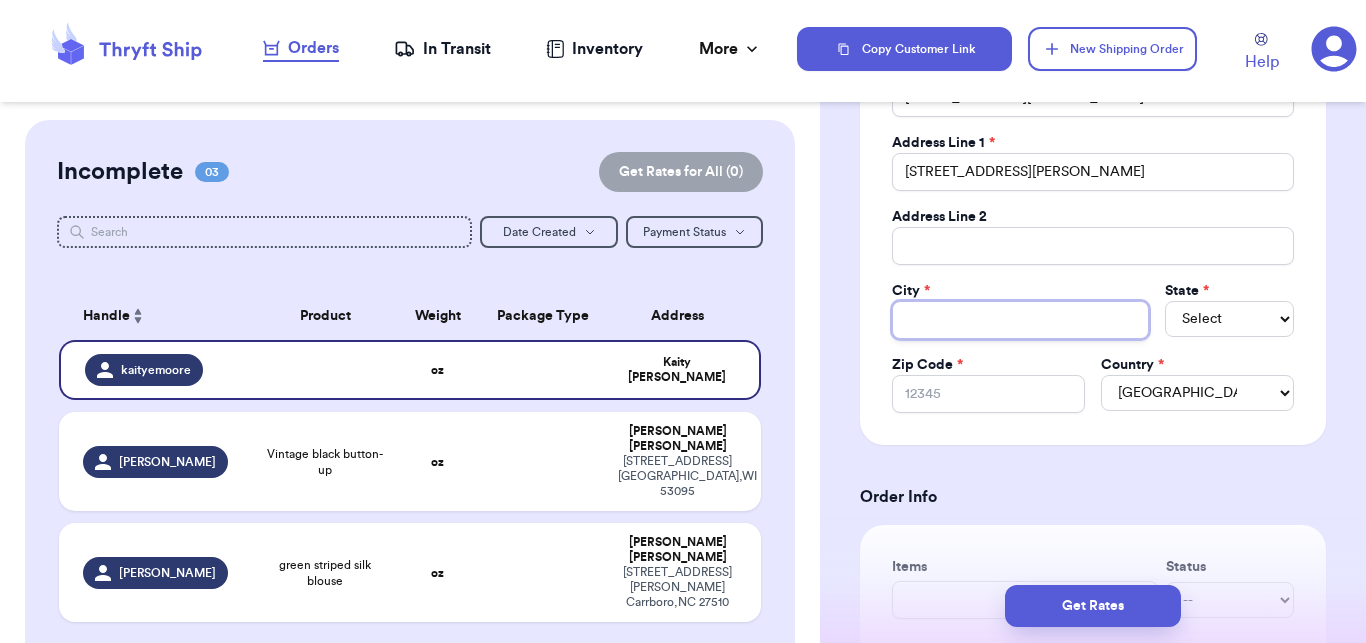 click on "Total Amount Paid" at bounding box center [1021, 320] 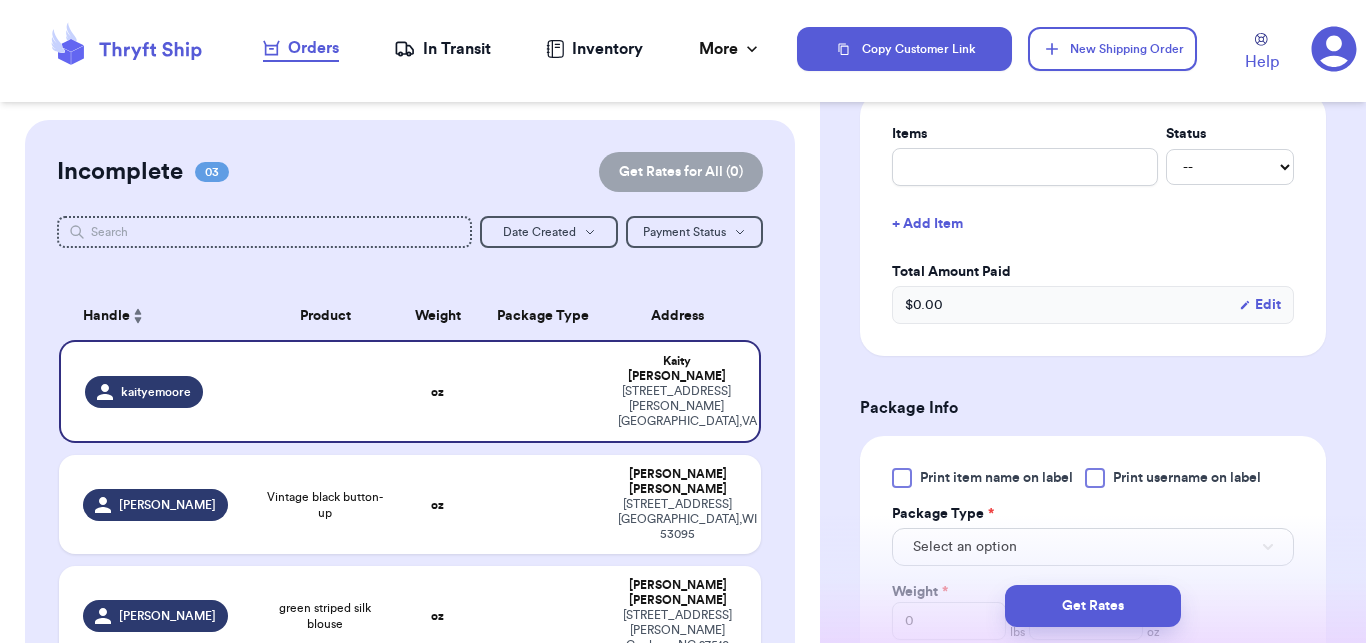 scroll, scrollTop: 817, scrollLeft: 0, axis: vertical 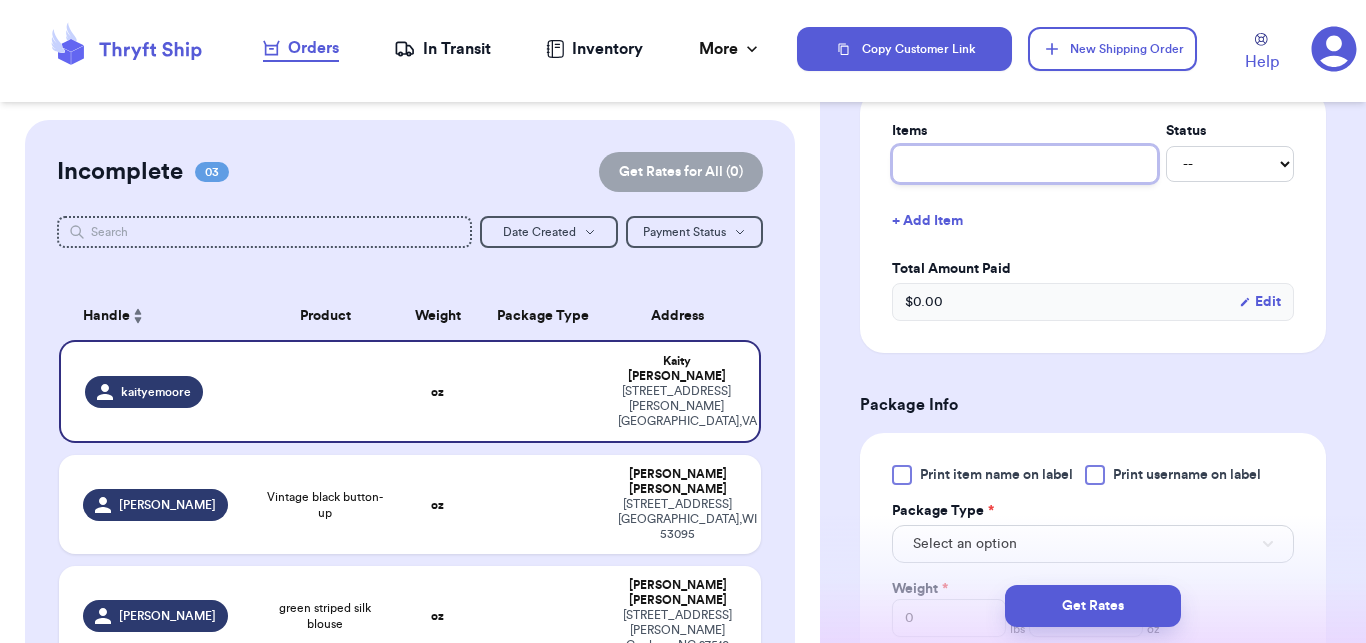 click at bounding box center (1025, 164) 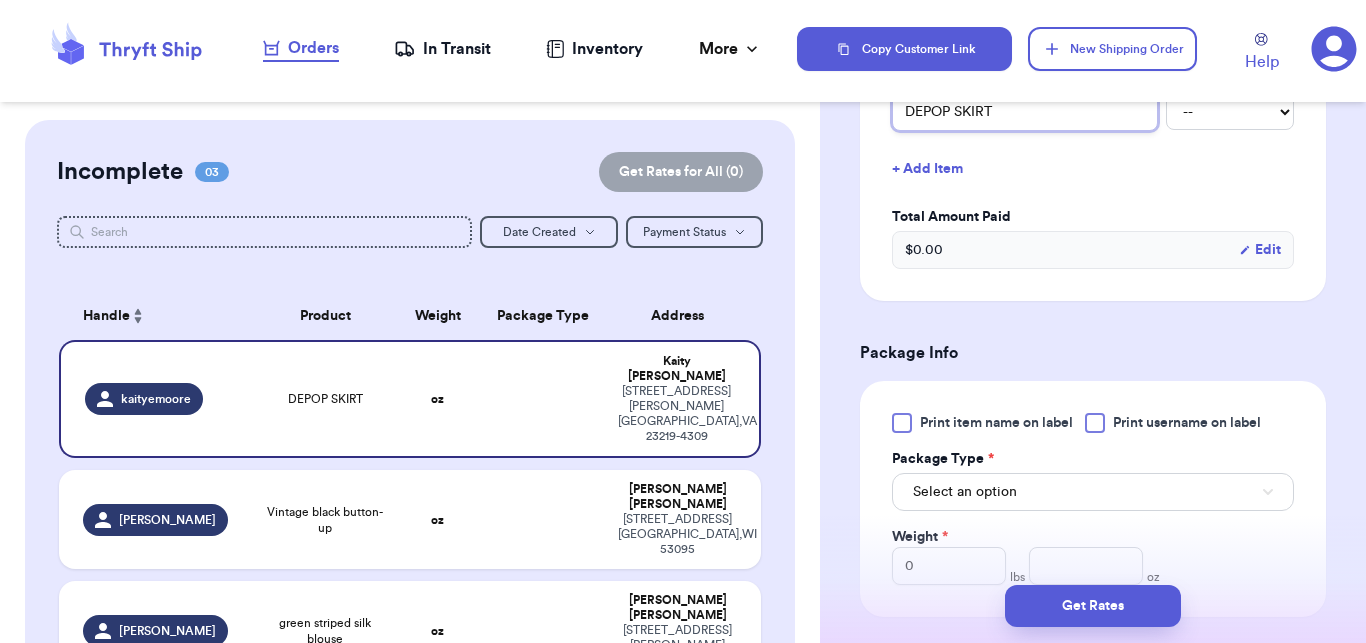 scroll, scrollTop: 875, scrollLeft: 0, axis: vertical 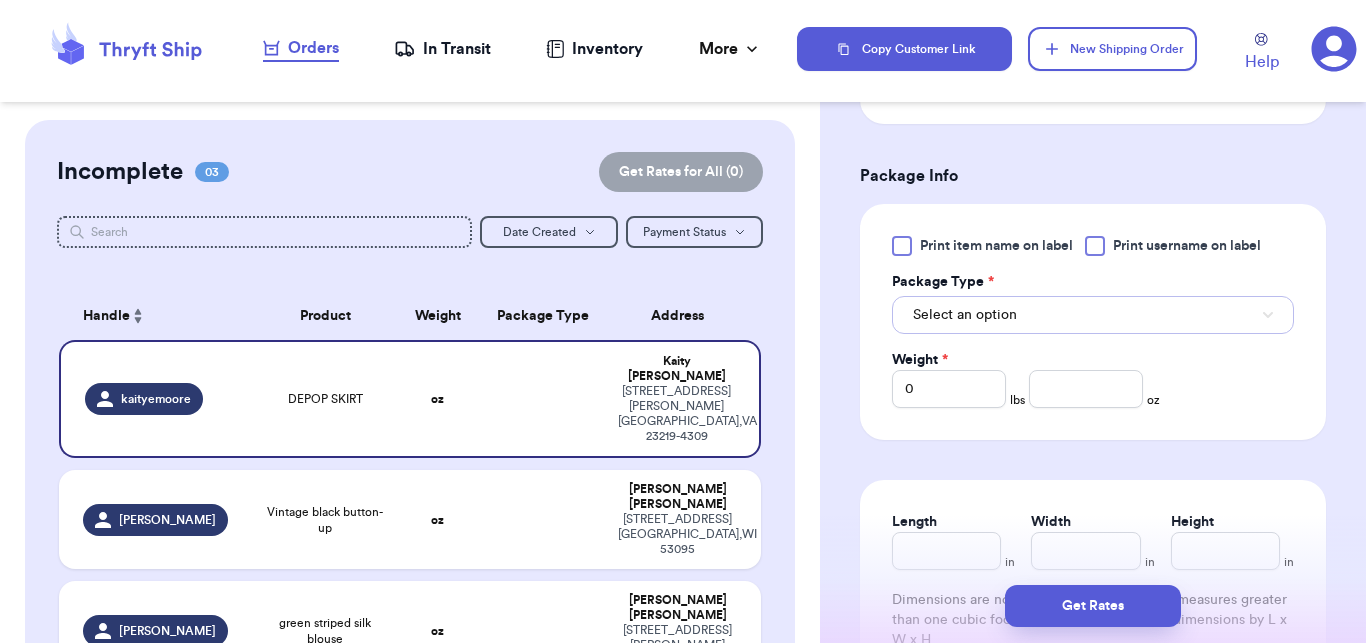 click on "Select an option" at bounding box center [1093, 315] 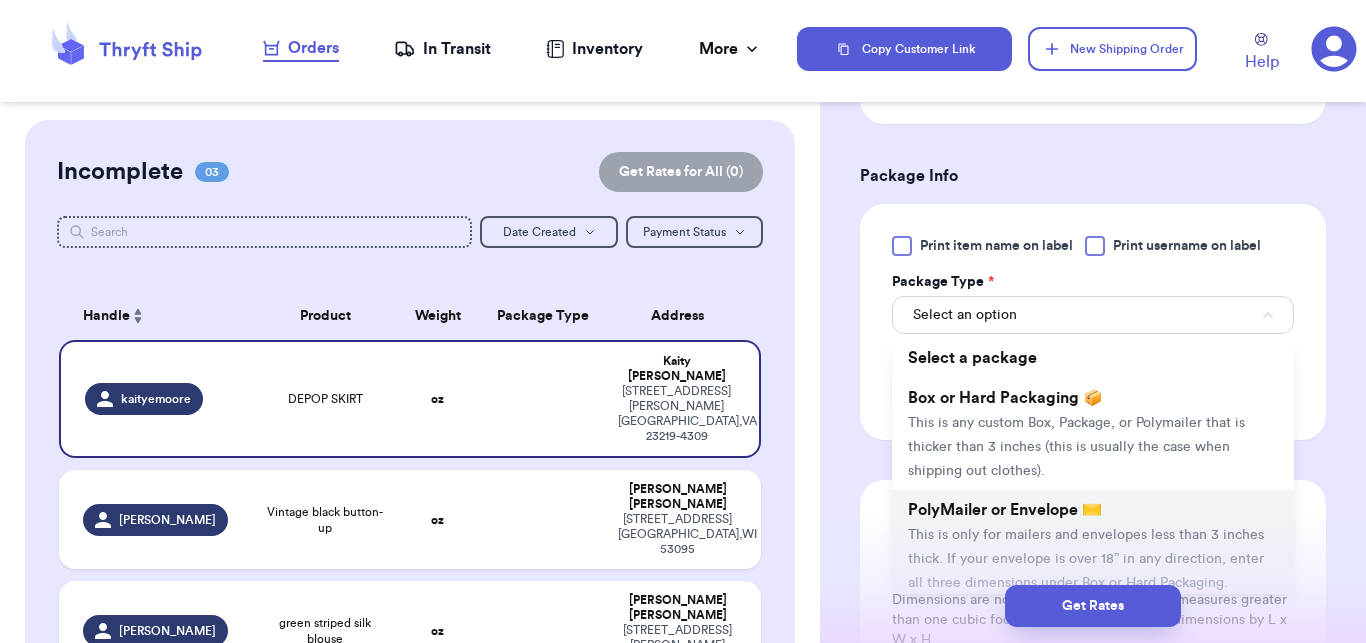 click on "This is only for mailers and envelopes less than 3 inches thick. If your envelope is over 18” in any direction, enter all three dimensions under Box or Hard Packaging." at bounding box center (1086, 559) 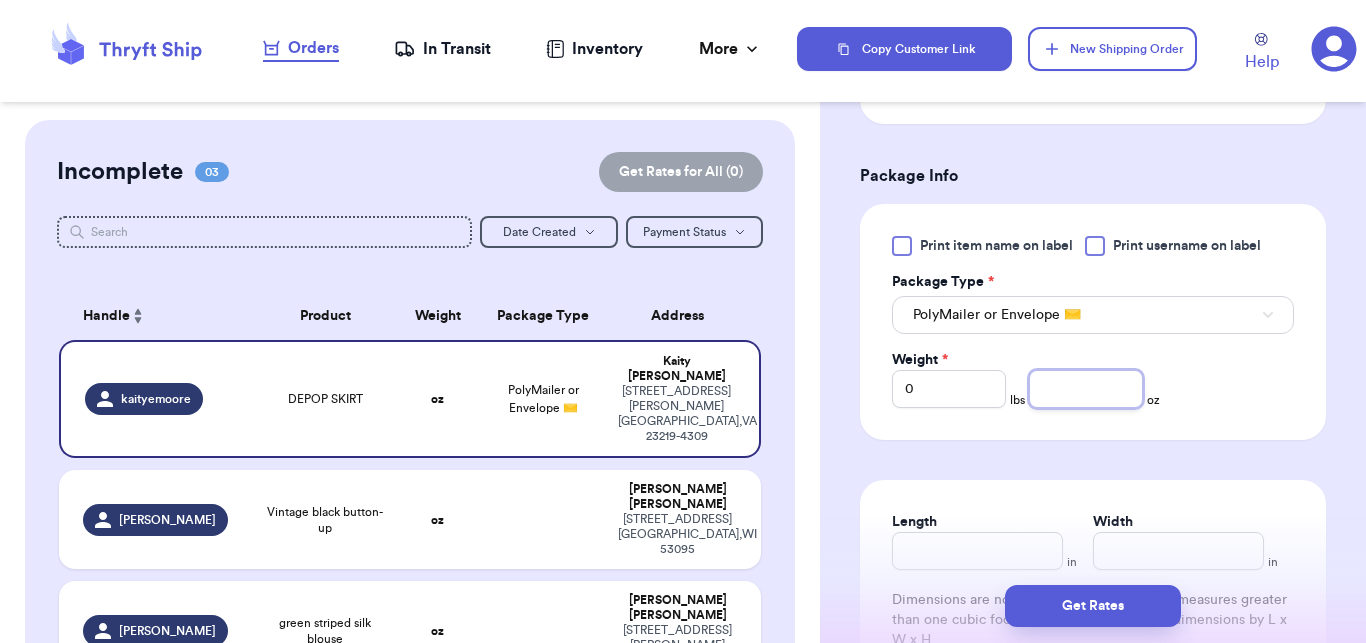click at bounding box center [1086, 389] 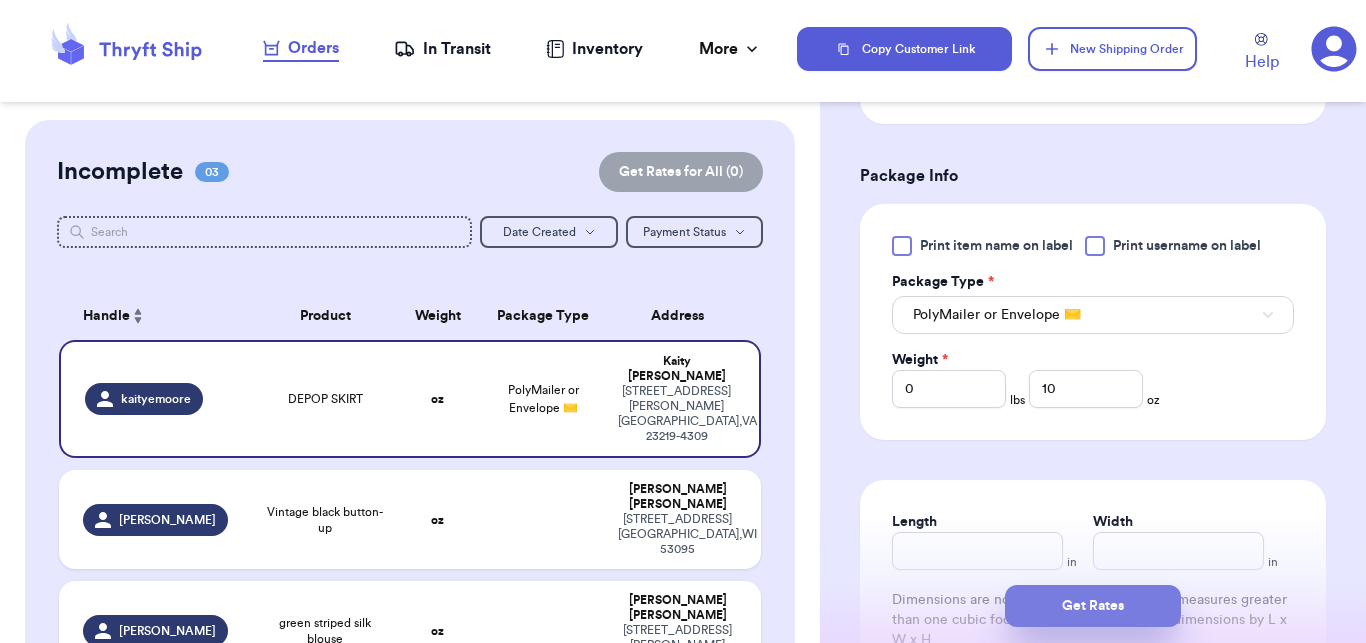 click on "Get Rates" at bounding box center [1093, 606] 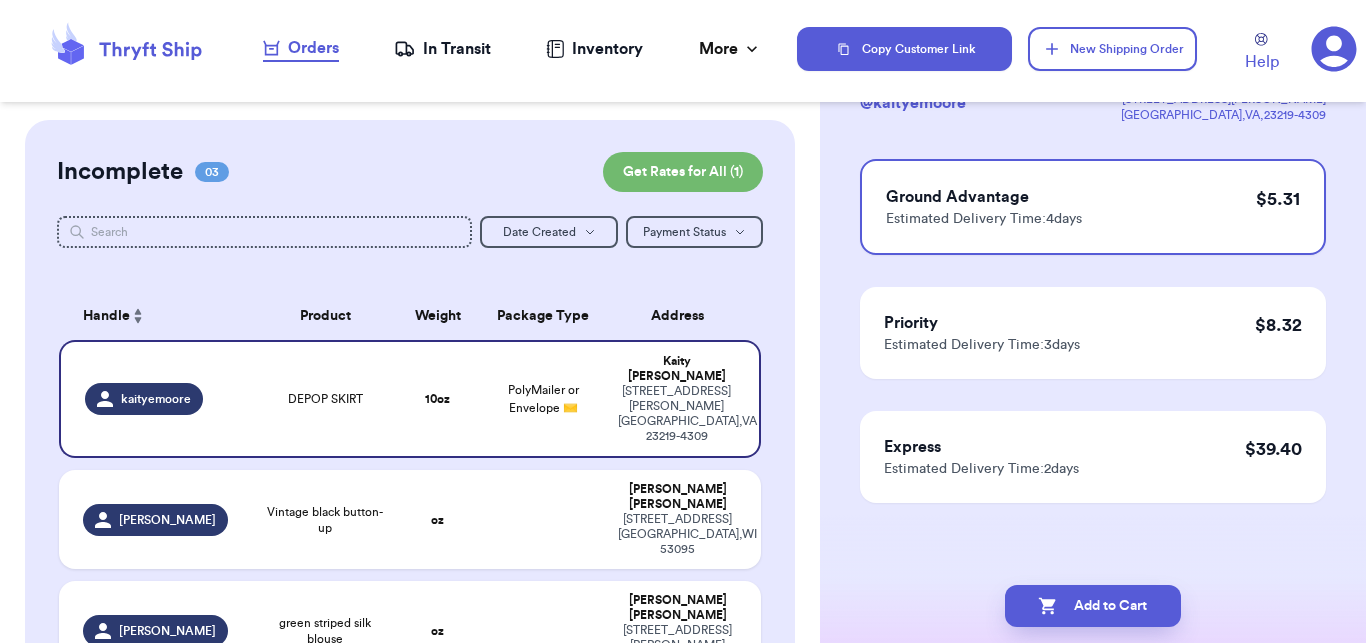 scroll, scrollTop: 0, scrollLeft: 0, axis: both 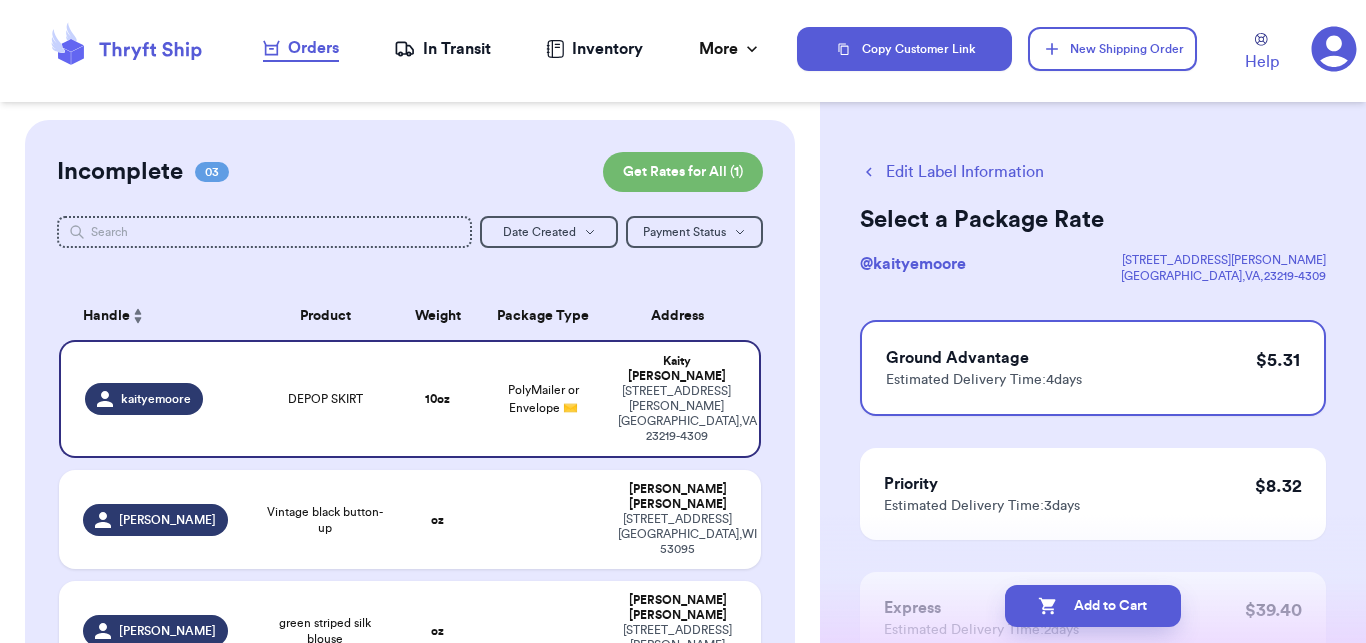 click on "Add to Cart" at bounding box center (1093, 606) 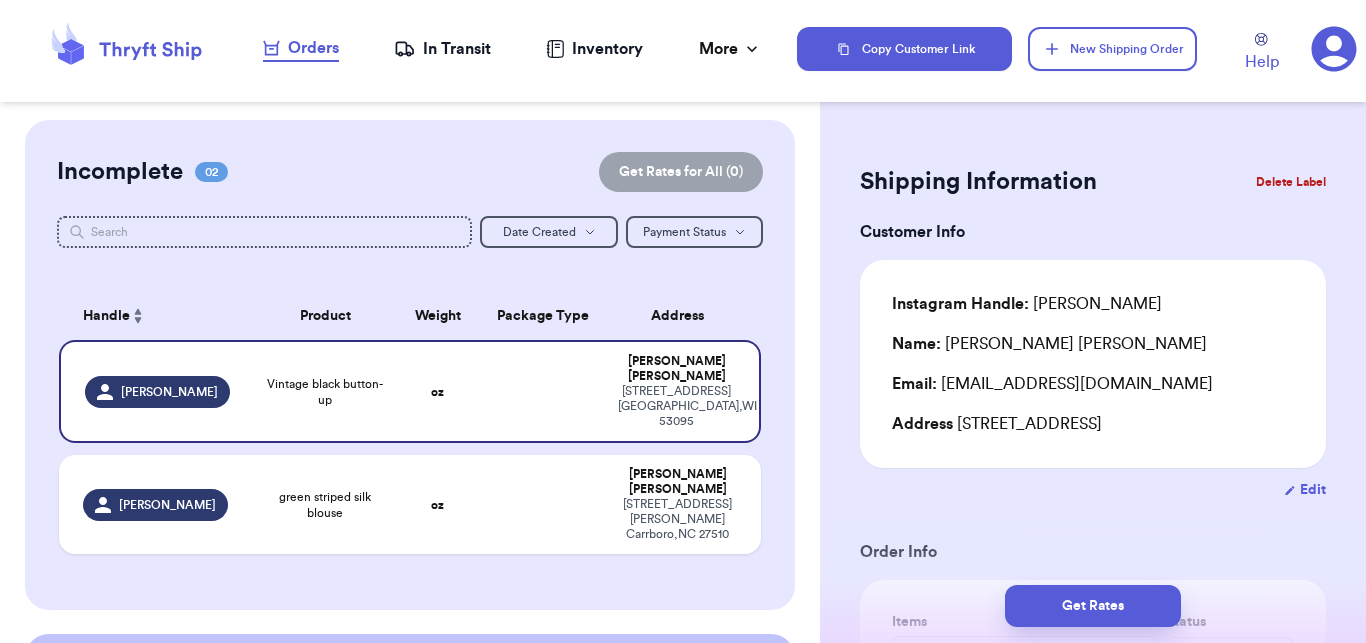 click on "Copy Customer Link New Shipping Order Help 1" at bounding box center (1081, 49) 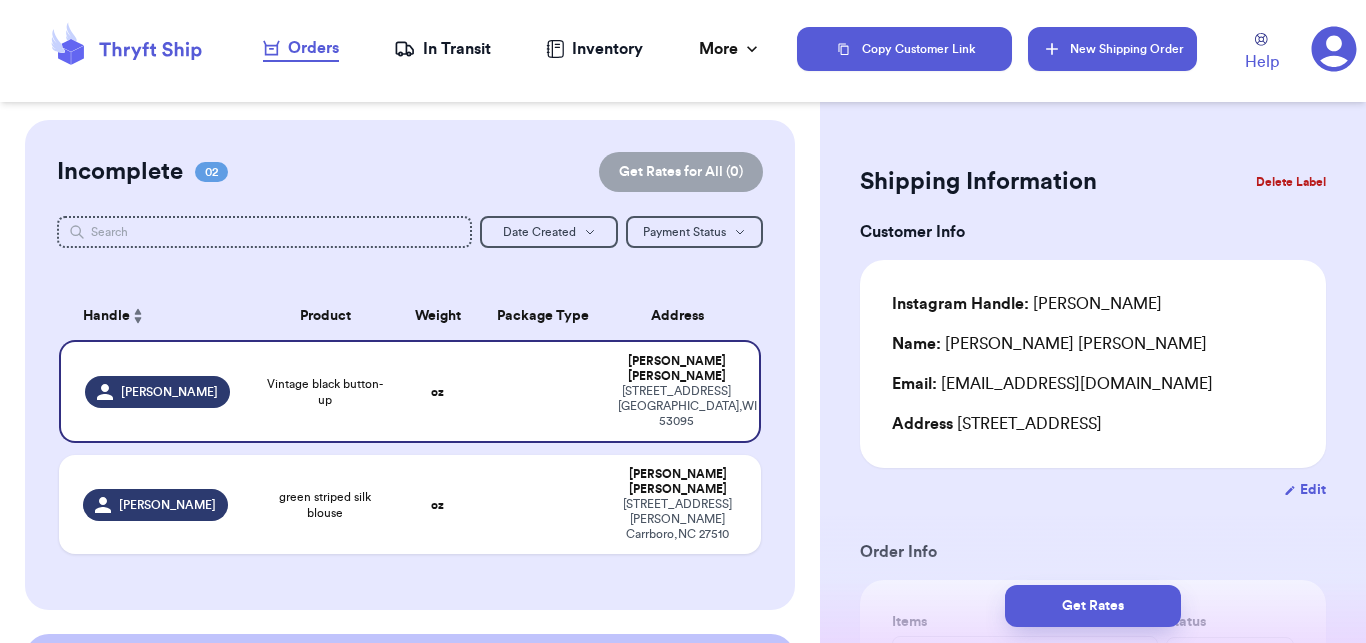click on "New Shipping Order" at bounding box center [1112, 49] 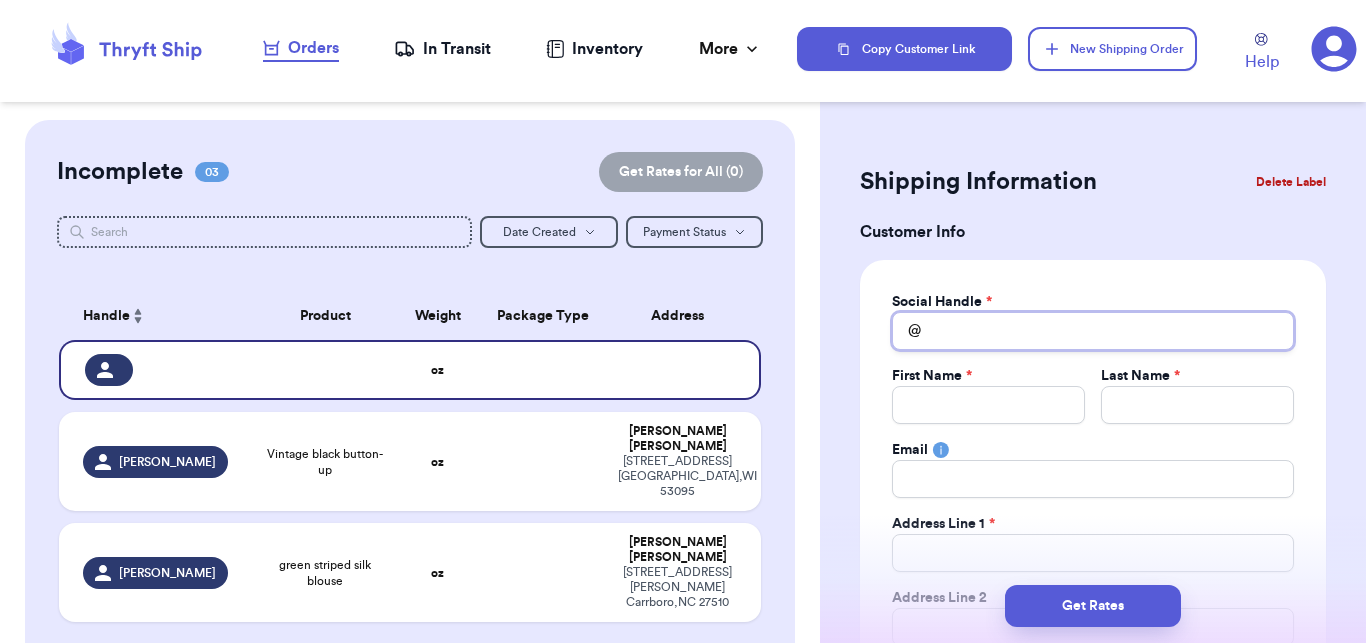 click on "Total Amount Paid" at bounding box center [1093, 331] 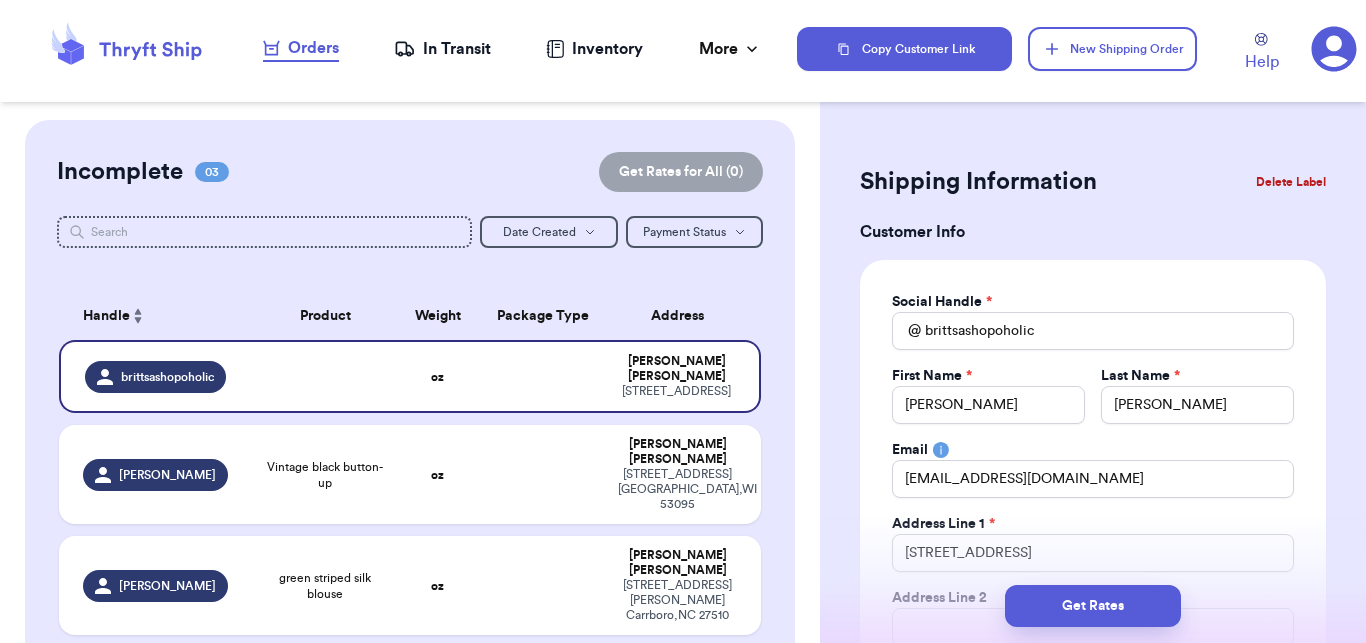 scroll, scrollTop: 77, scrollLeft: 0, axis: vertical 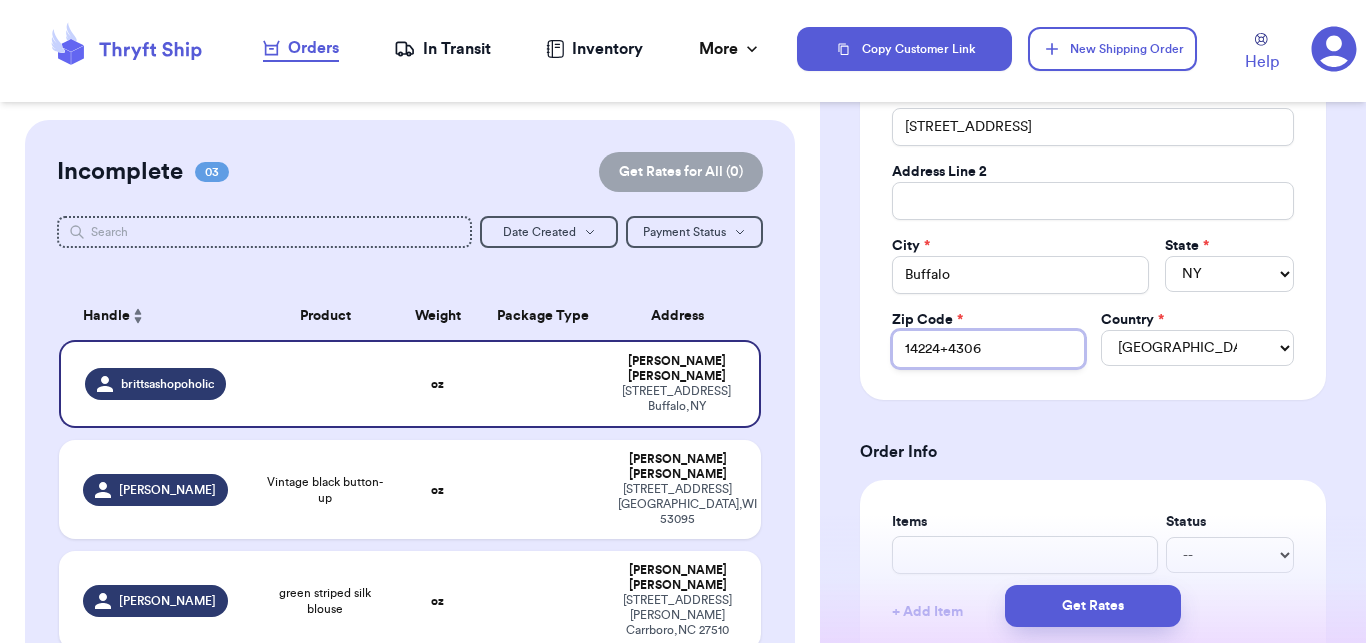 click on "14224+4306" at bounding box center [988, 349] 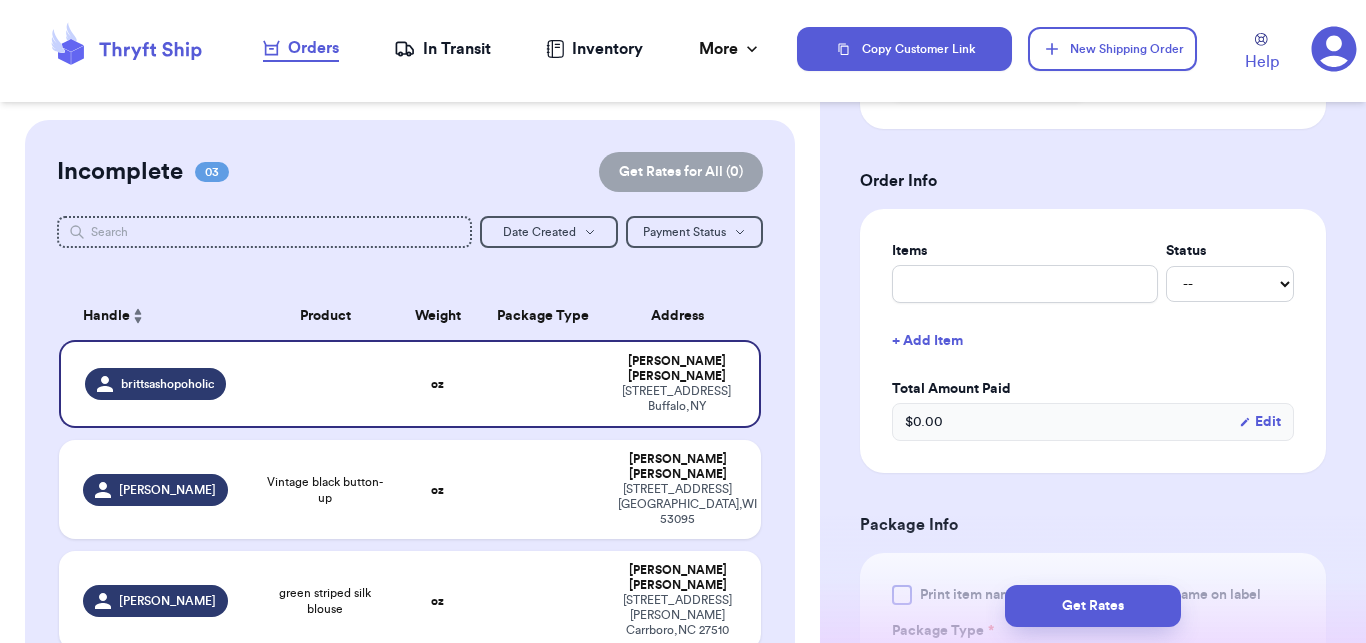 scroll, scrollTop: 762, scrollLeft: 0, axis: vertical 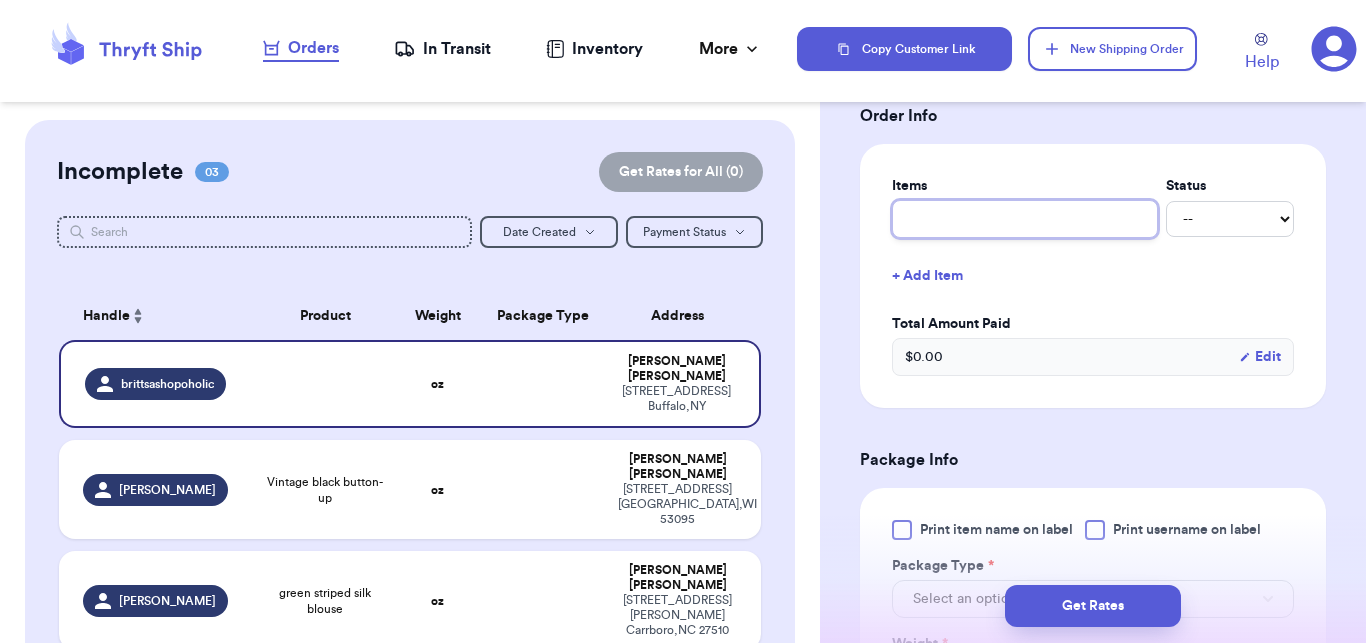 click at bounding box center [1025, 219] 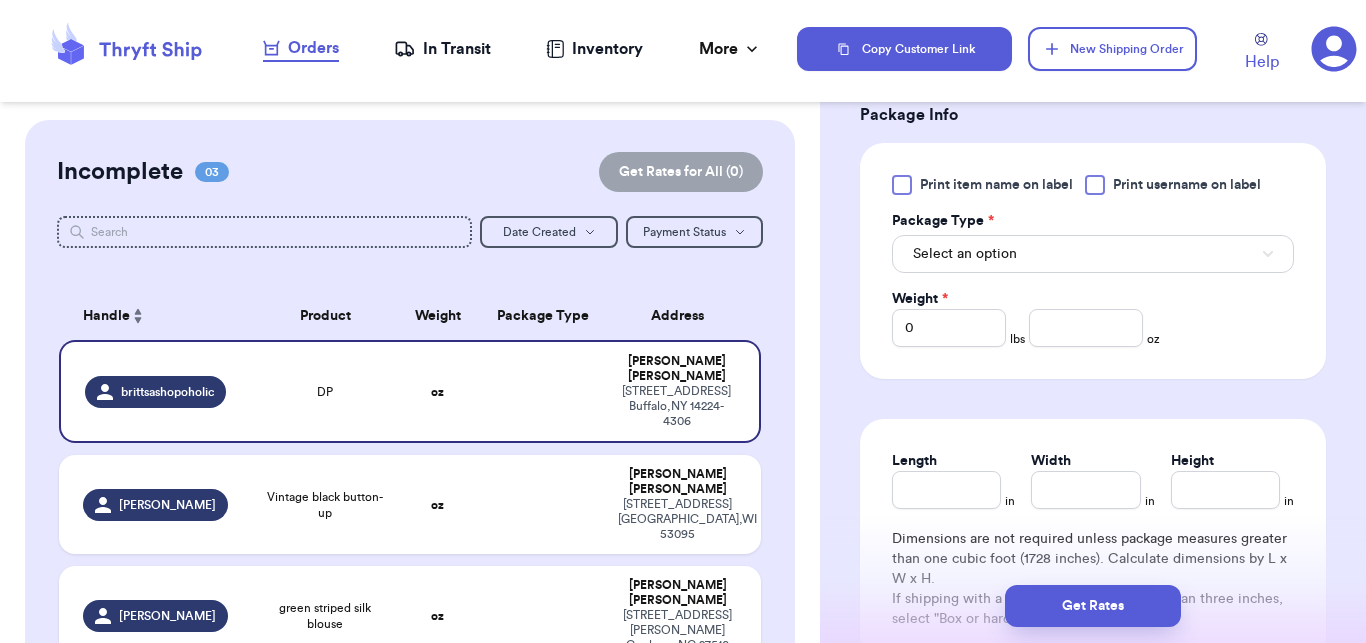 scroll, scrollTop: 1162, scrollLeft: 0, axis: vertical 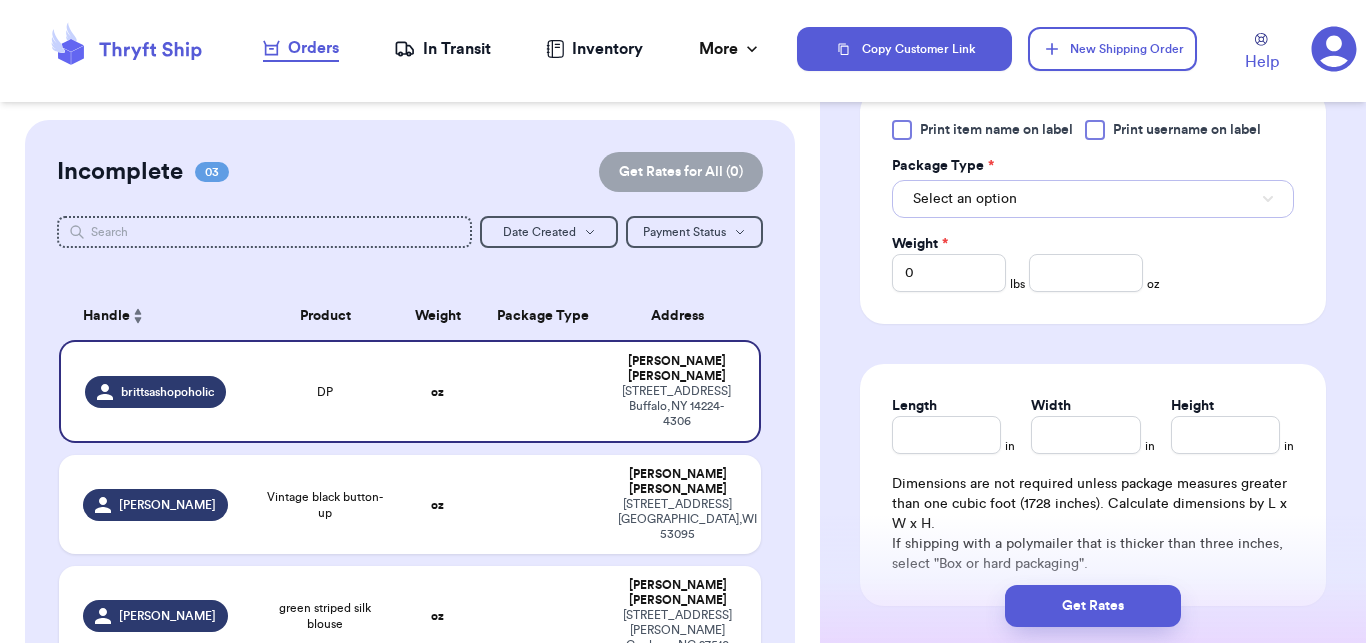 click on "Select an option" at bounding box center [1093, 199] 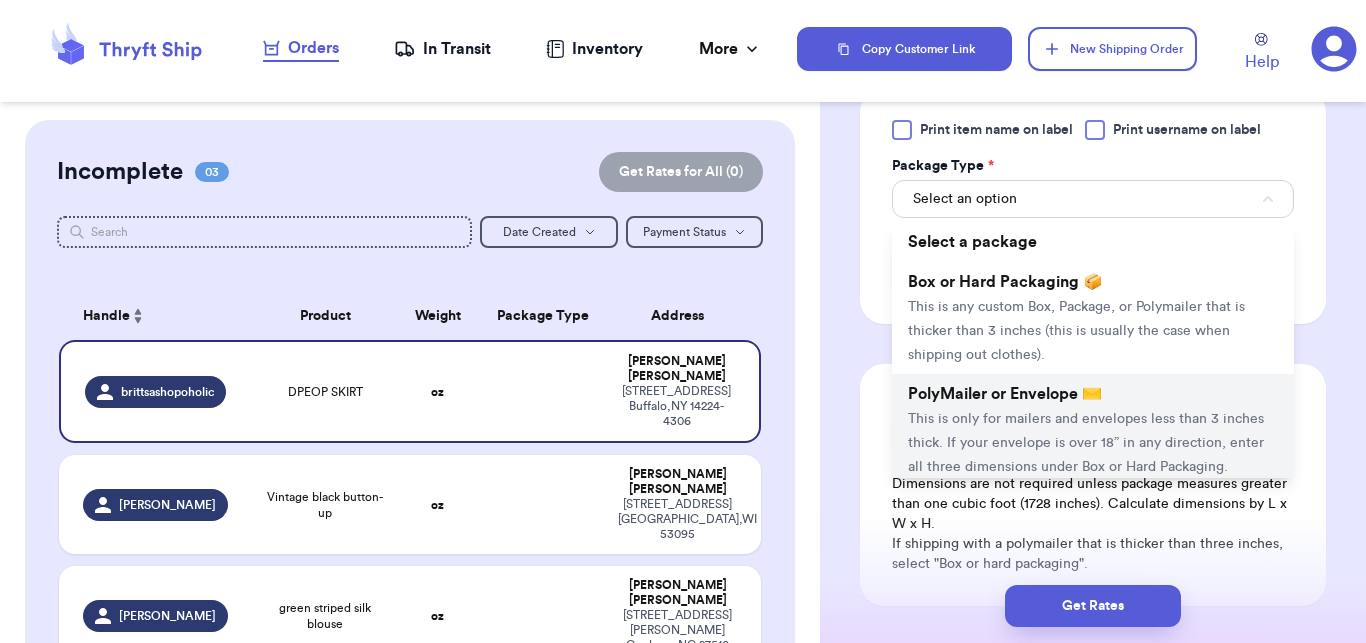 click on "PolyMailer or Envelope ✉️ This is only for mailers and envelopes less than 3 inches thick. If your envelope is over 18” in any direction, enter all three dimensions under Box or Hard Packaging." at bounding box center (1093, 430) 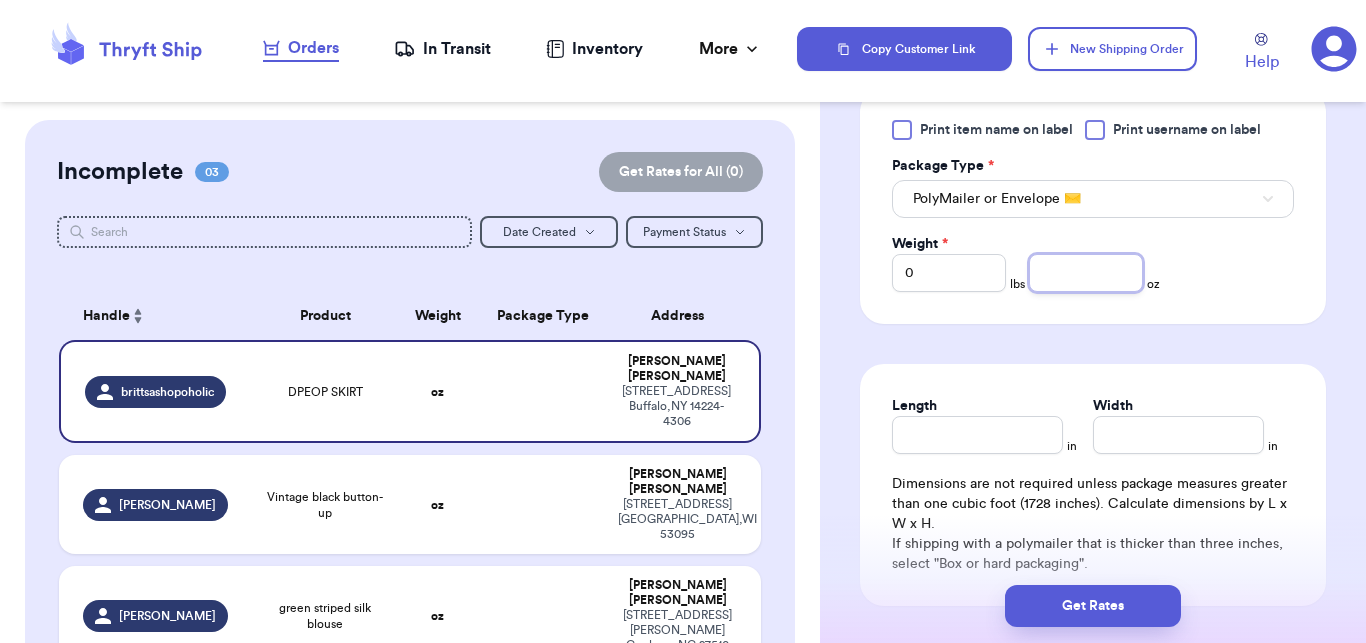 click at bounding box center (1086, 273) 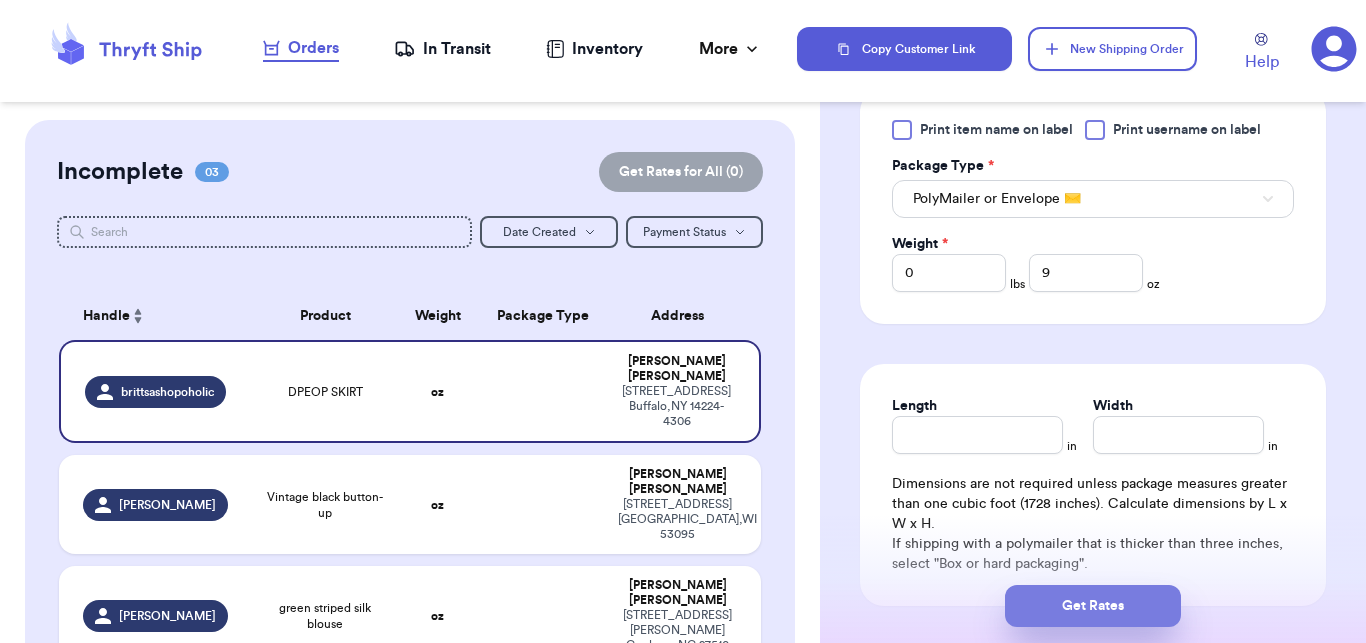 click on "Get Rates" at bounding box center [1093, 606] 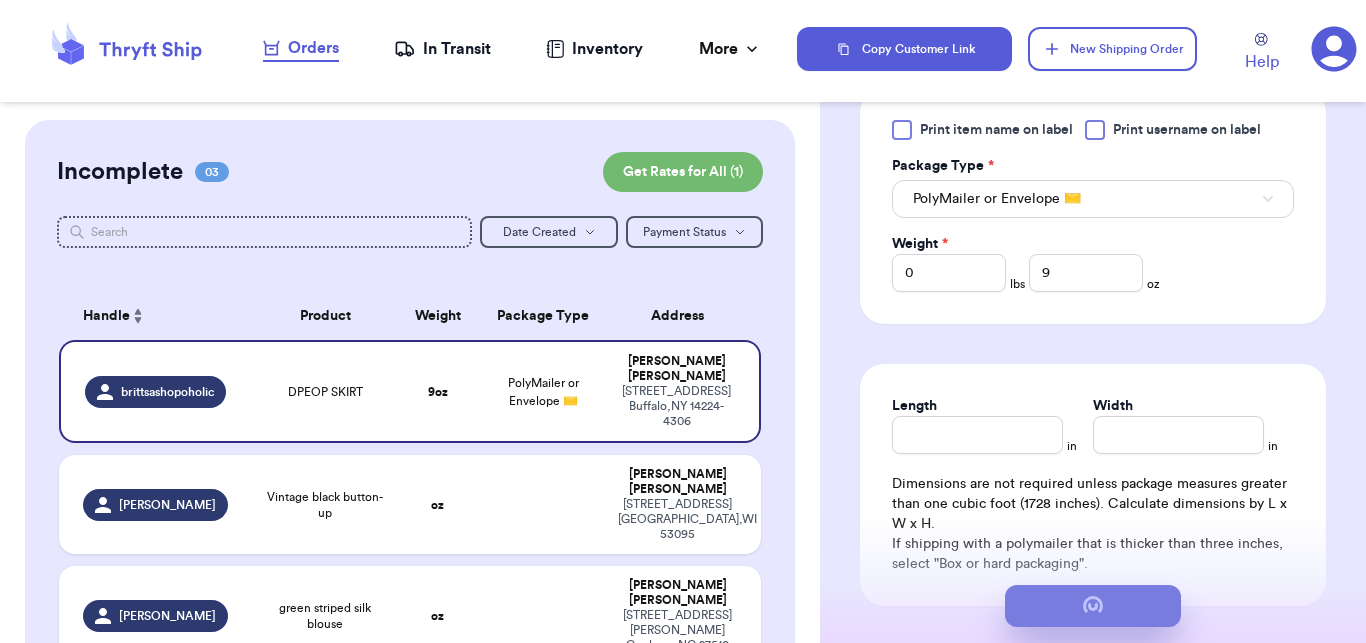 scroll, scrollTop: 0, scrollLeft: 0, axis: both 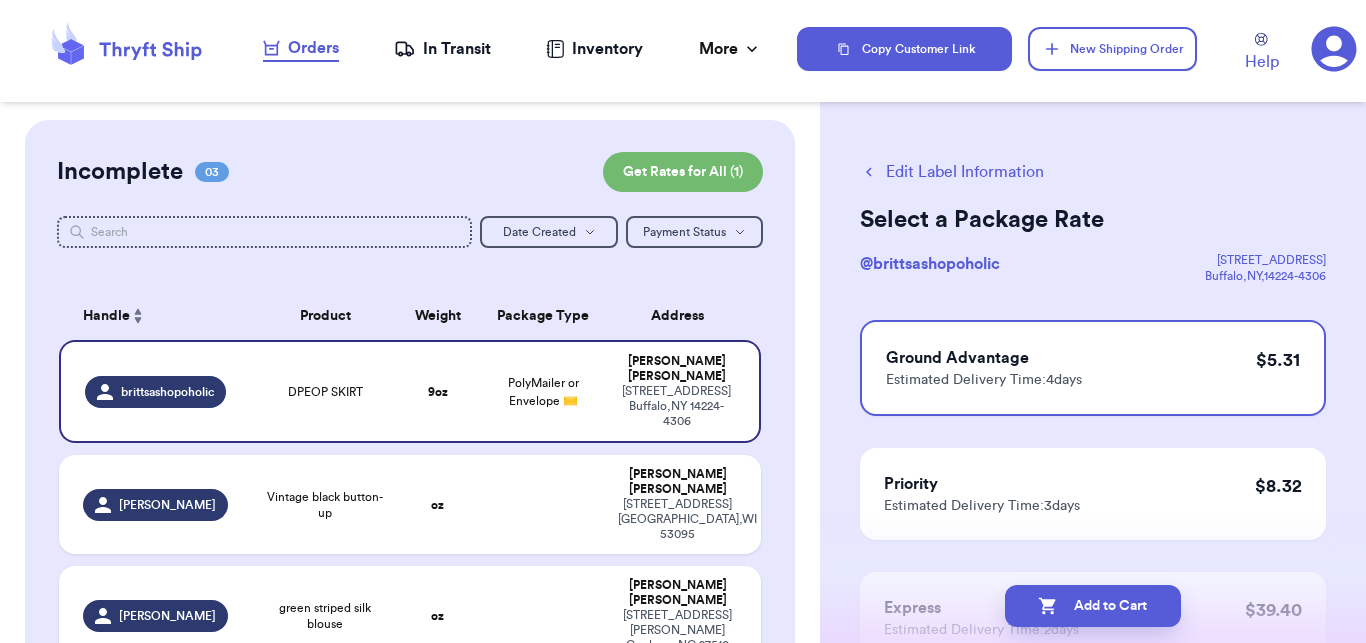 click on "Add to Cart" at bounding box center (1093, 606) 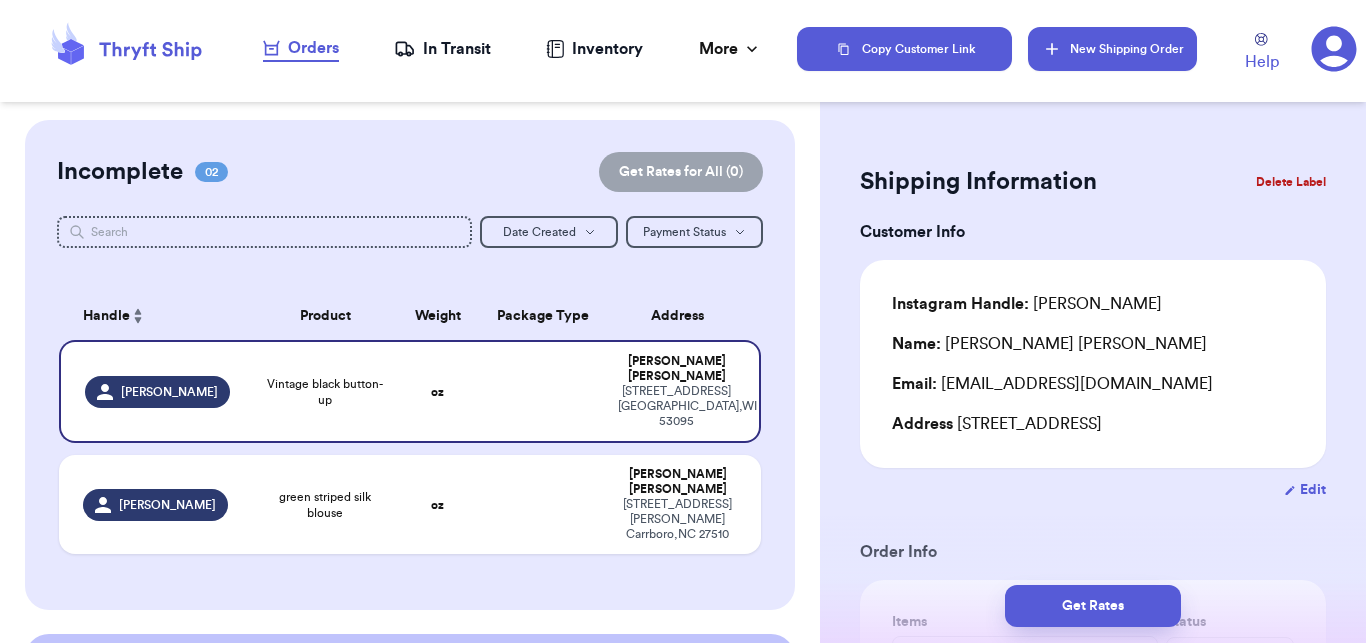 click on "New Shipping Order" at bounding box center (1112, 49) 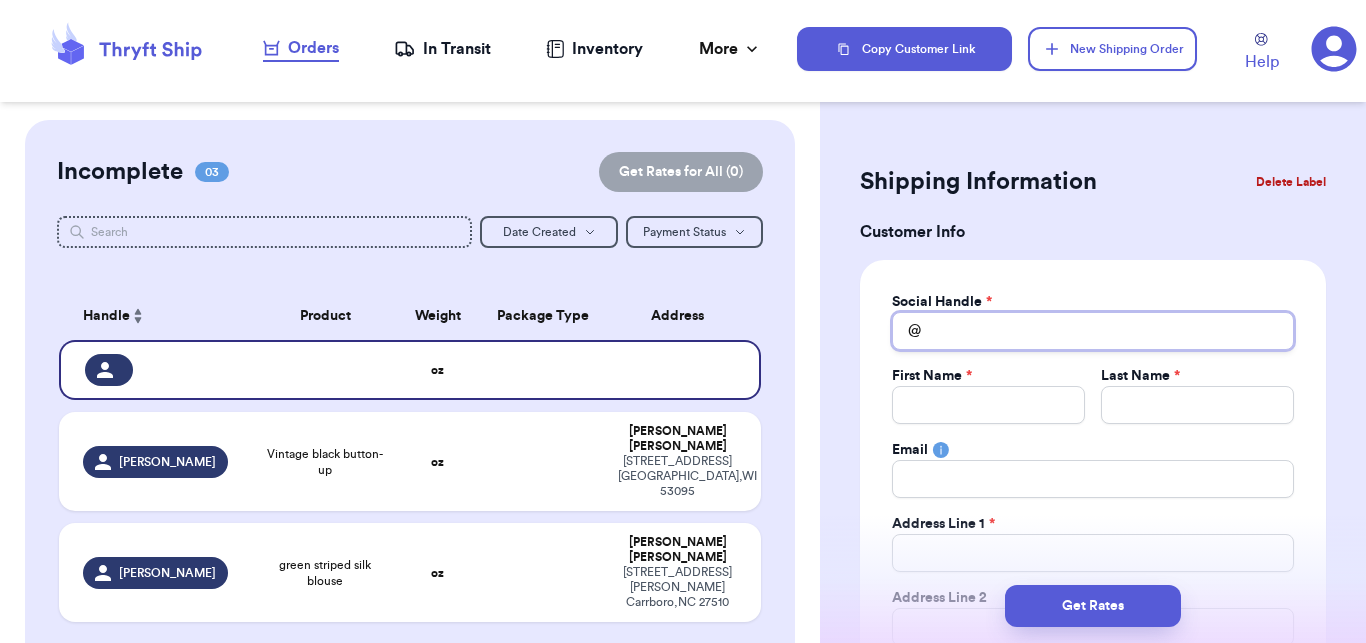 click on "Total Amount Paid" at bounding box center (1093, 331) 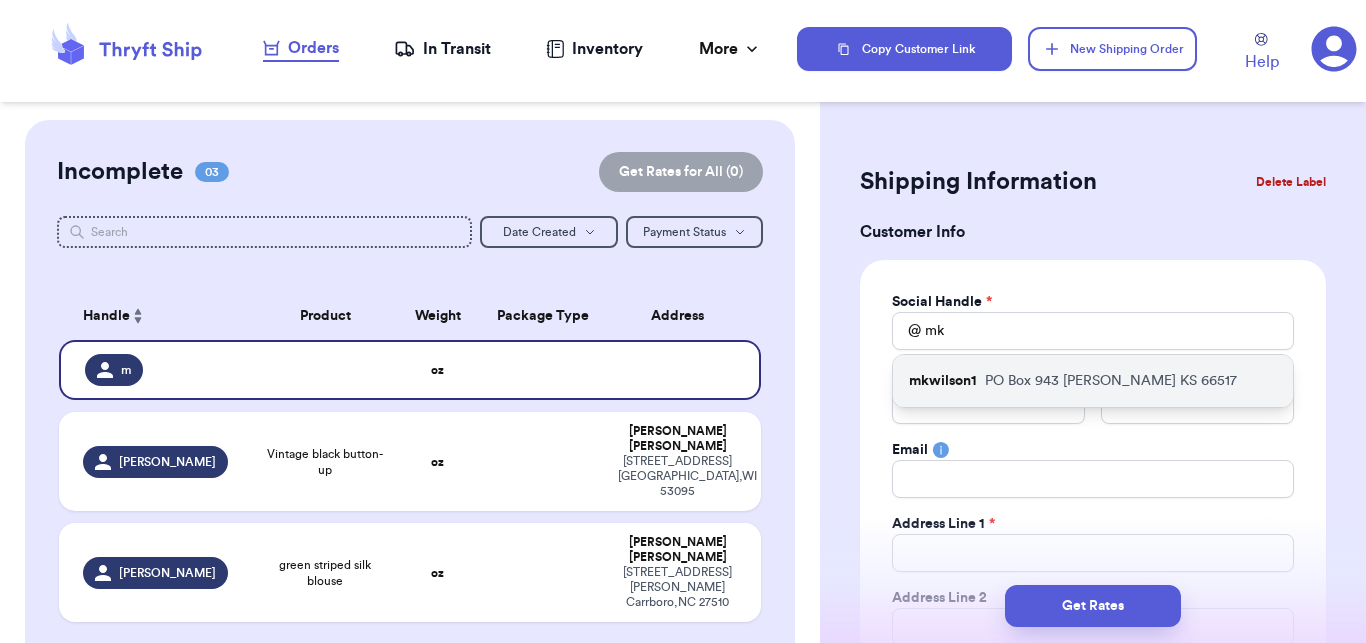 click on "mkwilson1 [STREET_ADDRESS][PERSON_NAME]" at bounding box center (1093, 381) 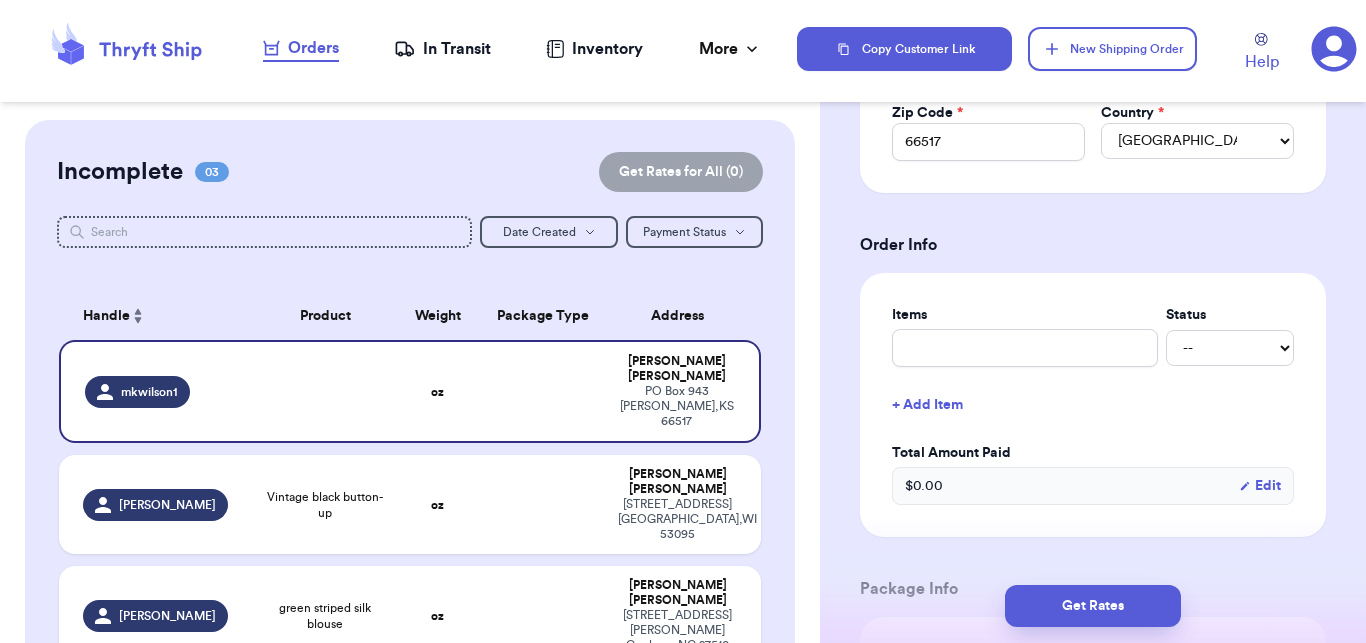 scroll, scrollTop: 749, scrollLeft: 0, axis: vertical 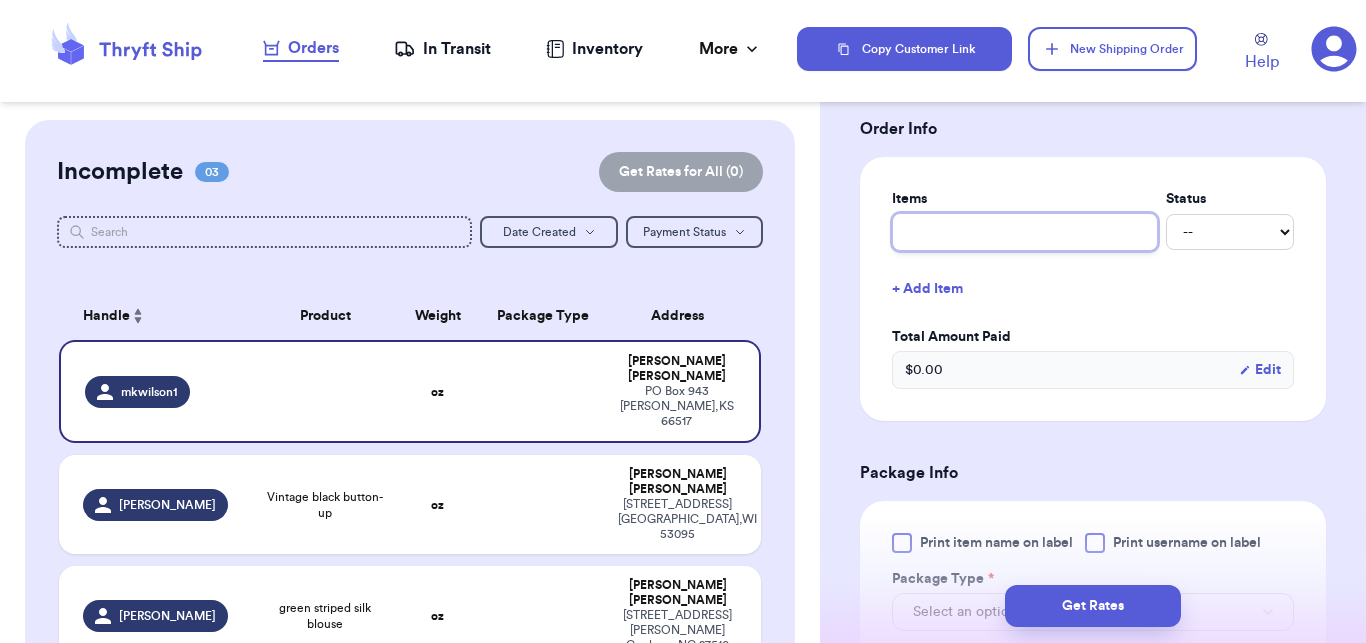 click at bounding box center (1025, 232) 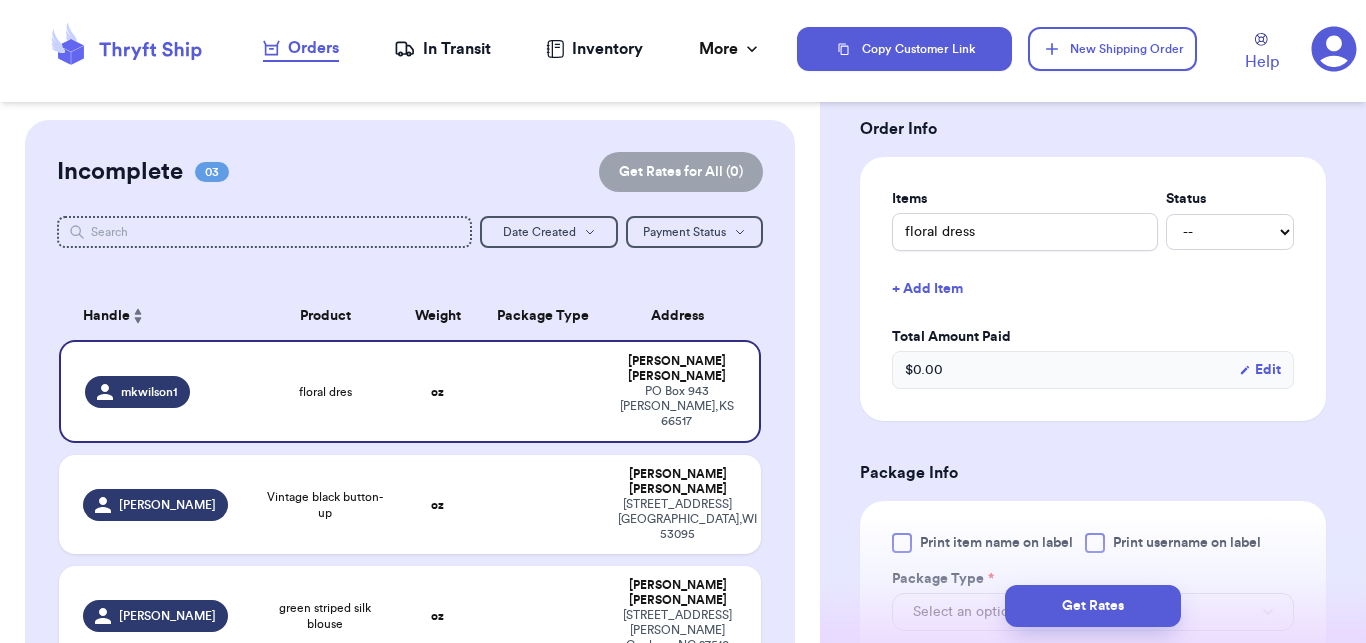 click on "+ Add Item" at bounding box center (1093, 289) 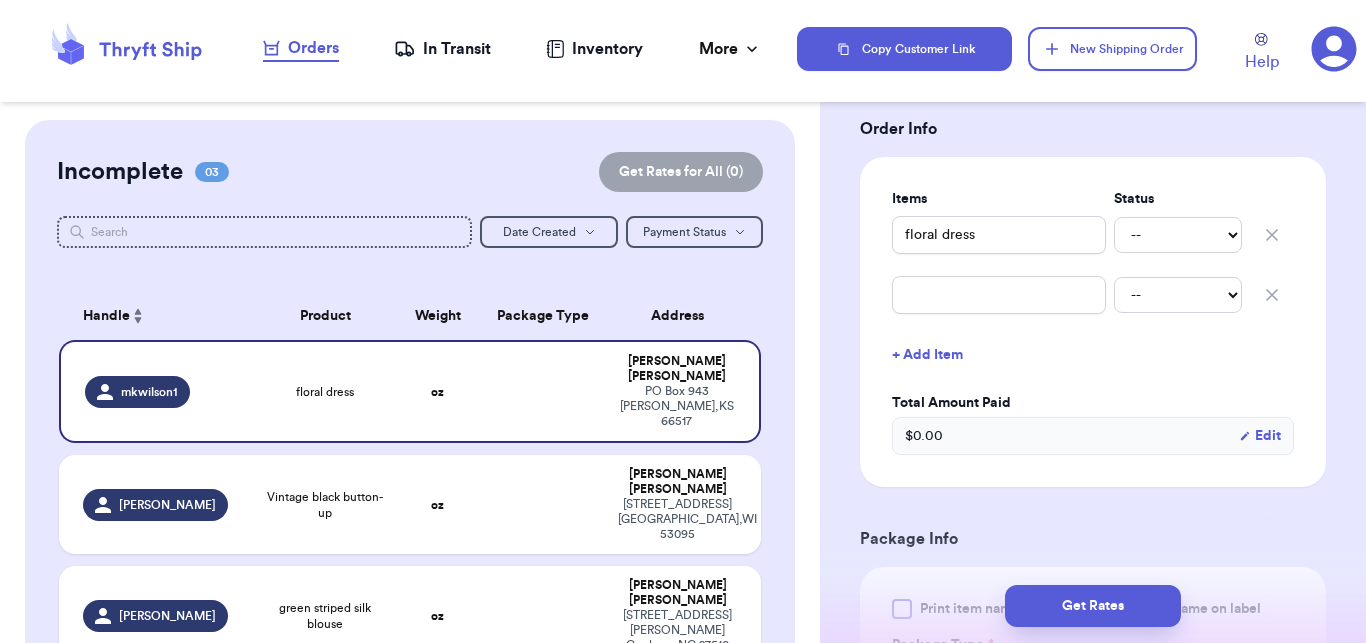 click 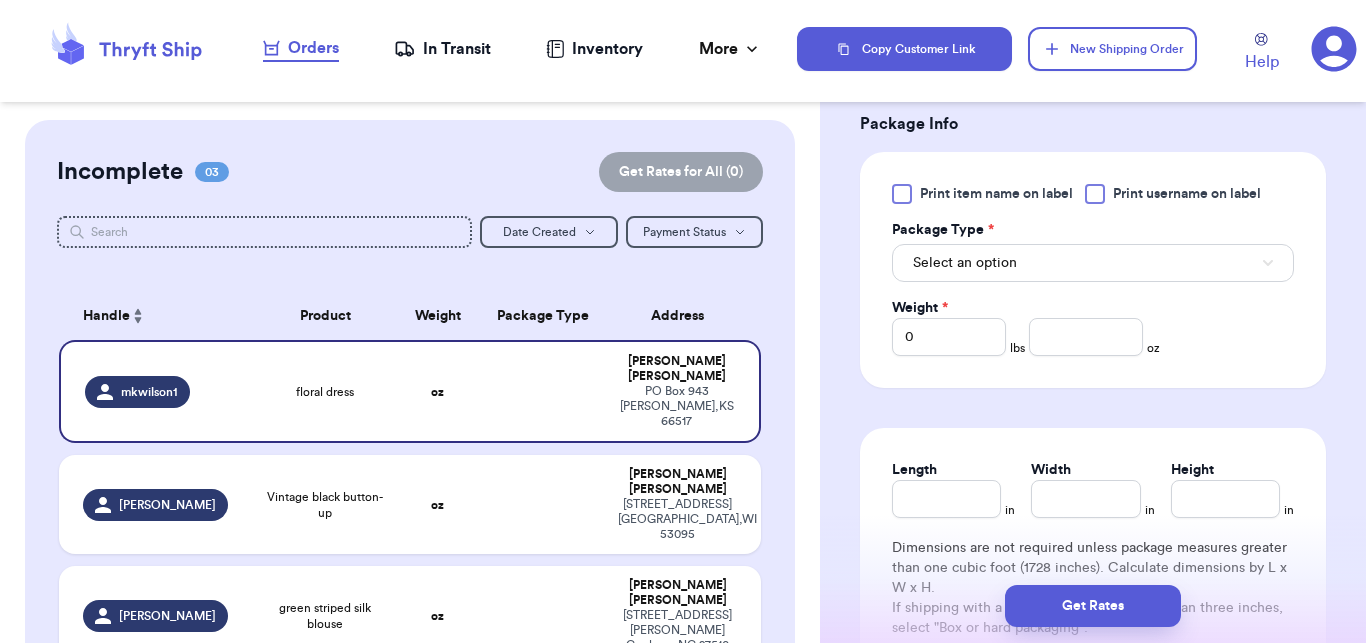 scroll, scrollTop: 1198, scrollLeft: 0, axis: vertical 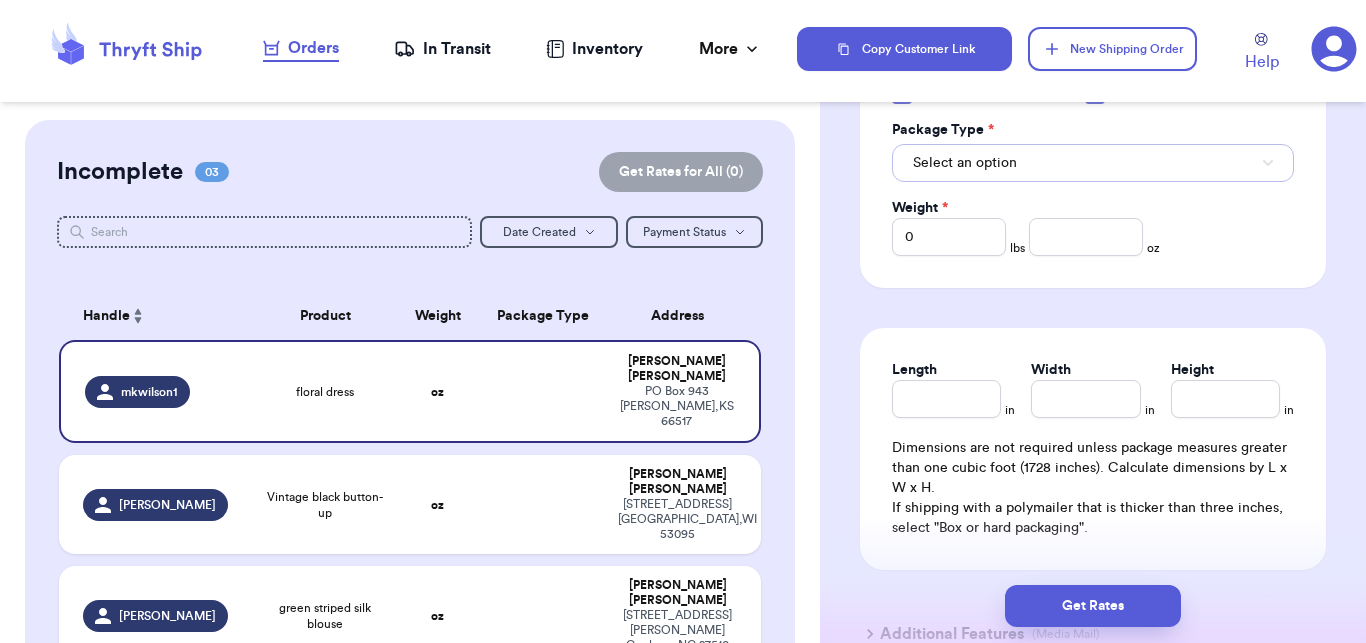 click on "Select an option" at bounding box center (1093, 163) 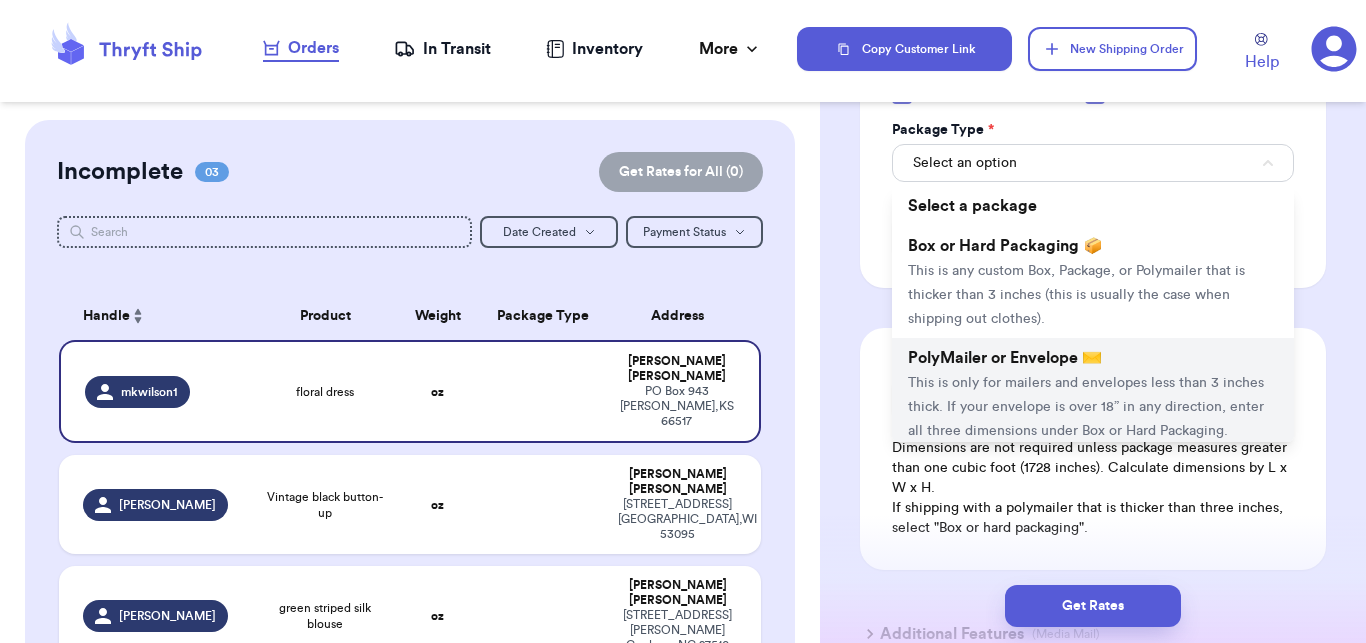 click on "This is only for mailers and envelopes less than 3 inches thick. If your envelope is over 18” in any direction, enter all three dimensions under Box or Hard Packaging." at bounding box center (1086, 407) 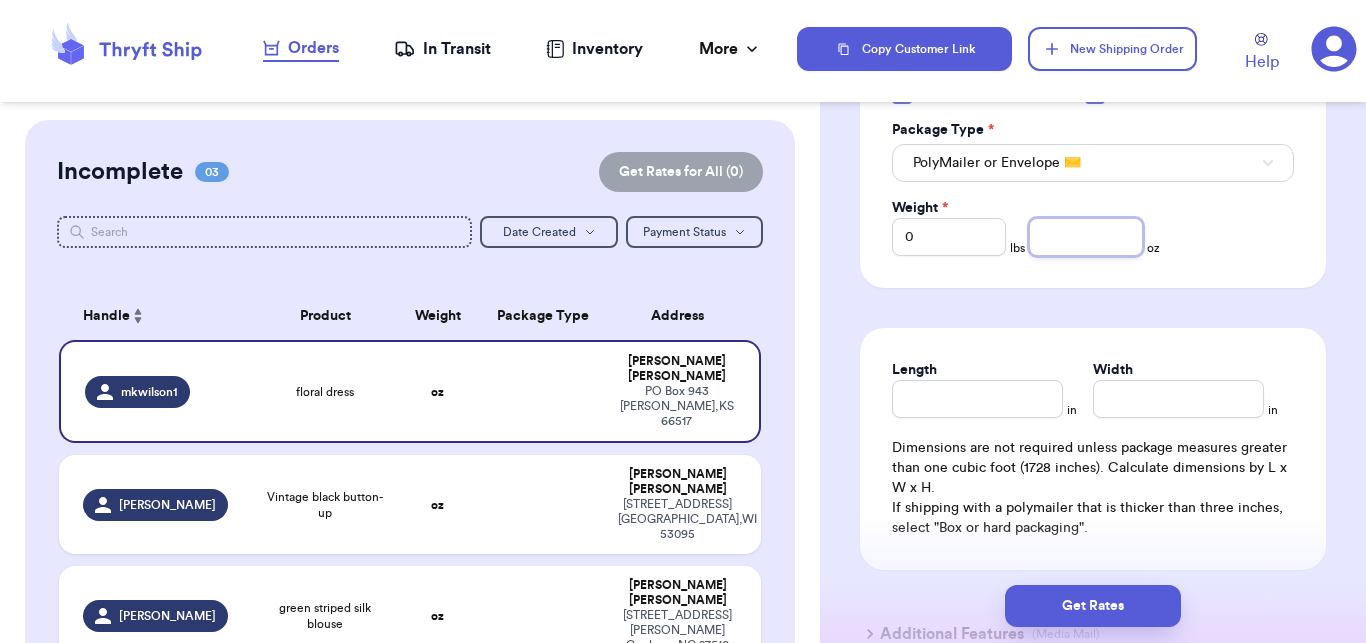 click at bounding box center [1086, 237] 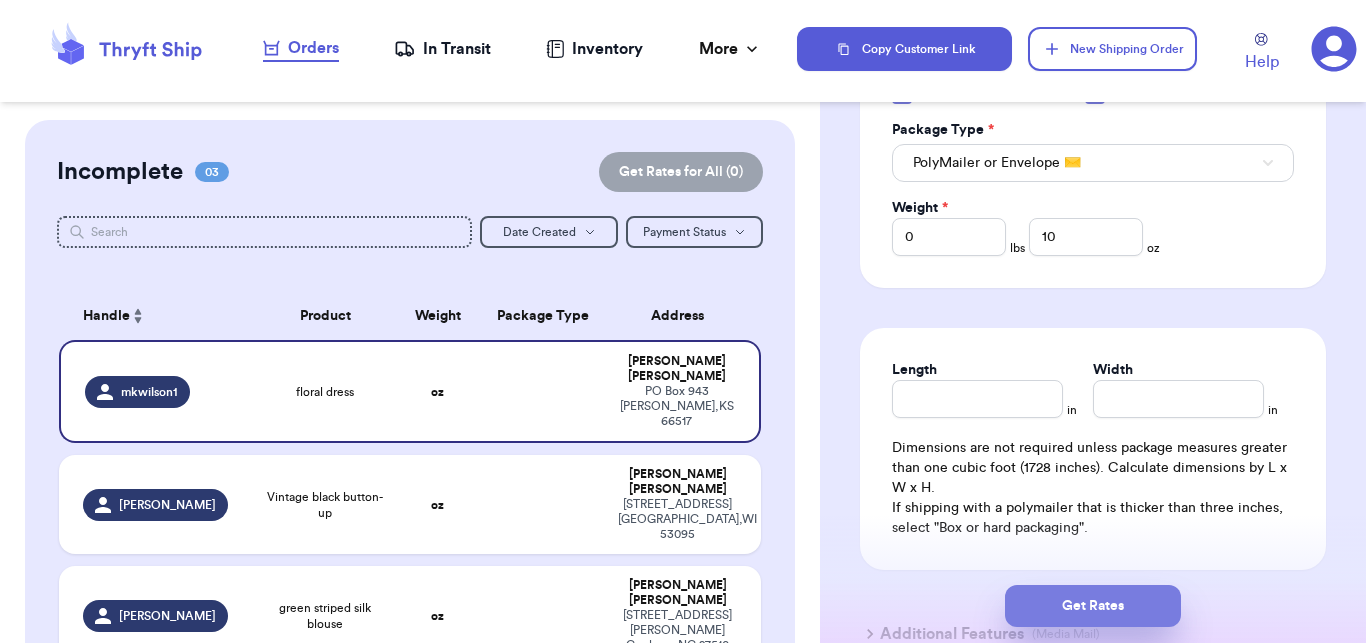 click on "Get Rates" at bounding box center (1093, 606) 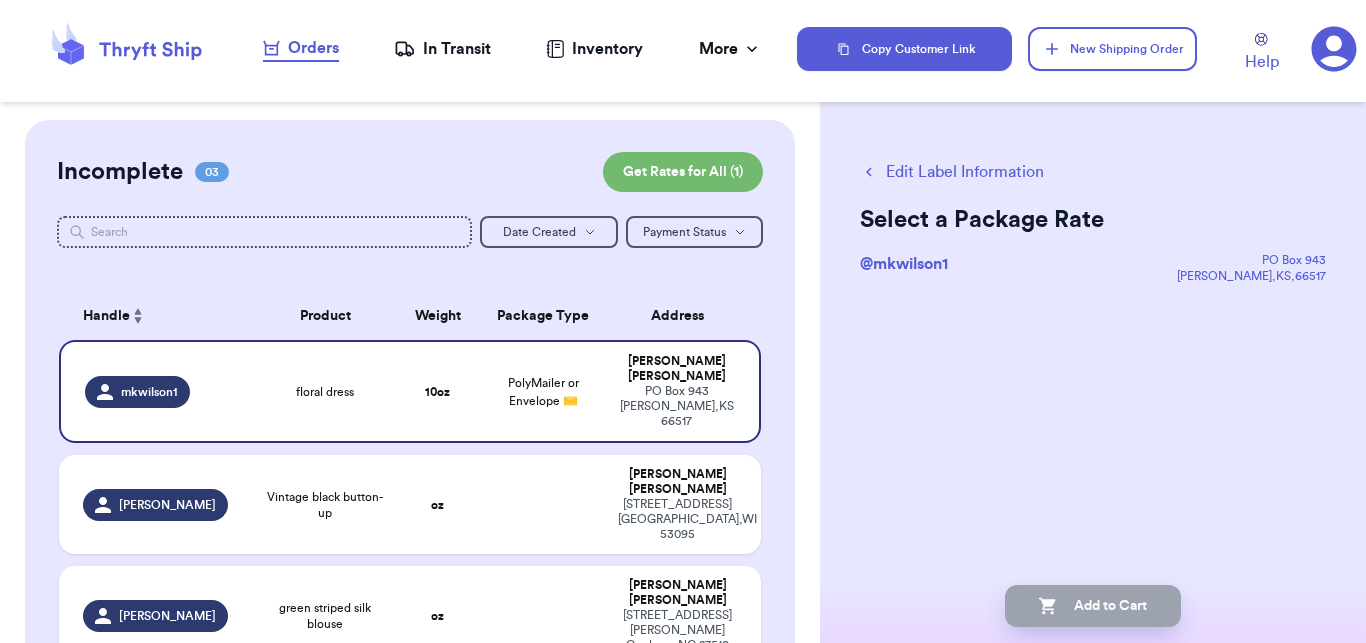 scroll, scrollTop: 0, scrollLeft: 0, axis: both 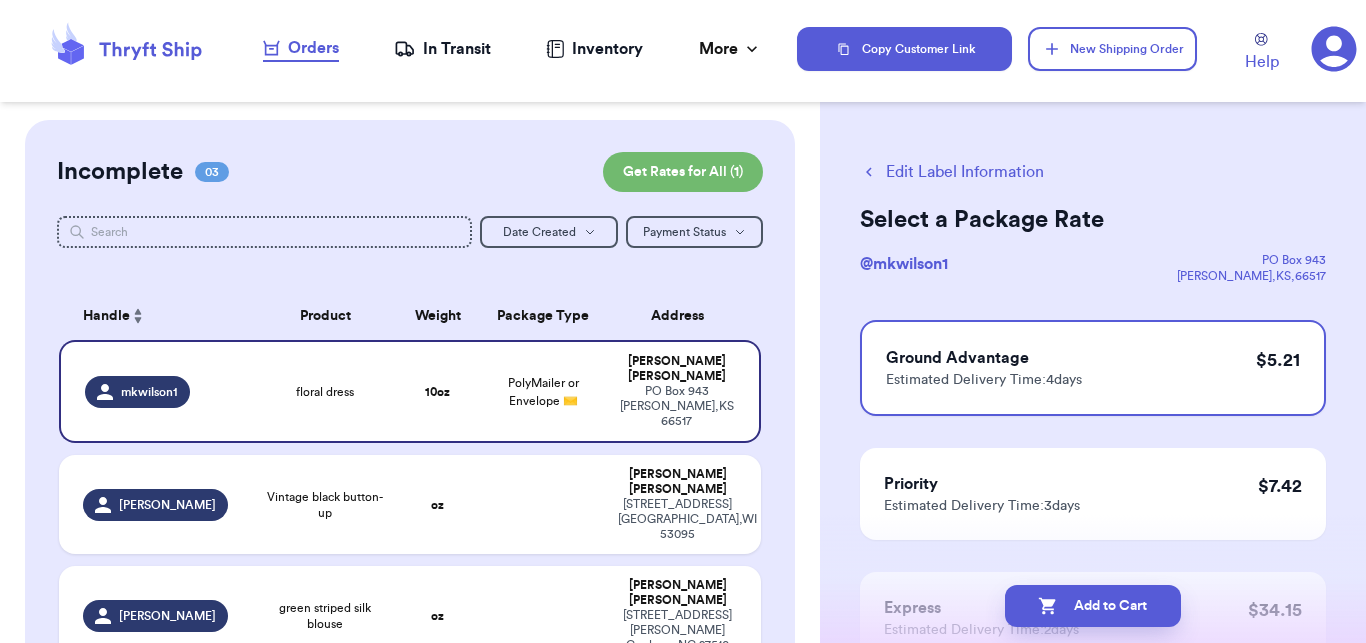 click on "Add to Cart" at bounding box center [1093, 606] 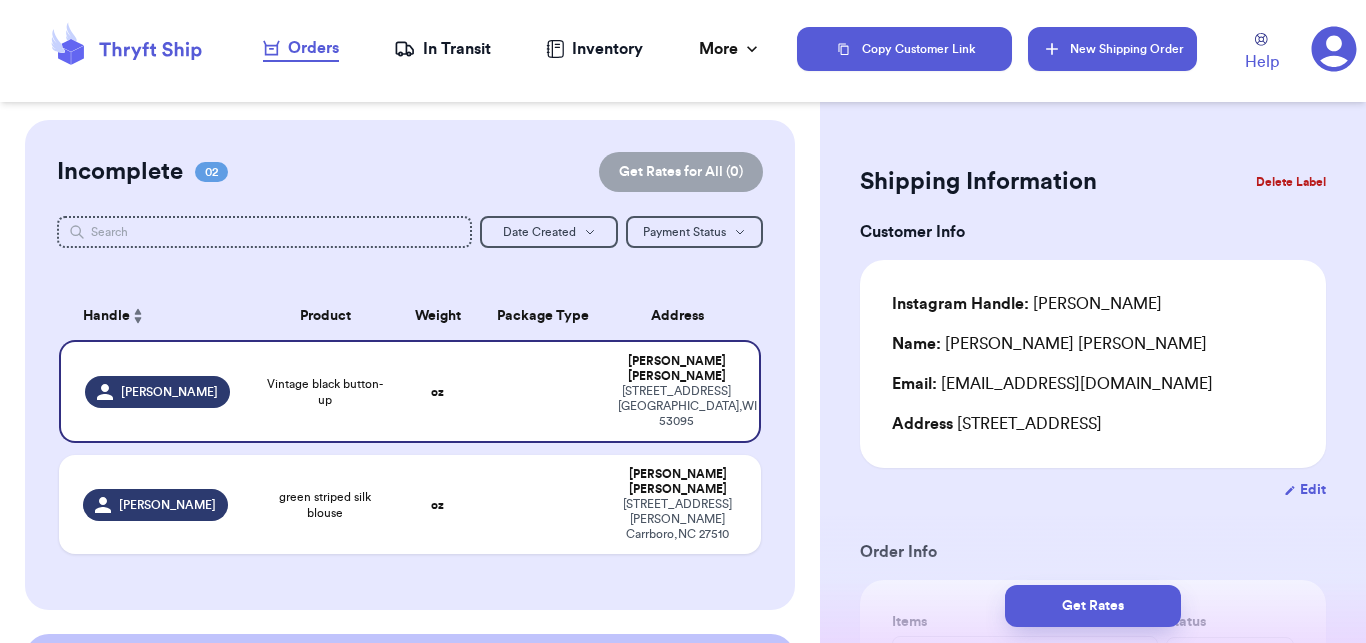 click on "New Shipping Order" at bounding box center [1112, 49] 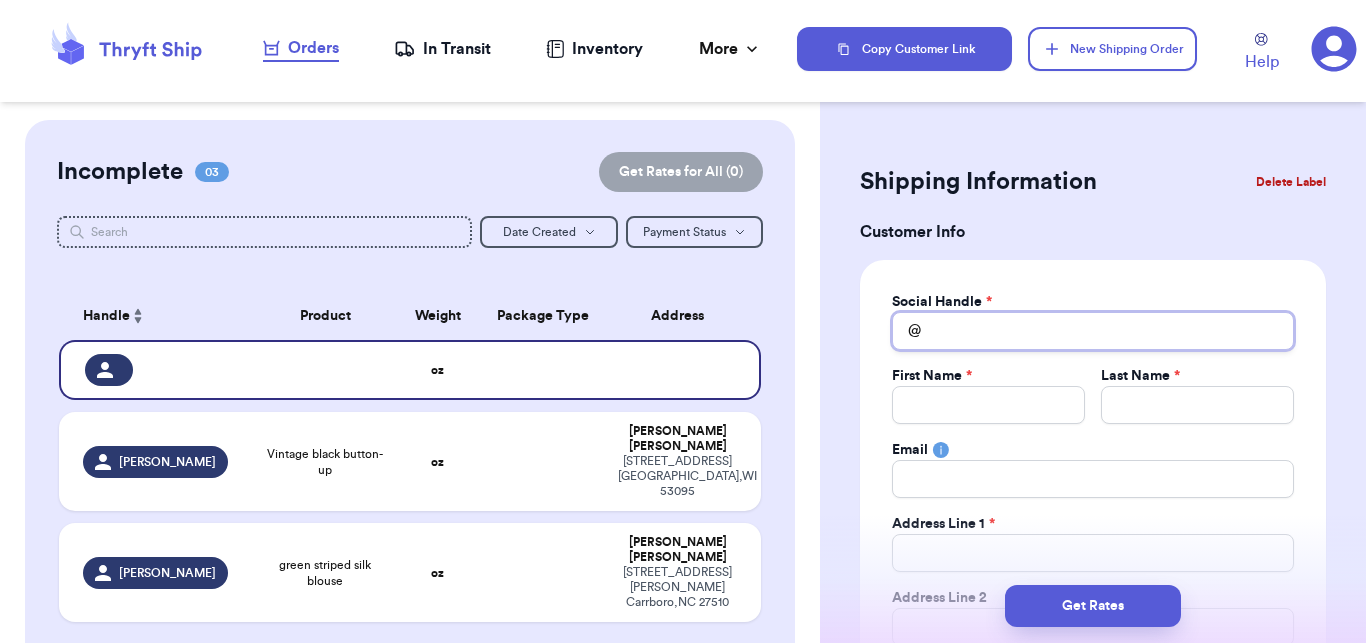 click on "Total Amount Paid" at bounding box center [1093, 331] 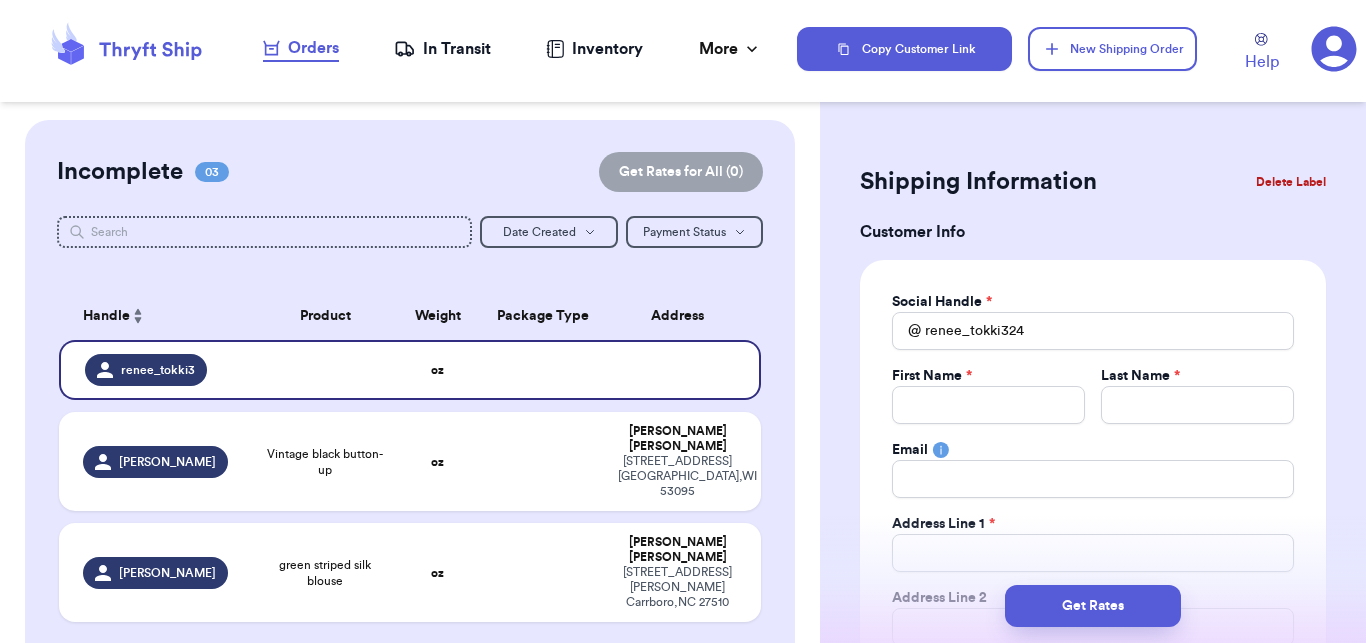 click on "Social Handle * @ renee_tokki324 First Name * Last Name * Email Address Line 1 * Address Line 2 City * State * Select [GEOGRAPHIC_DATA] [GEOGRAPHIC_DATA] IN [GEOGRAPHIC_DATA] [GEOGRAPHIC_DATA] [GEOGRAPHIC_DATA] [GEOGRAPHIC_DATA] [GEOGRAPHIC_DATA] [GEOGRAPHIC_DATA] [GEOGRAPHIC_DATA] [GEOGRAPHIC_DATA] [GEOGRAPHIC_DATA] MT [GEOGRAPHIC_DATA] [GEOGRAPHIC_DATA] [GEOGRAPHIC_DATA] [GEOGRAPHIC_DATA] [GEOGRAPHIC_DATA] [GEOGRAPHIC_DATA] [GEOGRAPHIC_DATA] [GEOGRAPHIC_DATA] [GEOGRAPHIC_DATA] [GEOGRAPHIC_DATA] OR [GEOGRAPHIC_DATA] [GEOGRAPHIC_DATA] [GEOGRAPHIC_DATA] [GEOGRAPHIC_DATA] [GEOGRAPHIC_DATA] [GEOGRAPHIC_DATA] [GEOGRAPHIC_DATA] [GEOGRAPHIC_DATA] [GEOGRAPHIC_DATA] [GEOGRAPHIC_DATA] WV [GEOGRAPHIC_DATA] WY AA AE AP AS GU MP PR VI Zip Code * Country * [GEOGRAPHIC_DATA] [GEOGRAPHIC_DATA] [GEOGRAPHIC_DATA]" at bounding box center (1093, 543) 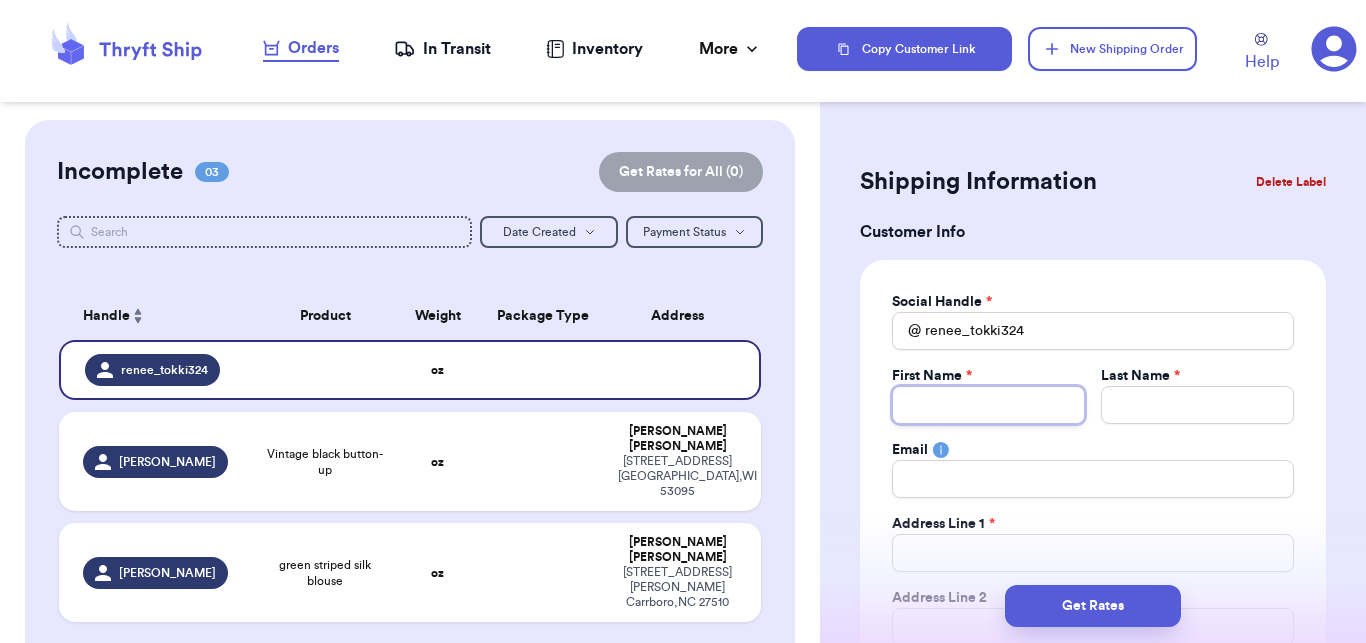 click on "Total Amount Paid" at bounding box center (988, 405) 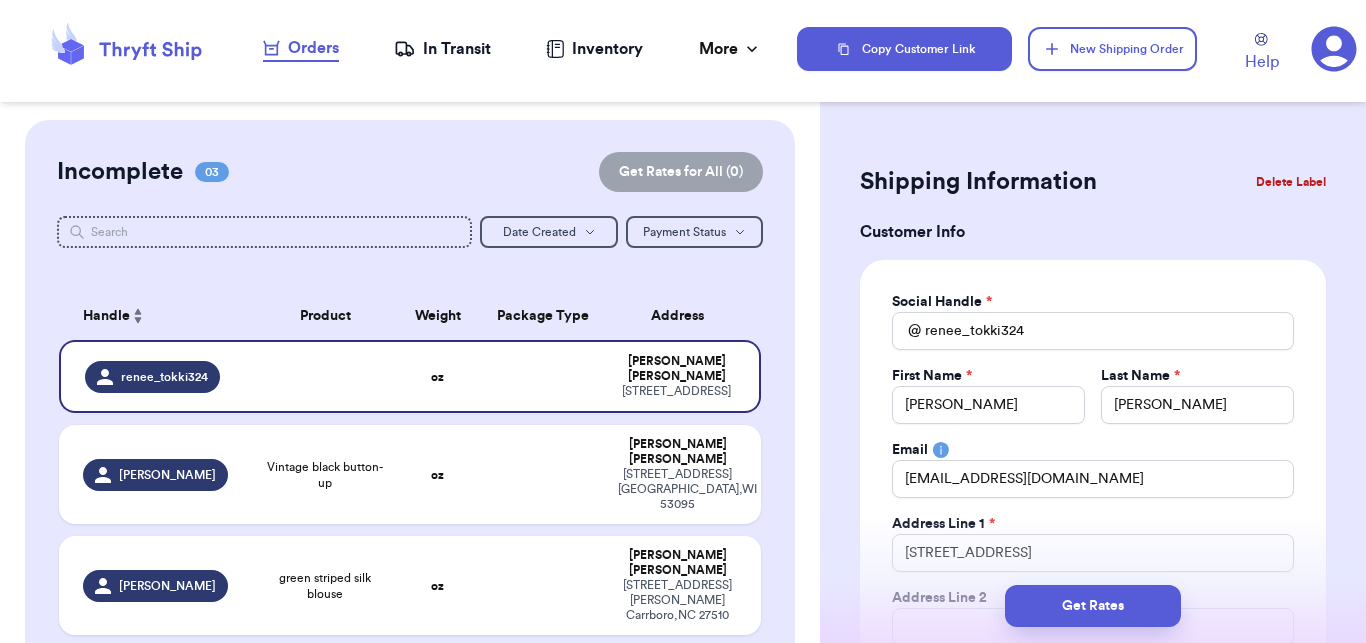 scroll, scrollTop: 77, scrollLeft: 0, axis: vertical 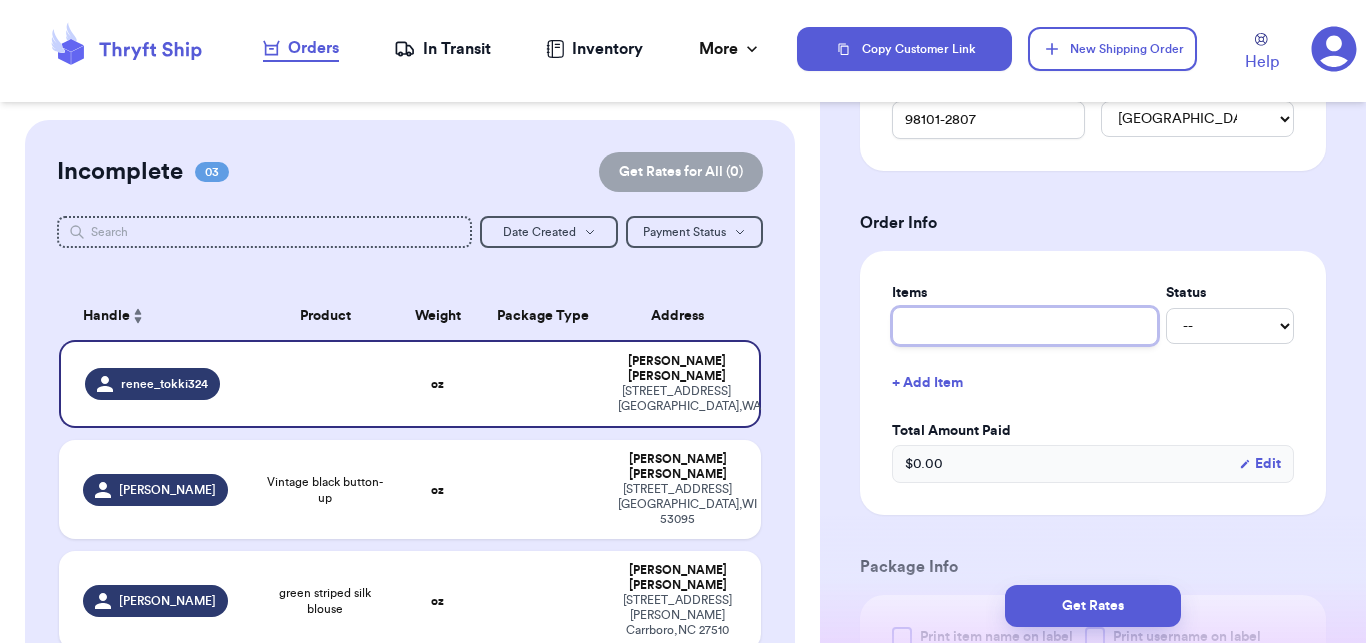 click at bounding box center (1025, 326) 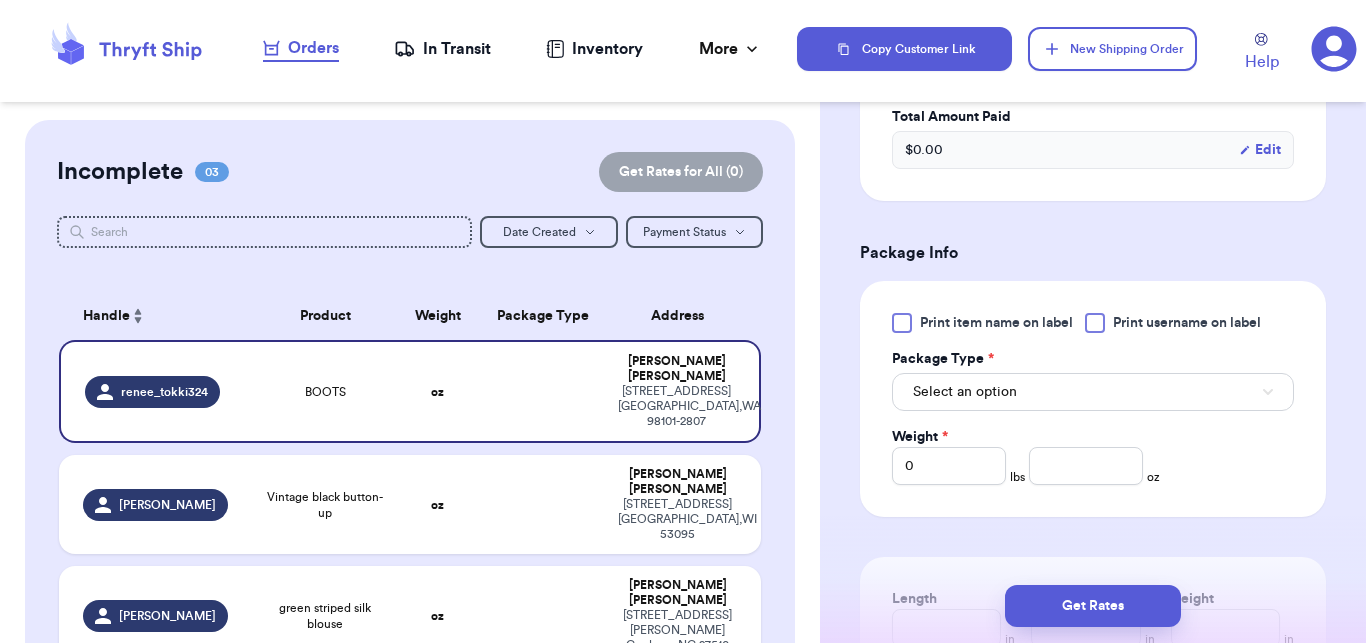 scroll, scrollTop: 994, scrollLeft: 0, axis: vertical 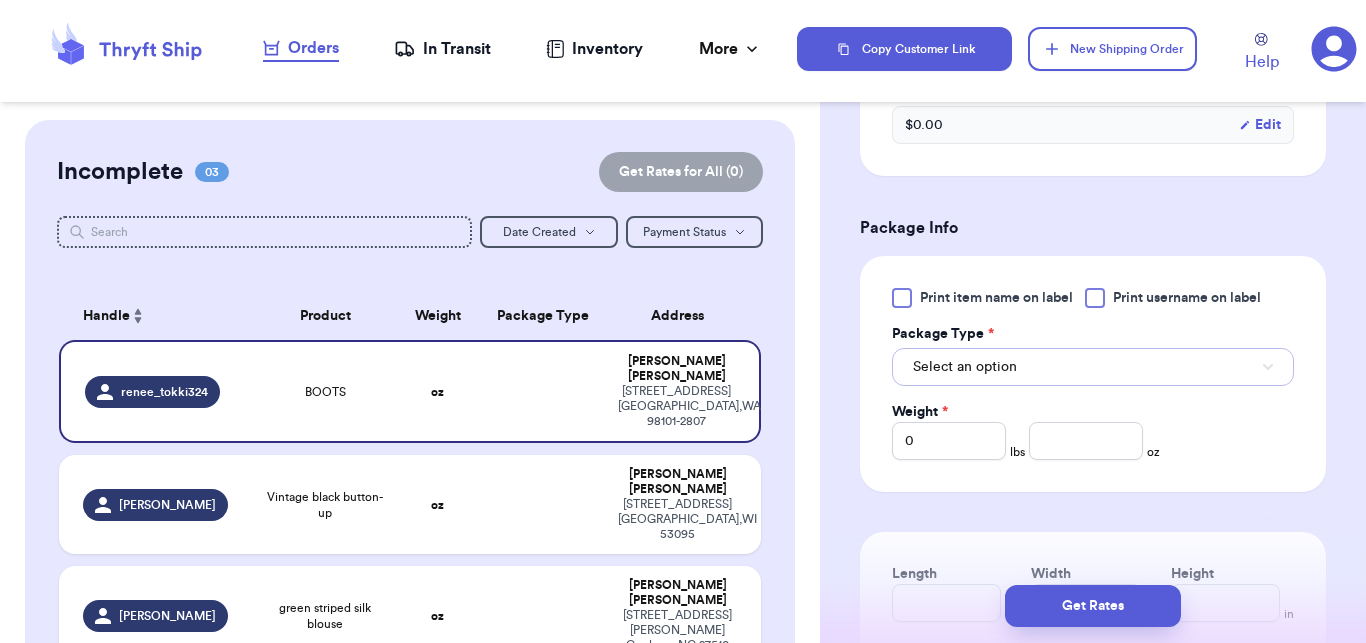 click on "Select an option" at bounding box center [1093, 367] 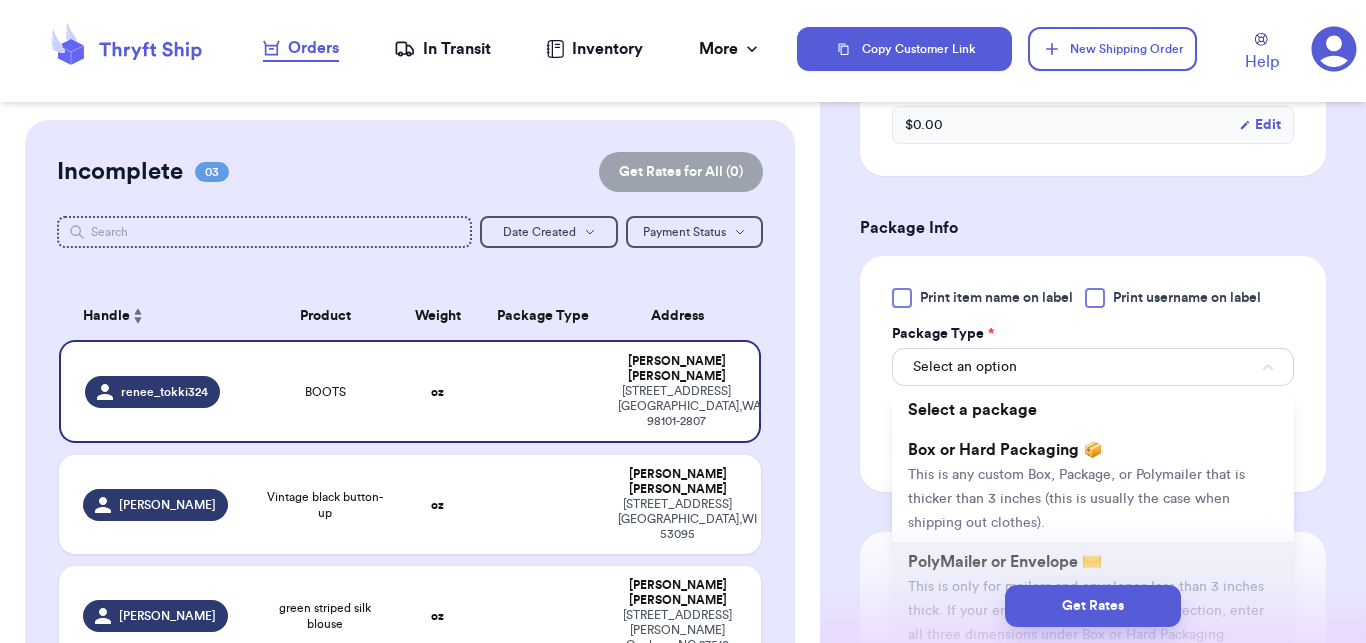 click on "PolyMailer or Envelope ✉️" at bounding box center [1005, 562] 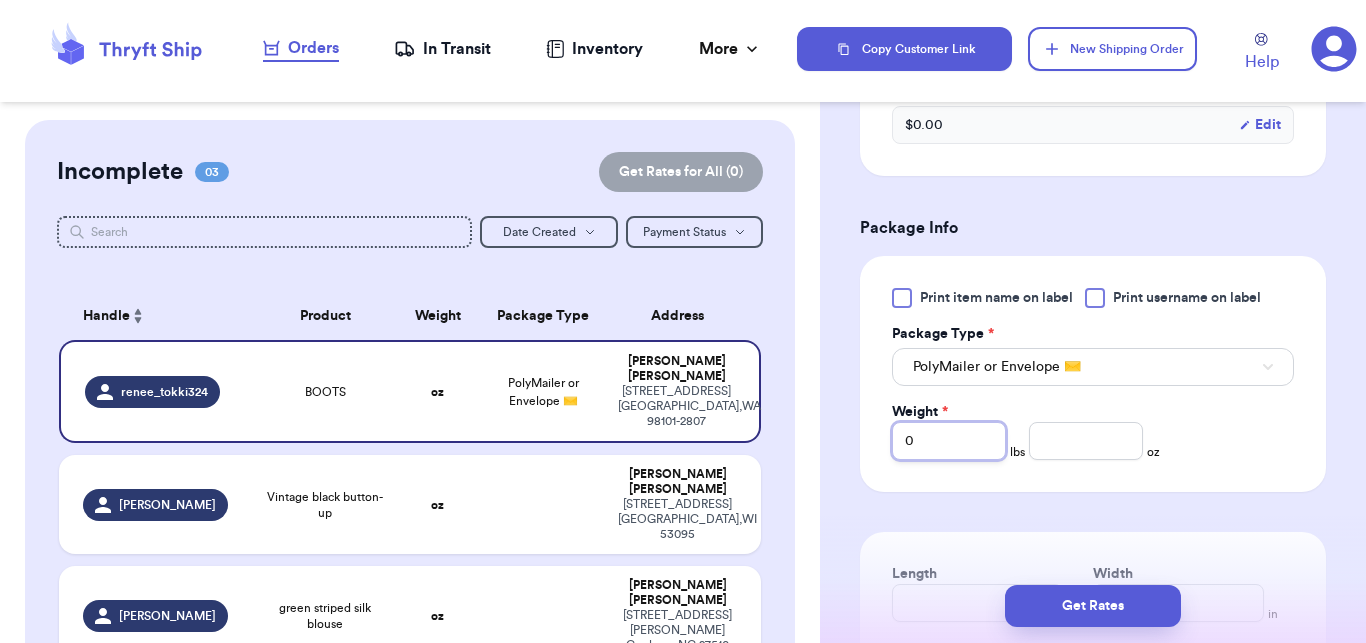 click on "0" at bounding box center (949, 441) 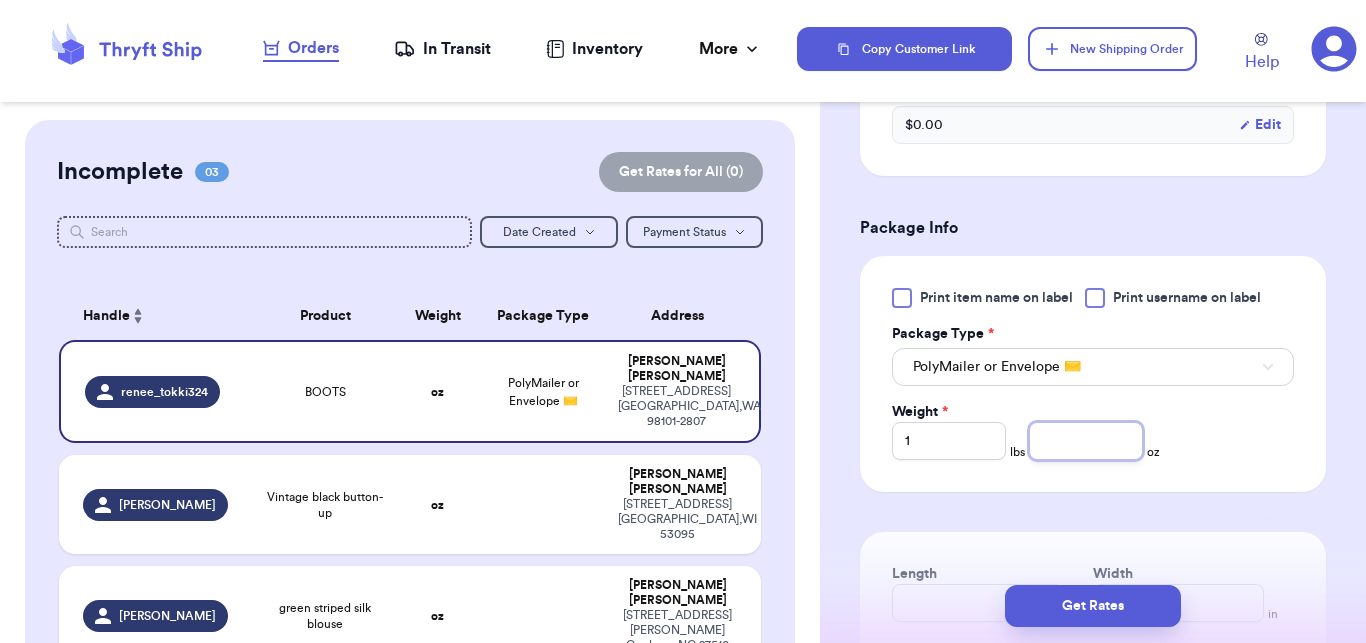 click at bounding box center [1086, 441] 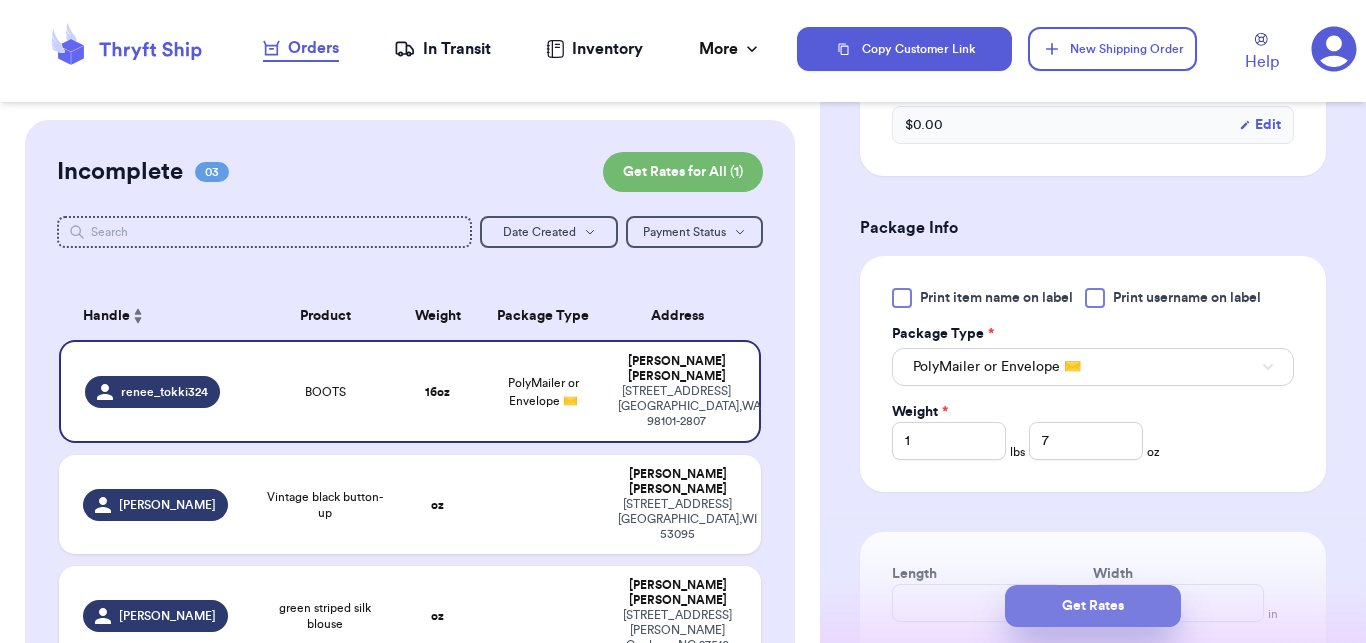 click on "Get Rates" at bounding box center [1093, 606] 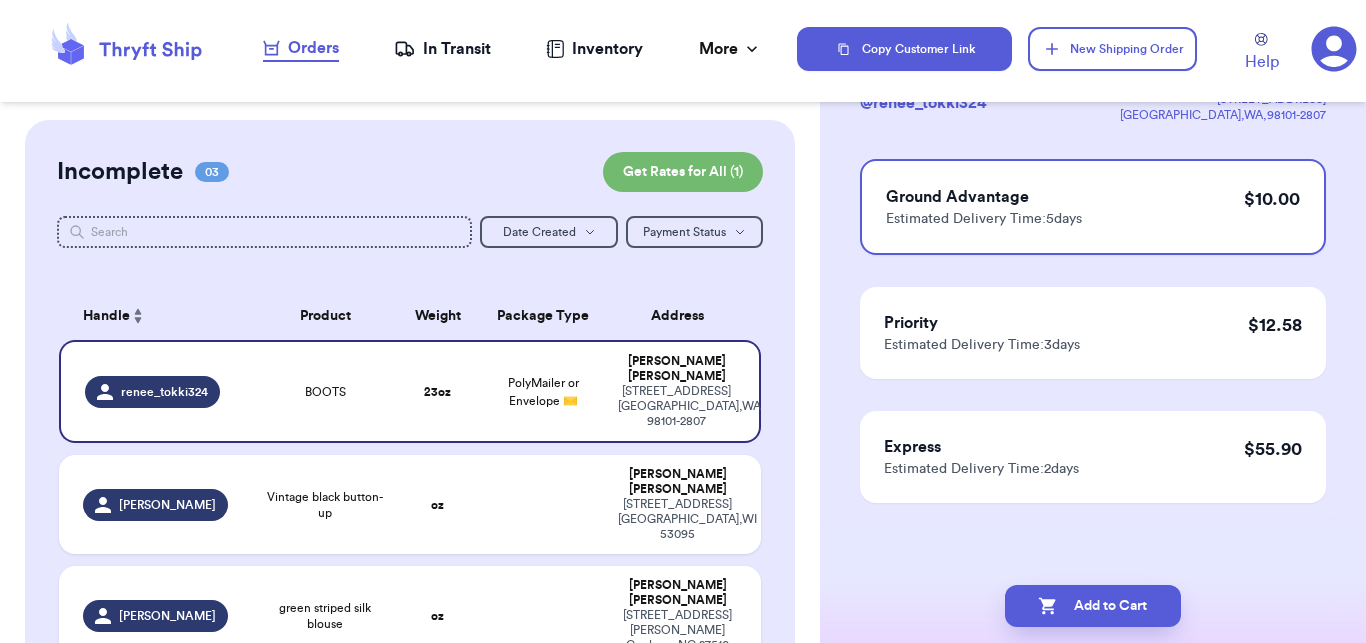 scroll, scrollTop: 161, scrollLeft: 0, axis: vertical 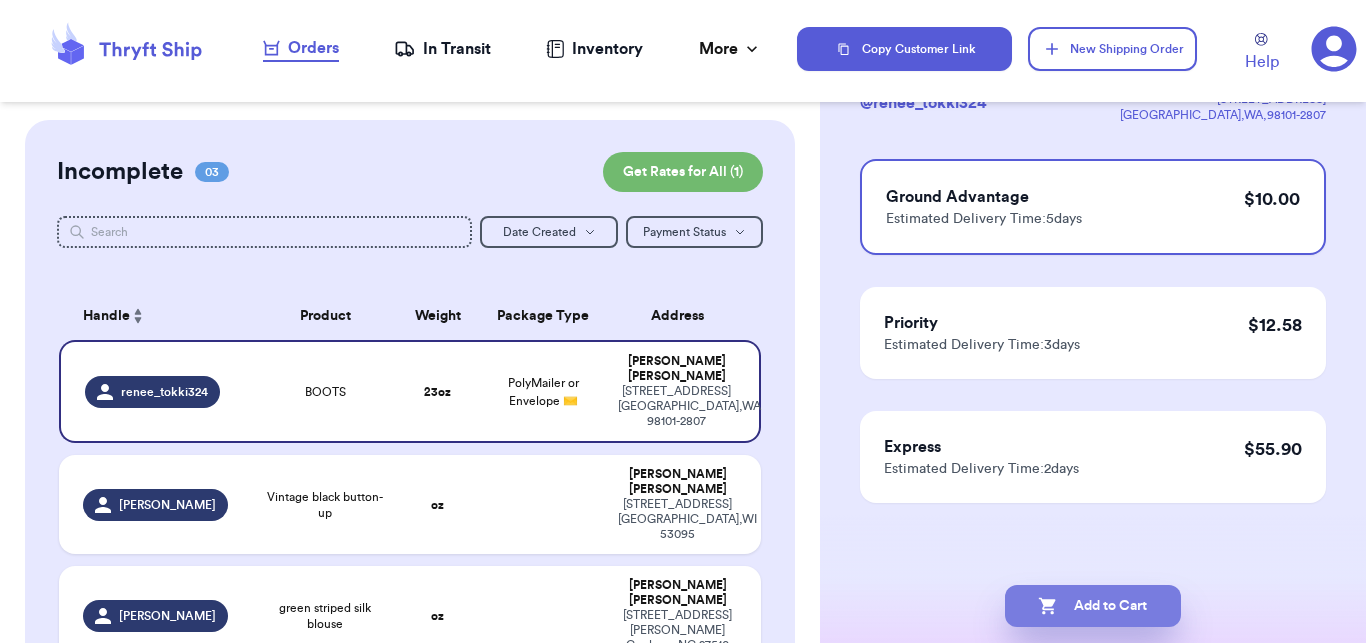 click on "Add to Cart" at bounding box center (1093, 606) 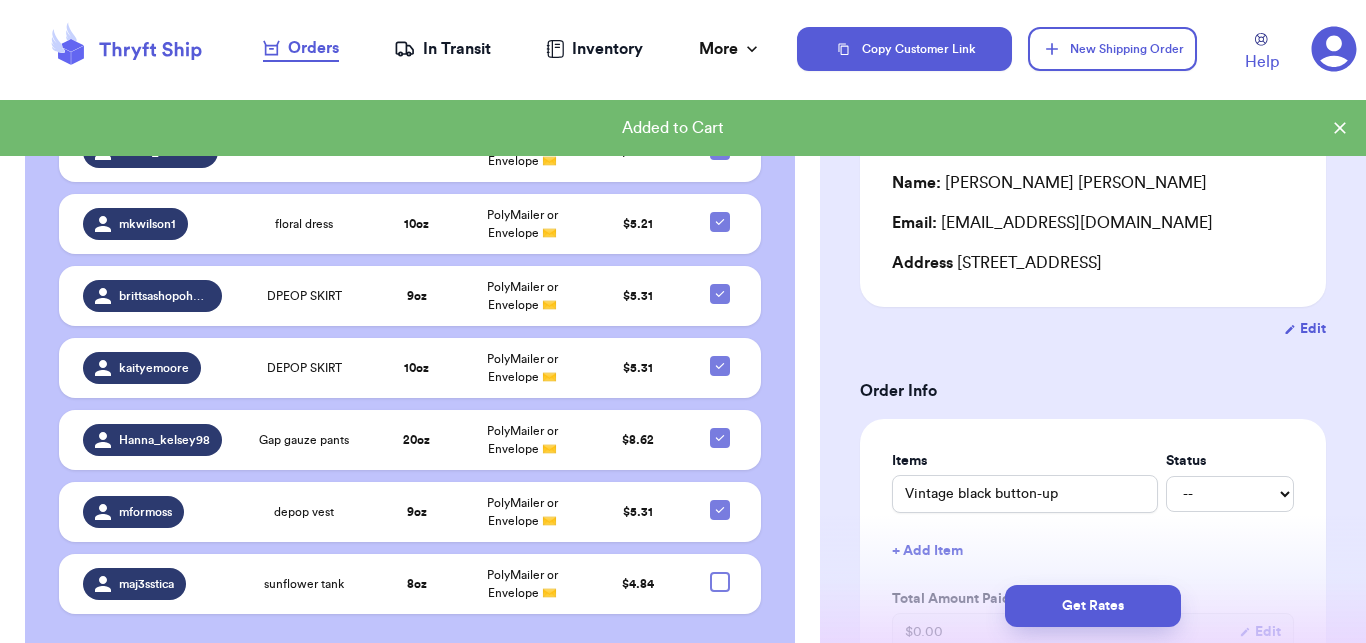scroll, scrollTop: 677, scrollLeft: 0, axis: vertical 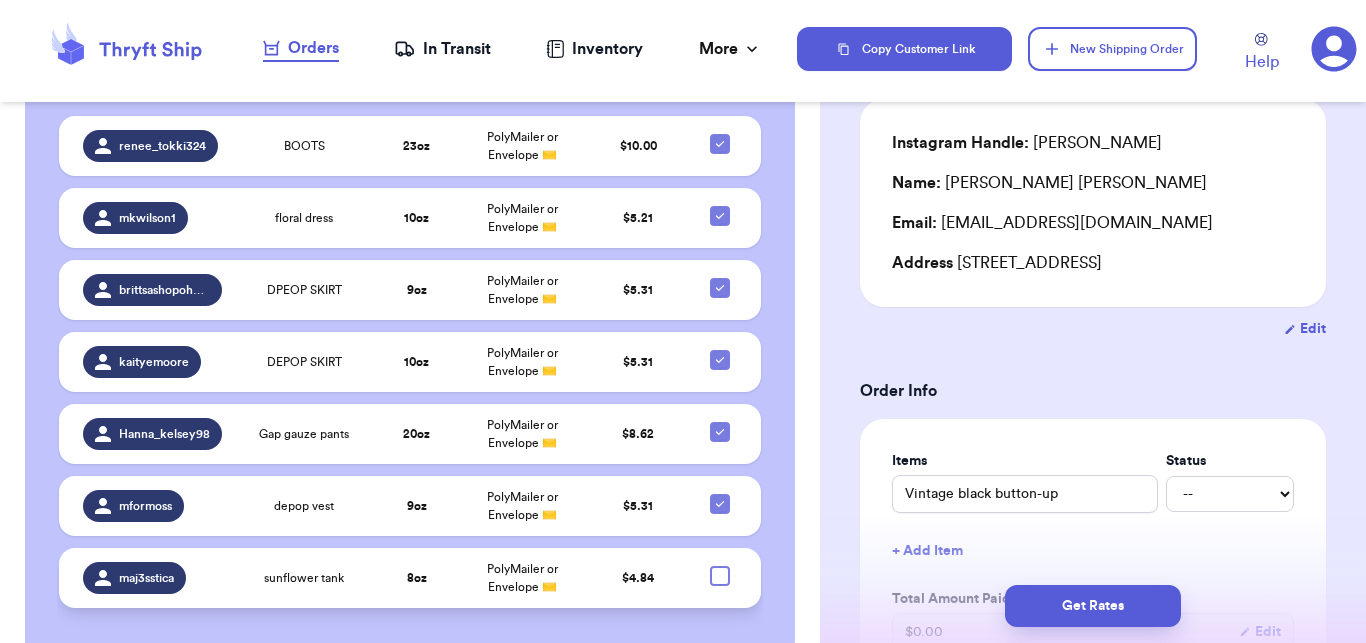 click on "sunflower tank" at bounding box center [304, 578] 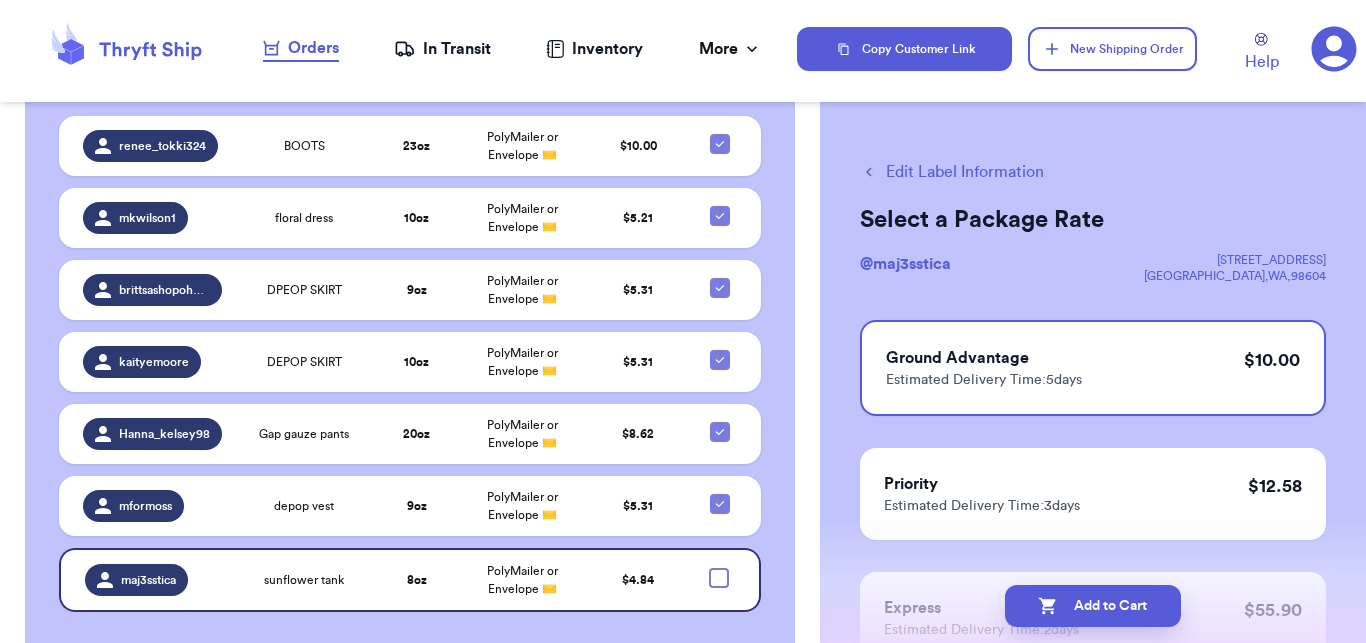 click on "Edit Label Information" at bounding box center [952, 172] 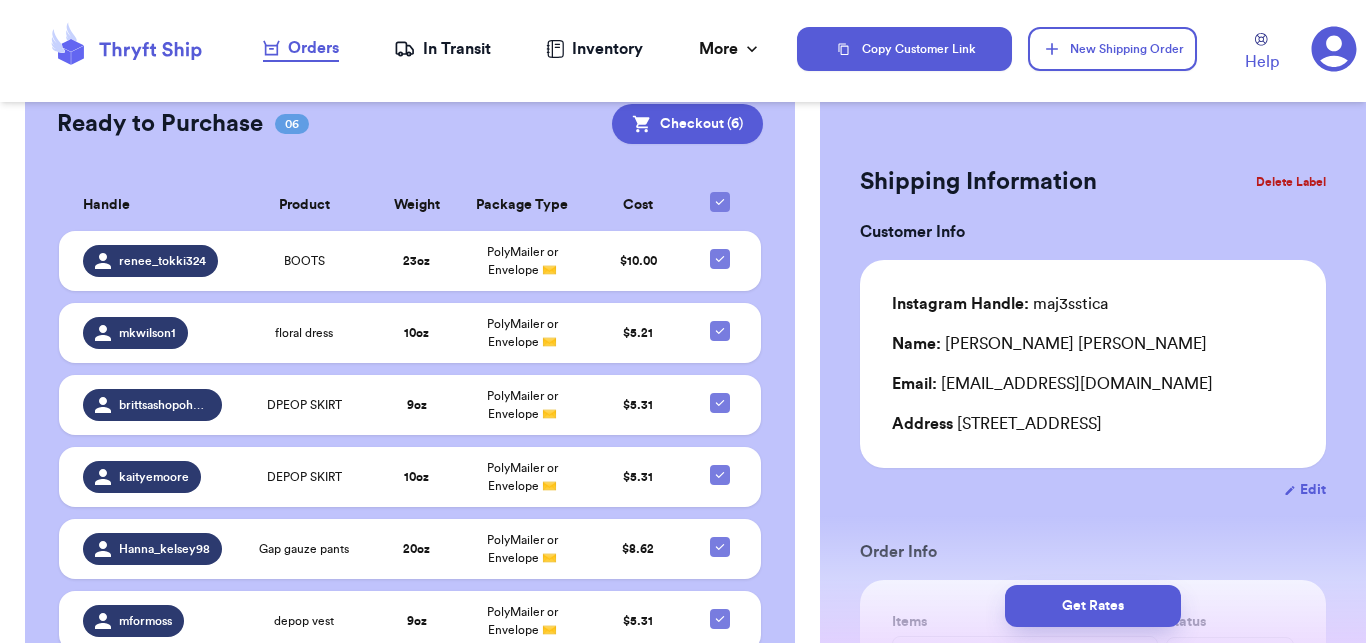 scroll, scrollTop: 701, scrollLeft: 0, axis: vertical 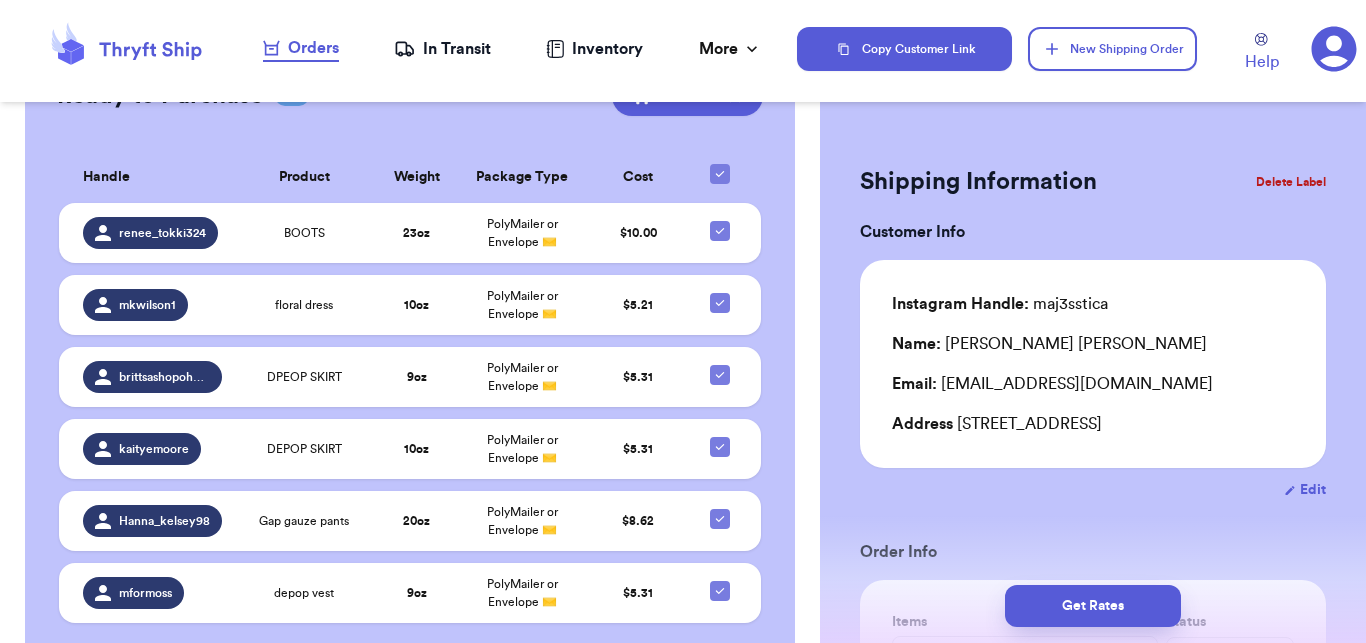 click on "Delete Label" at bounding box center (1291, 182) 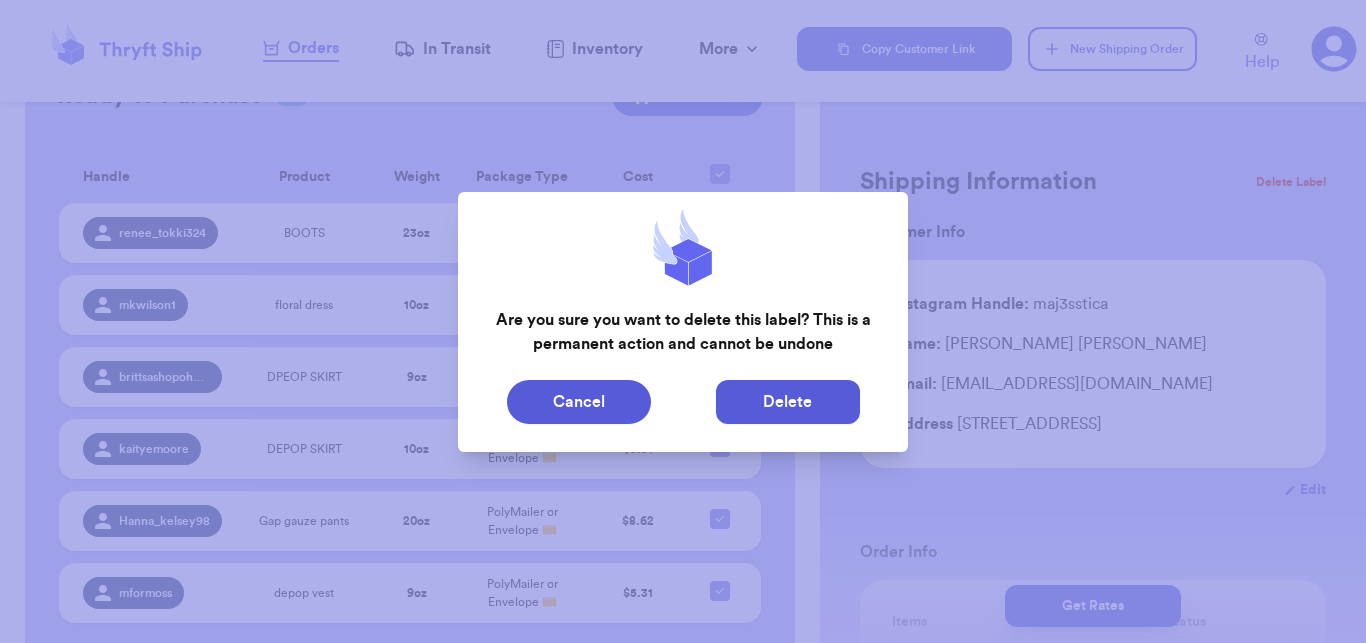 click on "Delete" at bounding box center (788, 402) 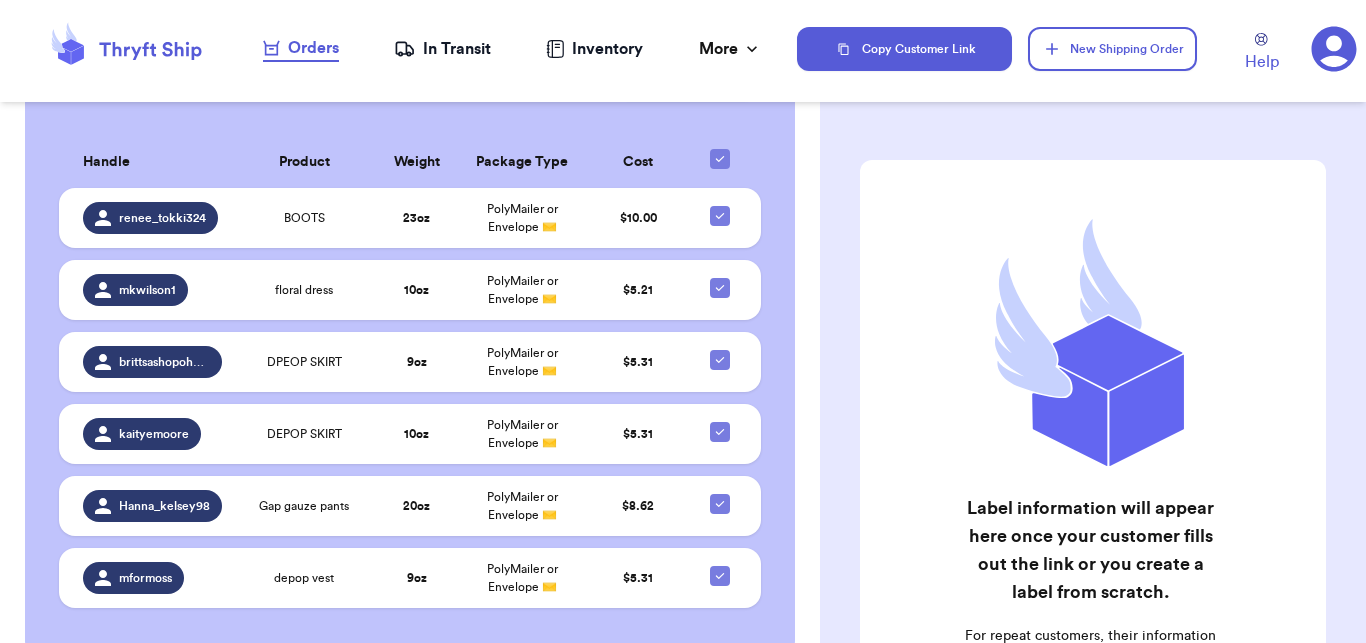 scroll, scrollTop: 601, scrollLeft: 0, axis: vertical 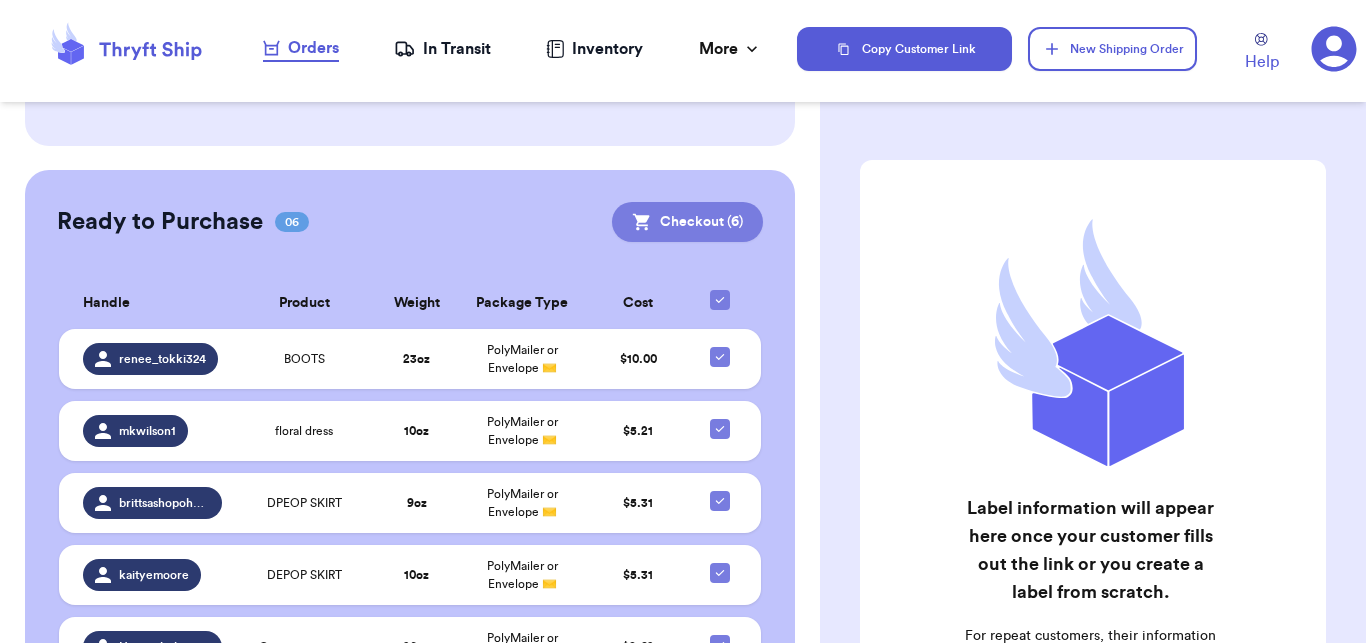 click on "Checkout ( 6 )" at bounding box center [687, 222] 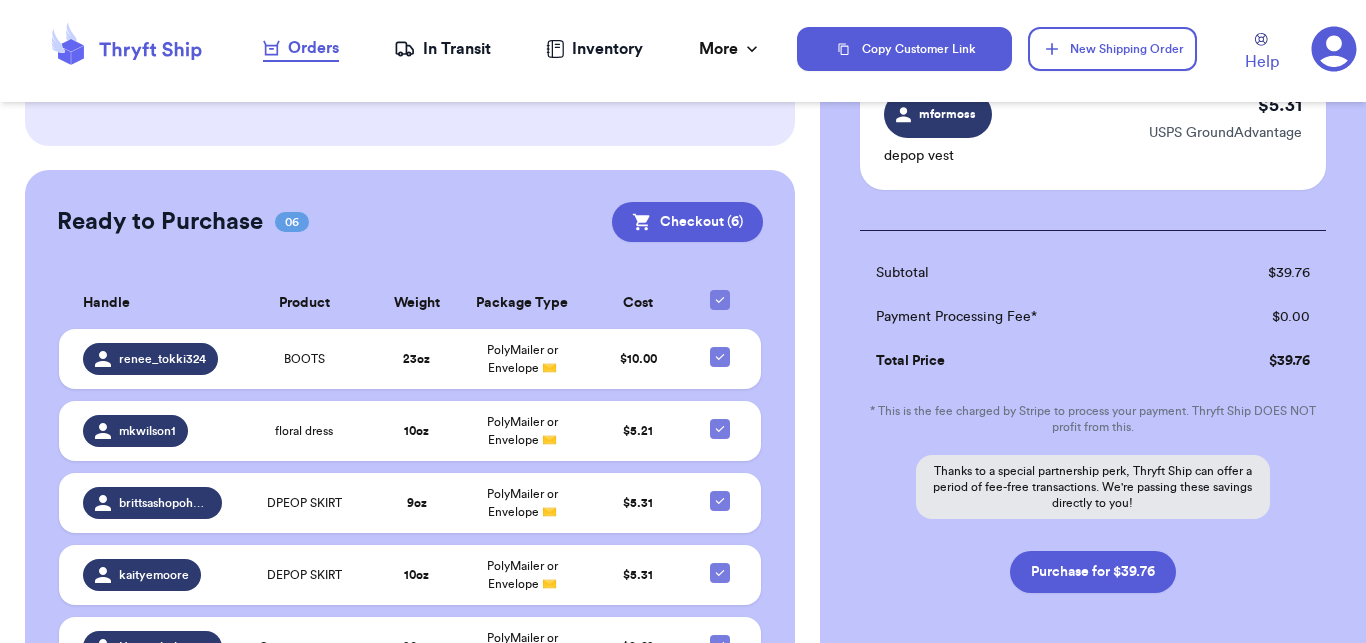 scroll, scrollTop: 922, scrollLeft: 0, axis: vertical 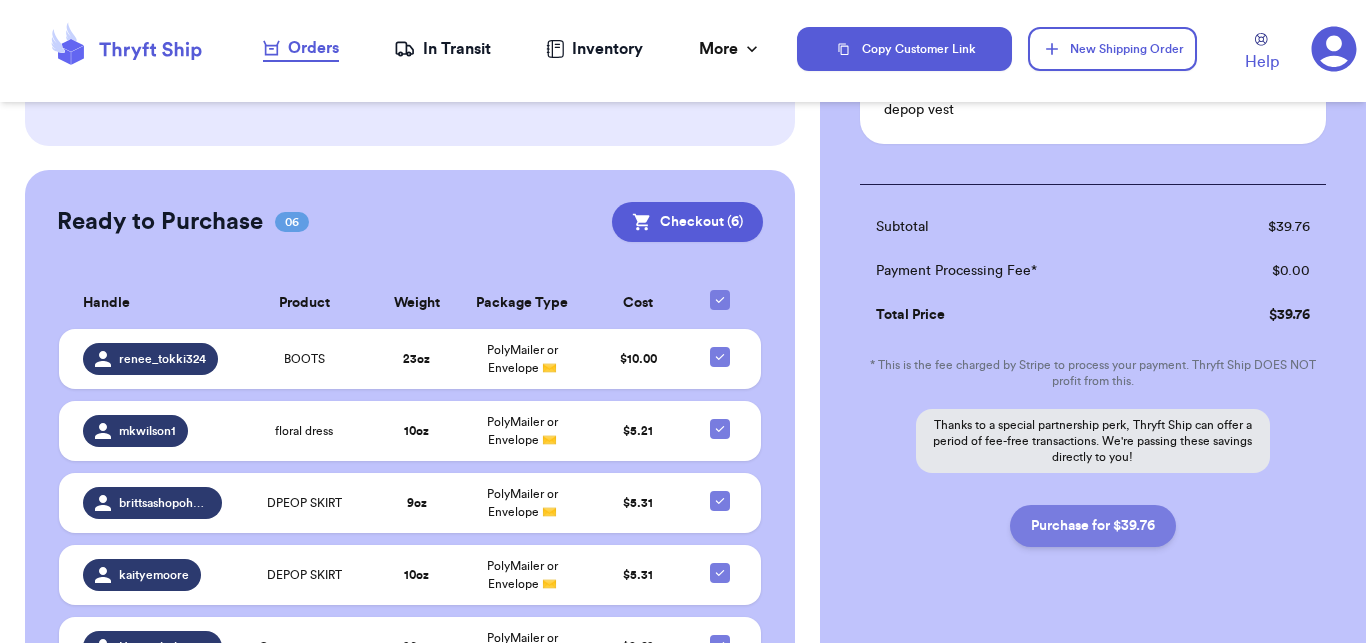 click on "Purchase for $ 39.76" at bounding box center [1093, 526] 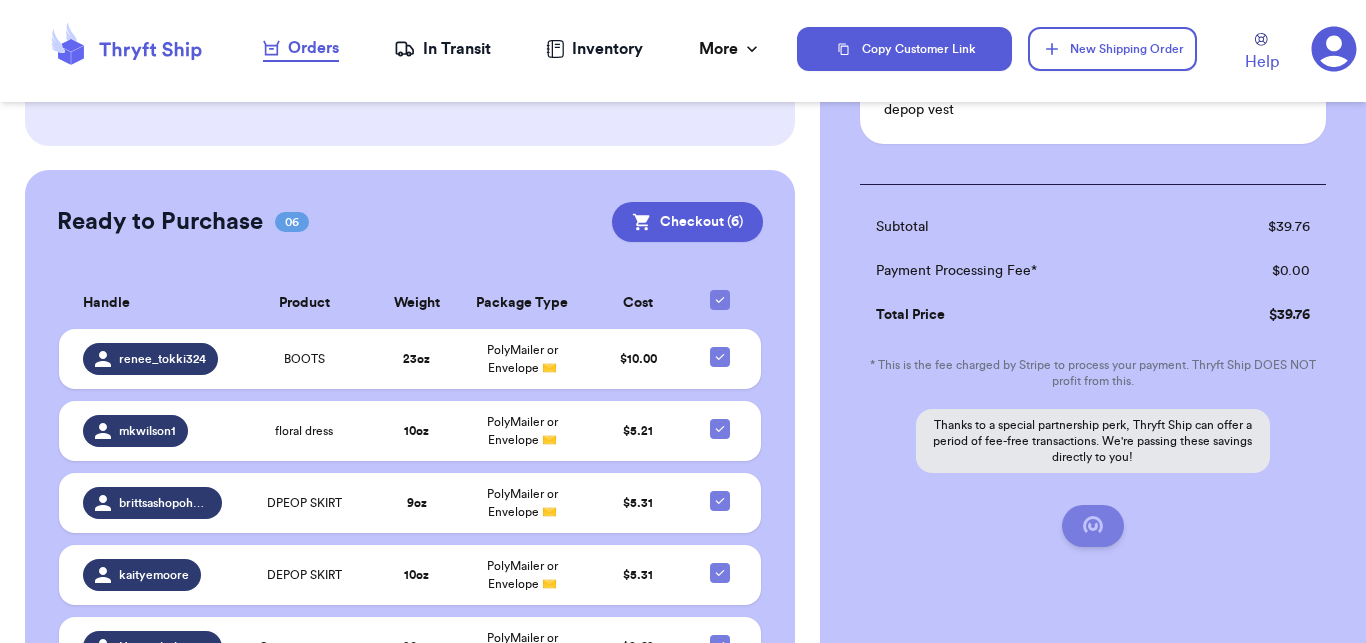 scroll, scrollTop: 296, scrollLeft: 0, axis: vertical 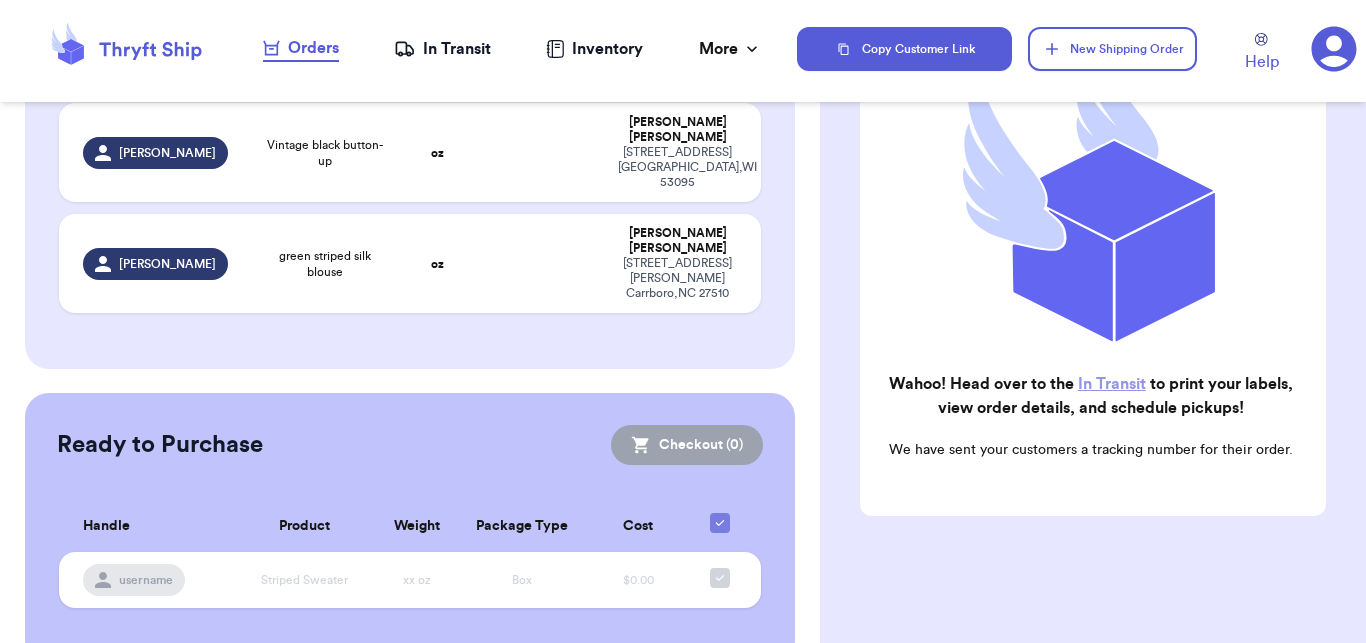 click on "In Transit" at bounding box center [442, 49] 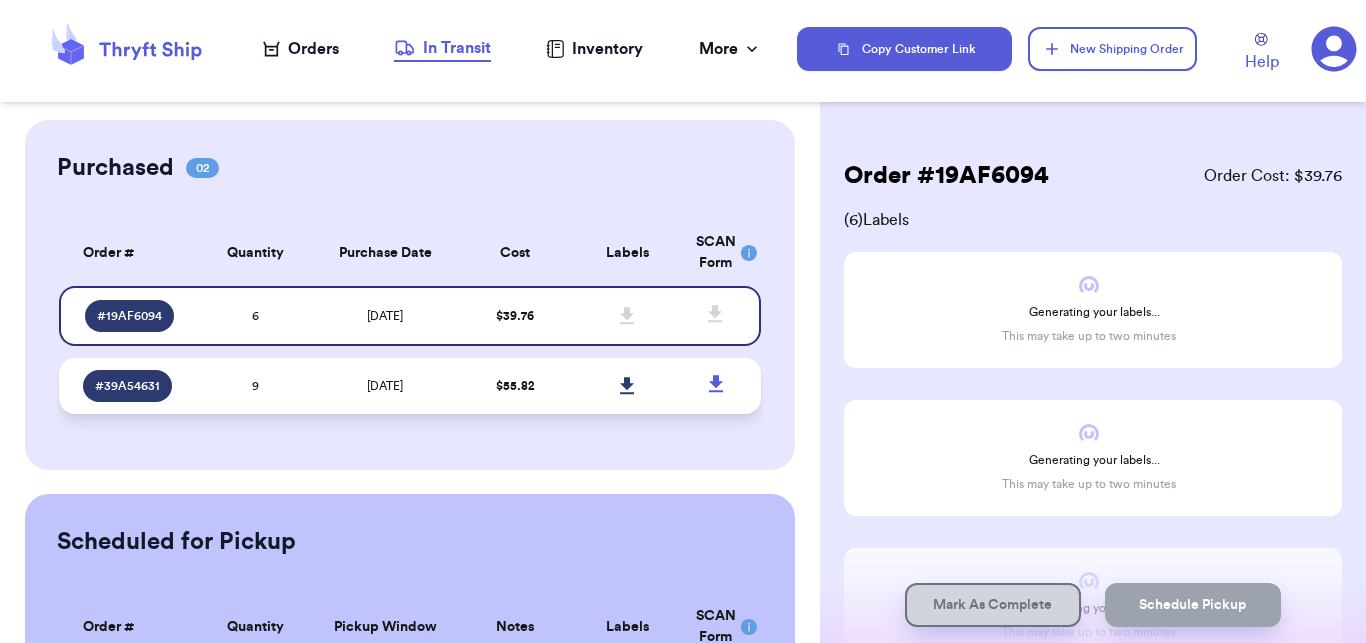 click on "9" at bounding box center [255, 386] 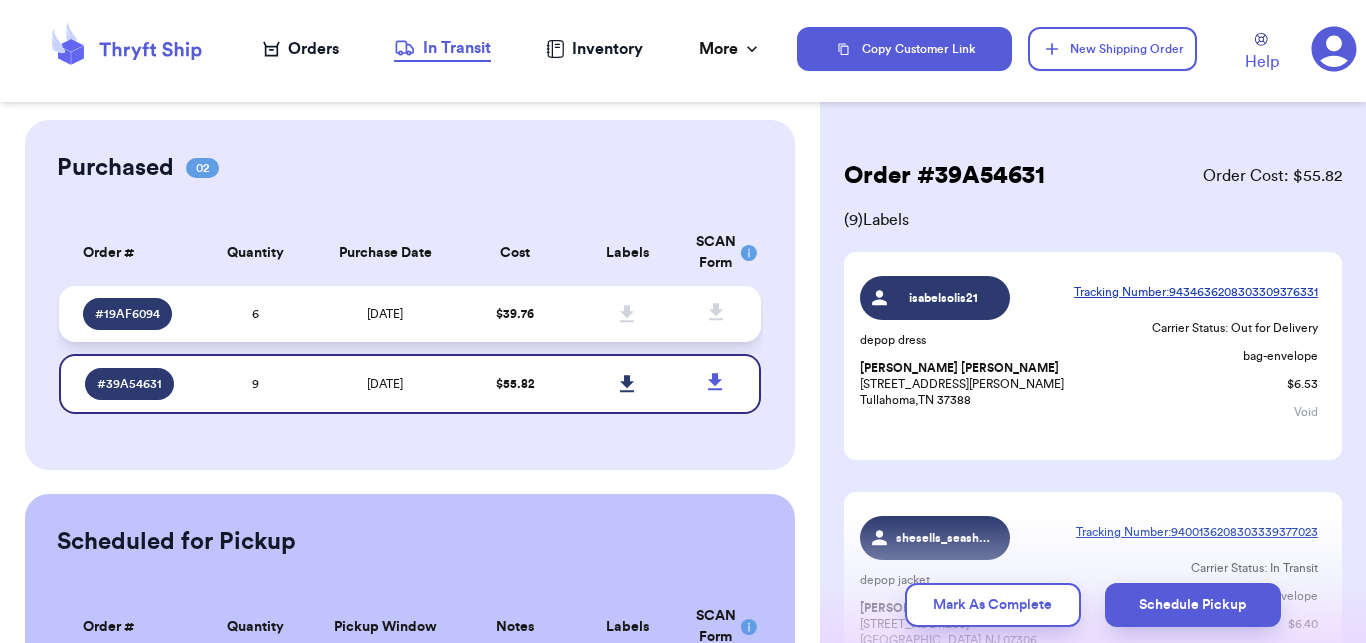 click on "[DATE]" at bounding box center [385, 314] 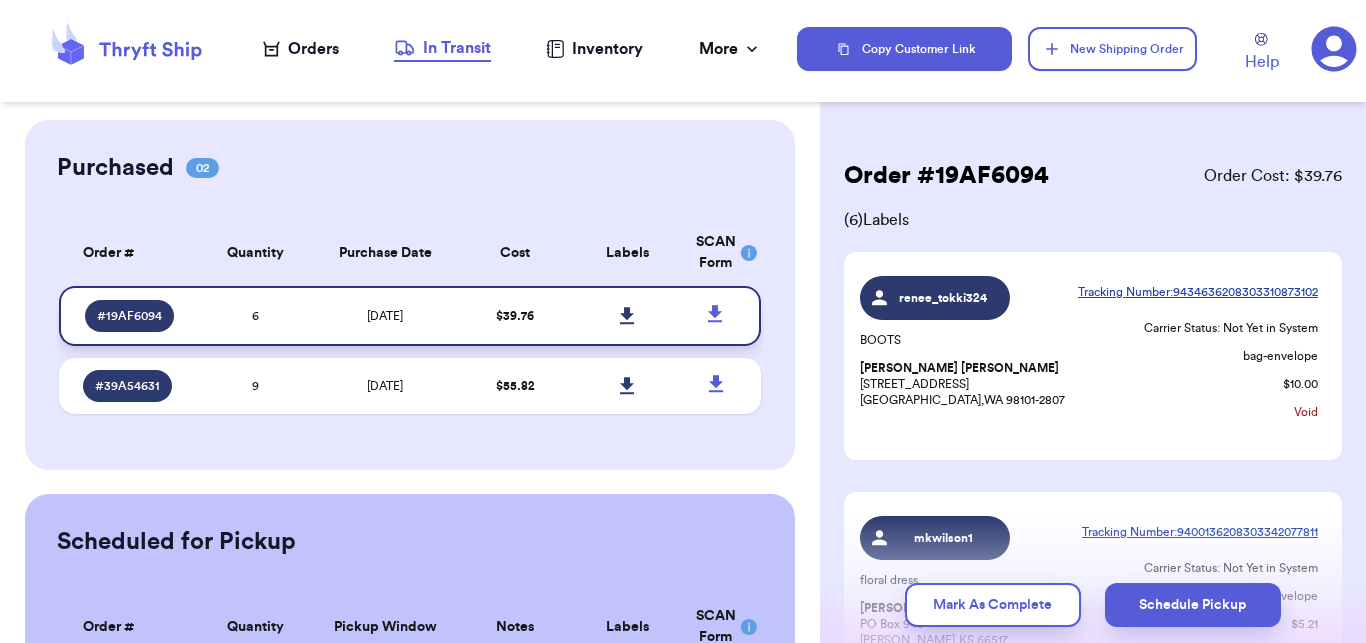 click 